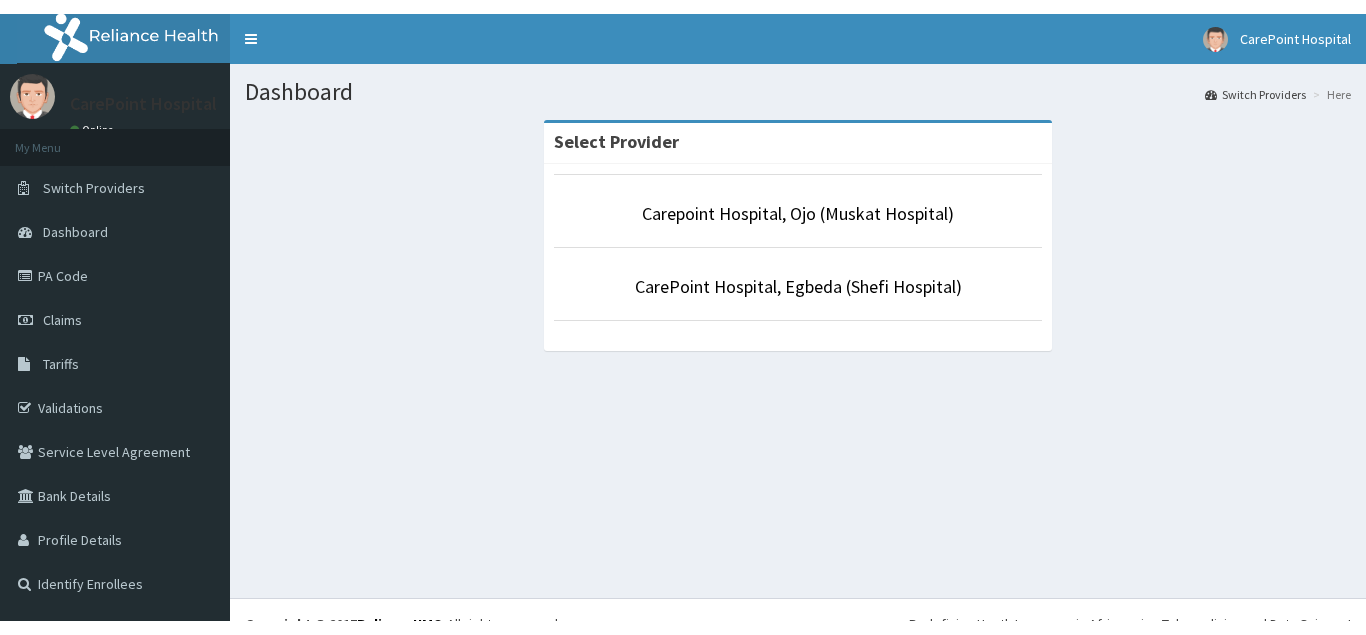 scroll, scrollTop: 0, scrollLeft: 0, axis: both 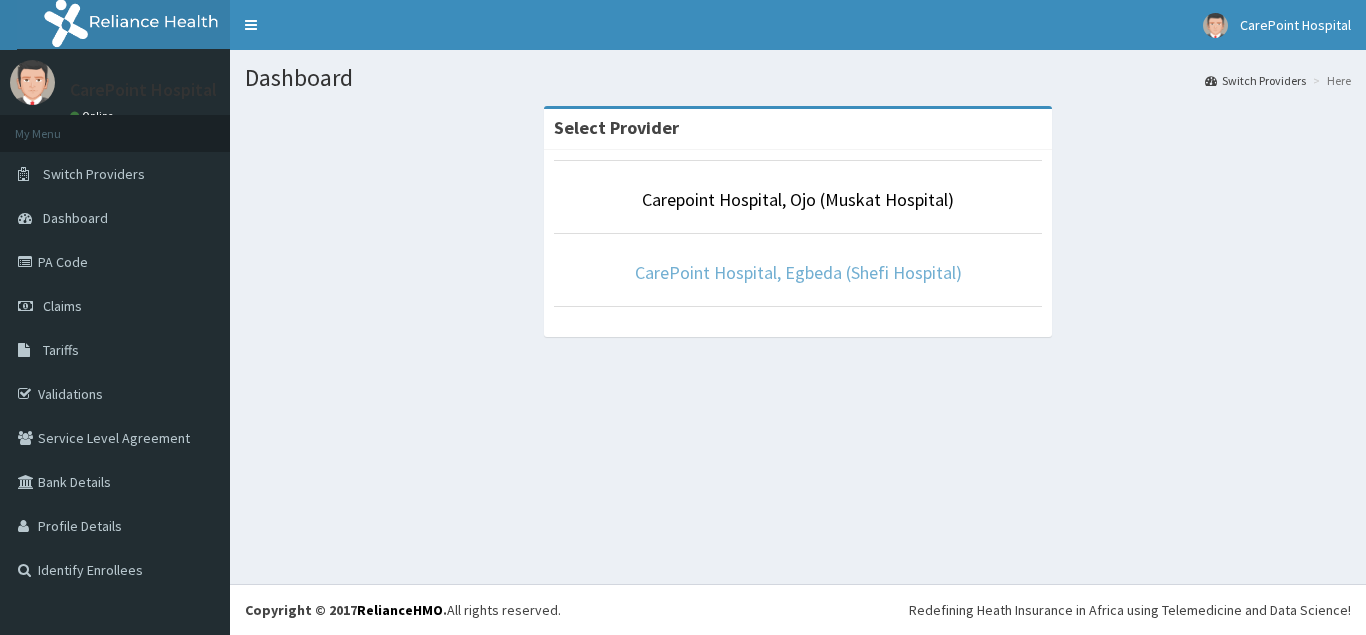 click on "CarePoint Hospital, Egbeda (Shefi Hospital)" at bounding box center (798, 272) 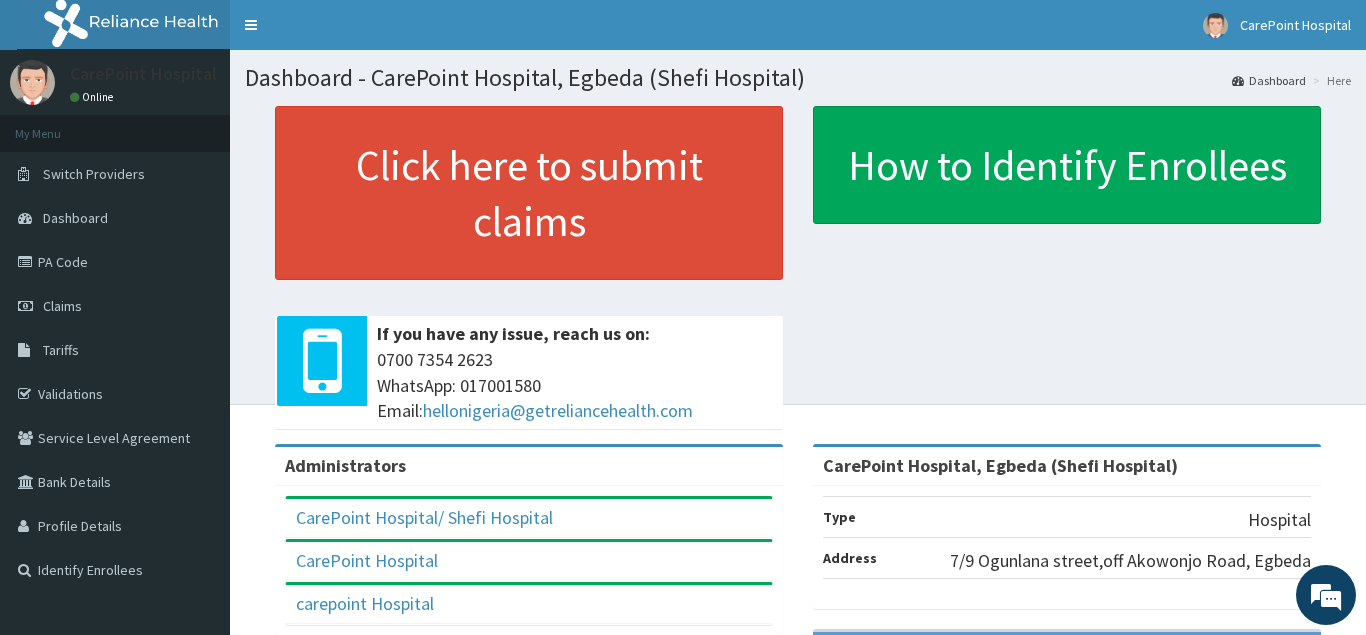 scroll, scrollTop: 0, scrollLeft: 0, axis: both 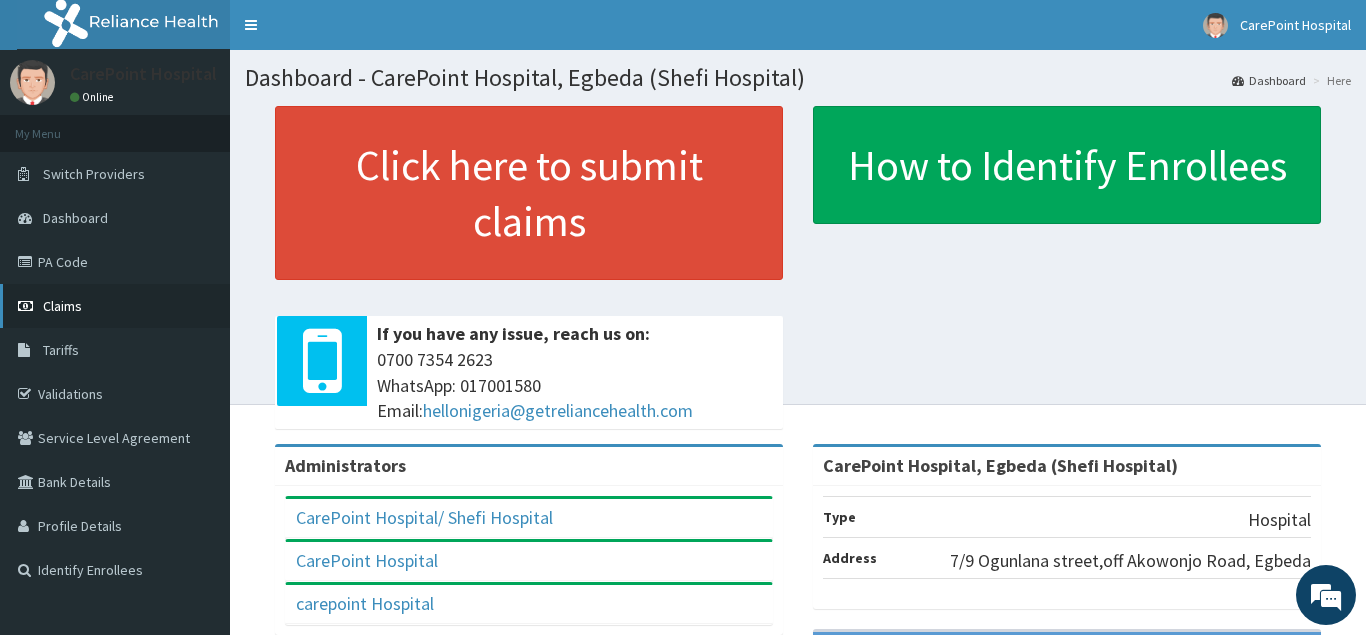 click on "Claims" at bounding box center [62, 306] 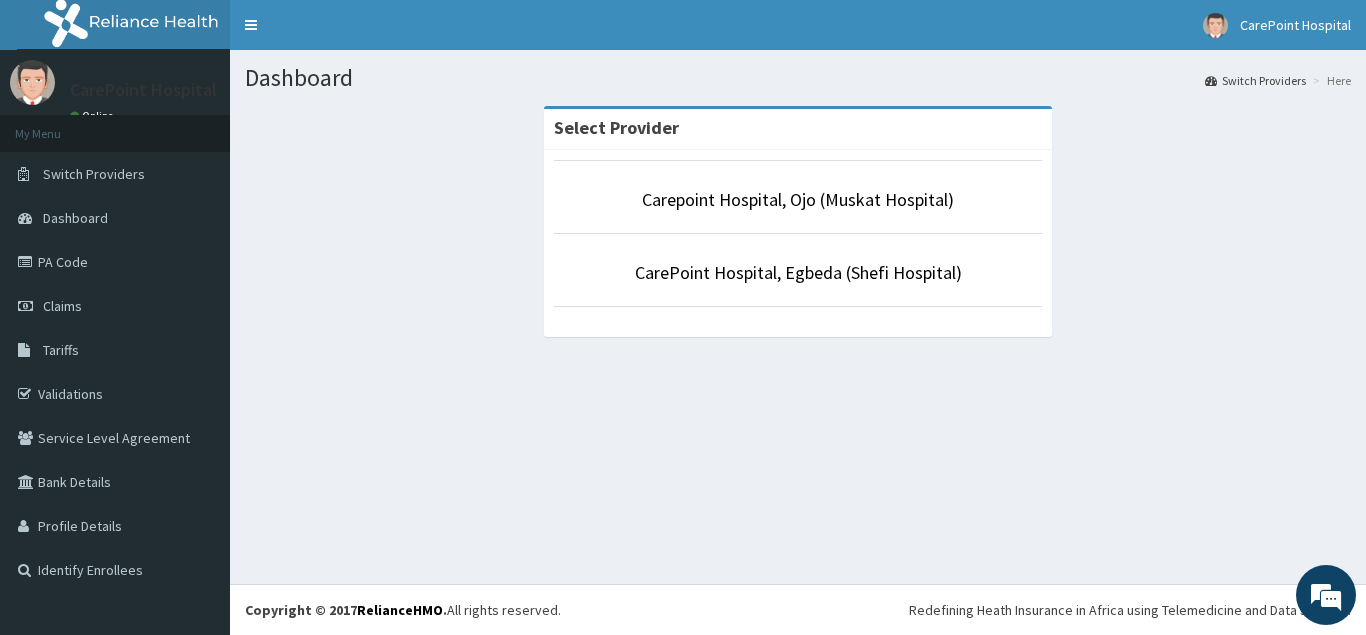 scroll, scrollTop: 0, scrollLeft: 0, axis: both 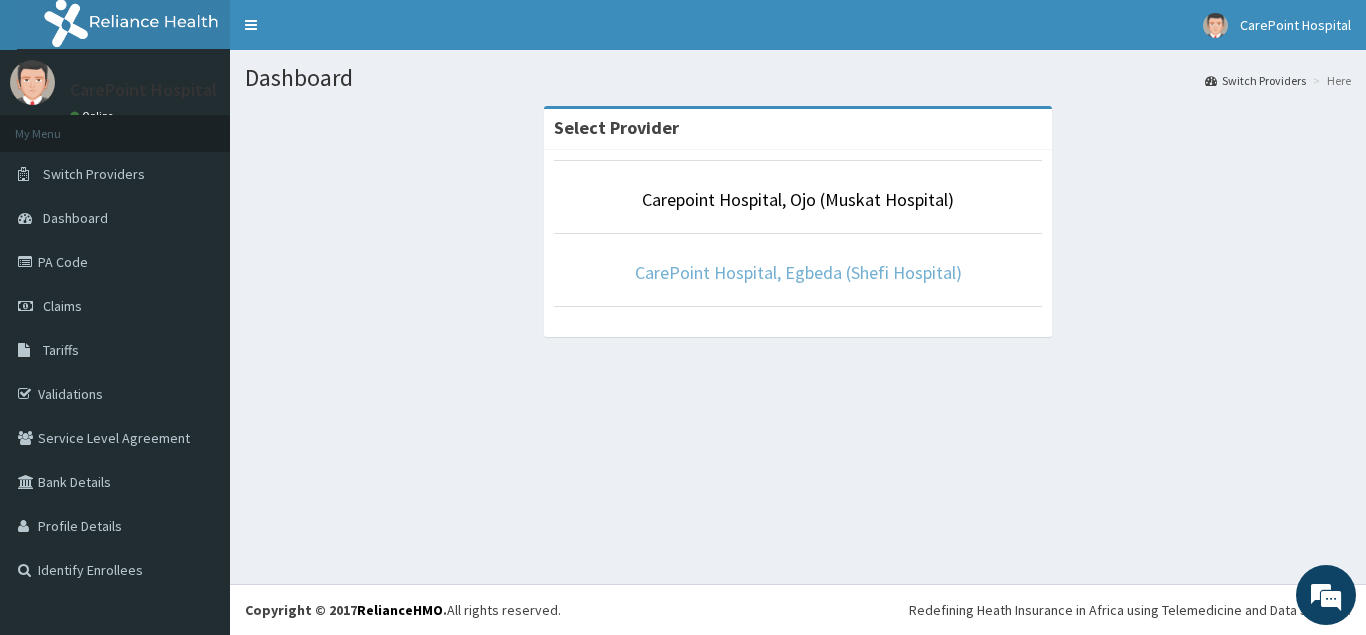 click on "CarePoint Hospital, Egbeda (Shefi Hospital)" at bounding box center (798, 272) 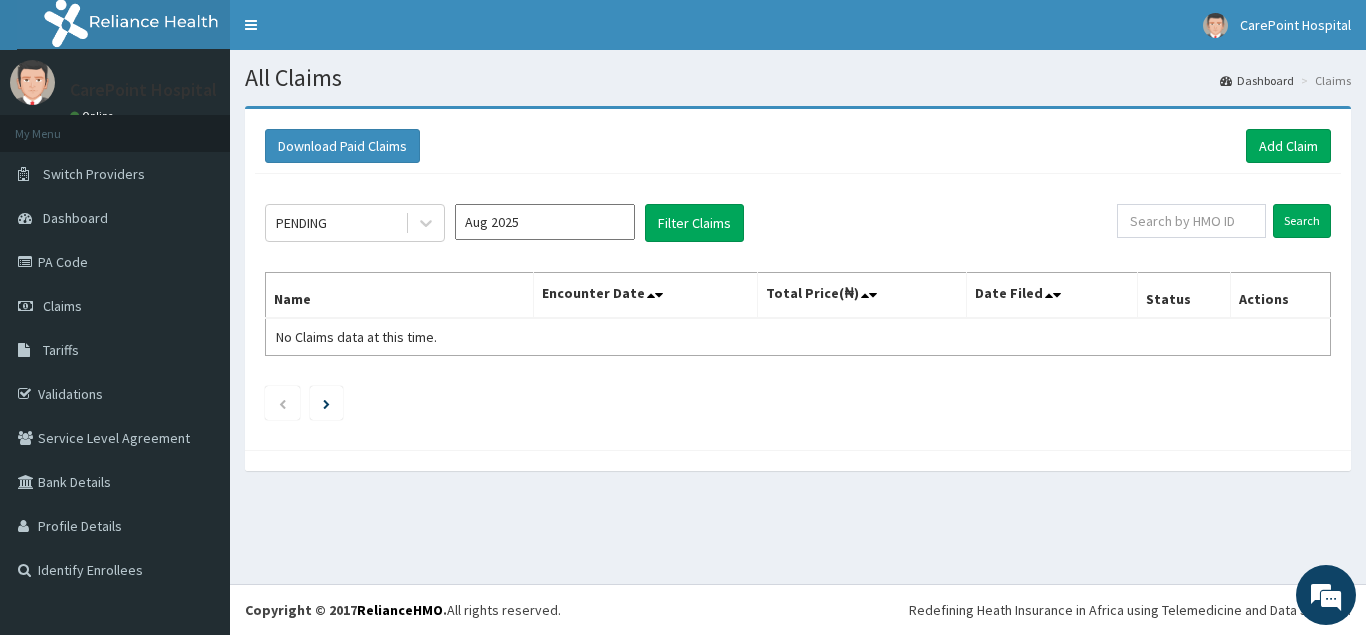 scroll, scrollTop: 0, scrollLeft: 0, axis: both 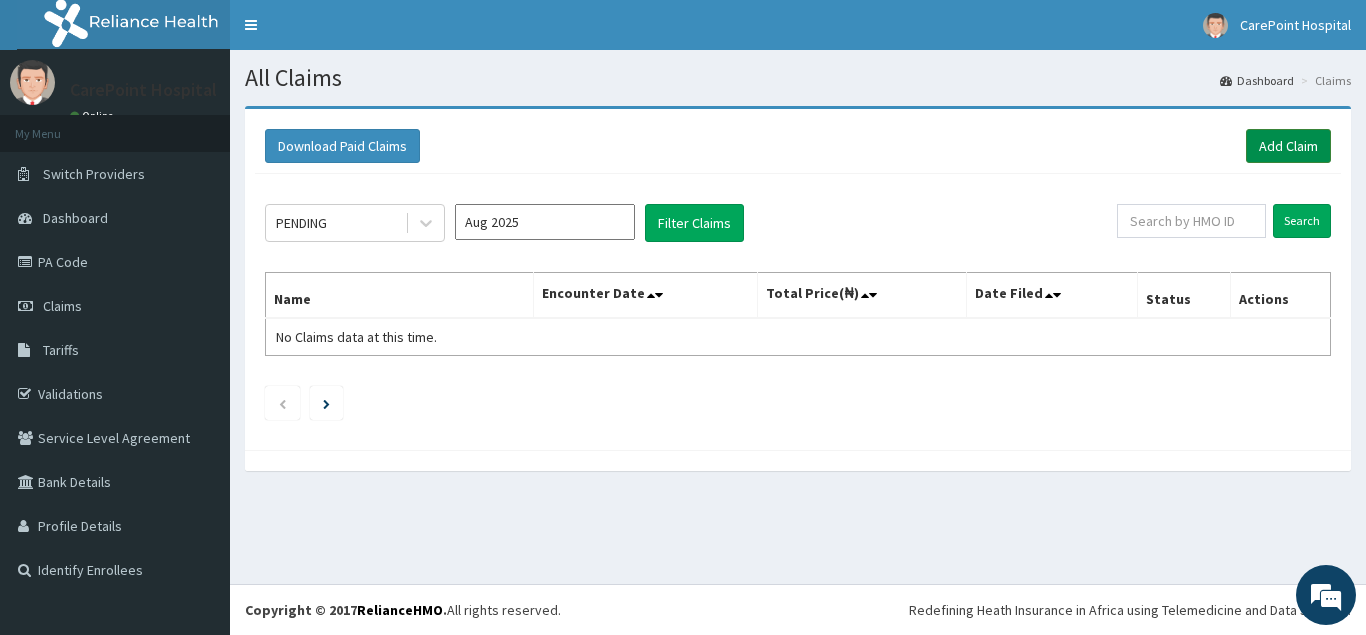 click on "Add Claim" at bounding box center [1288, 146] 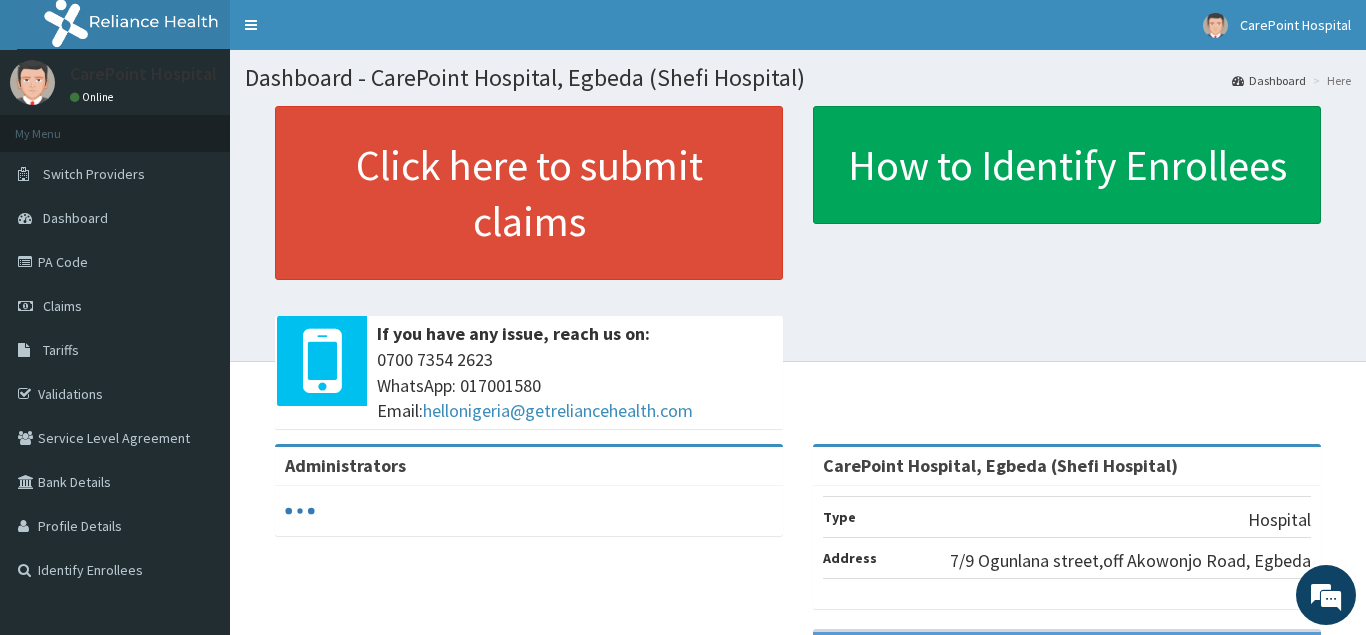 scroll, scrollTop: 0, scrollLeft: 0, axis: both 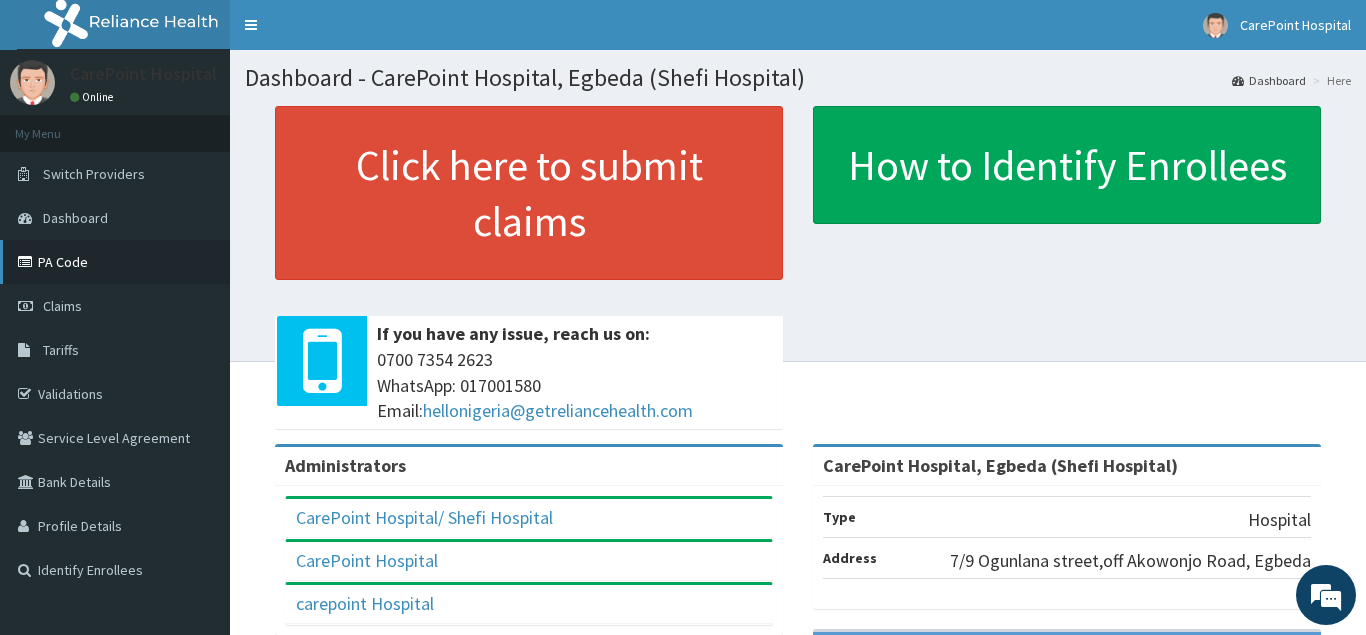 click on "PA Code" at bounding box center [115, 262] 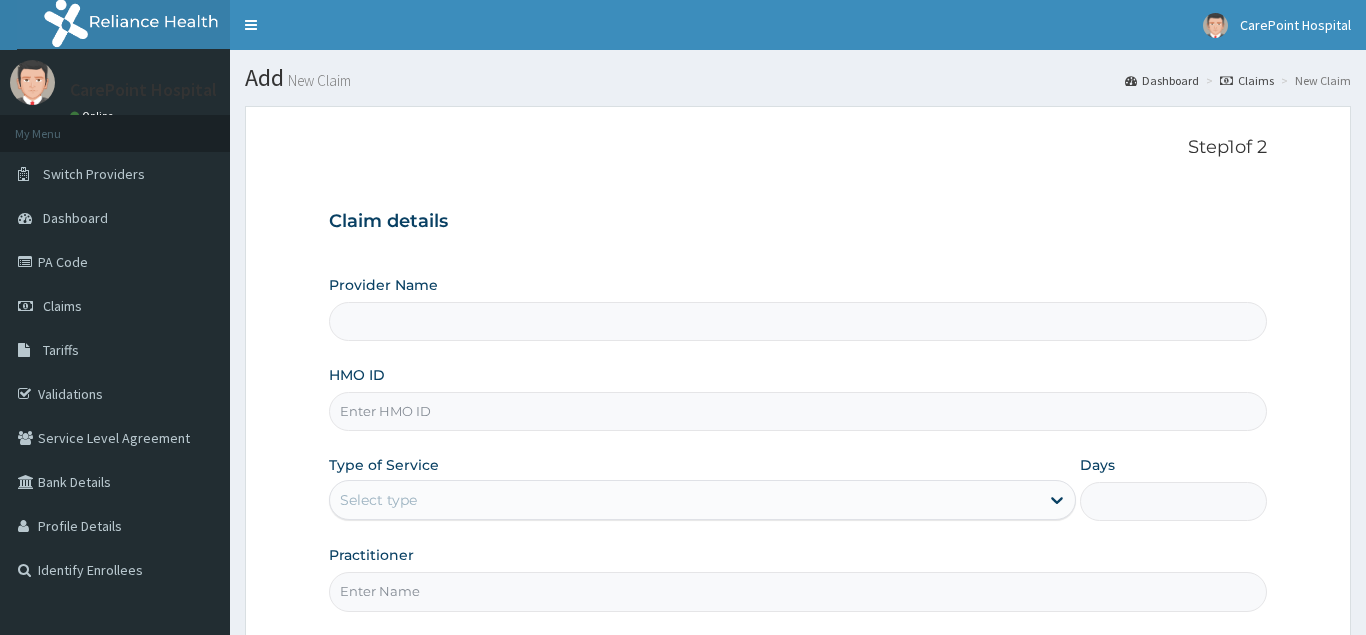 scroll, scrollTop: 0, scrollLeft: 0, axis: both 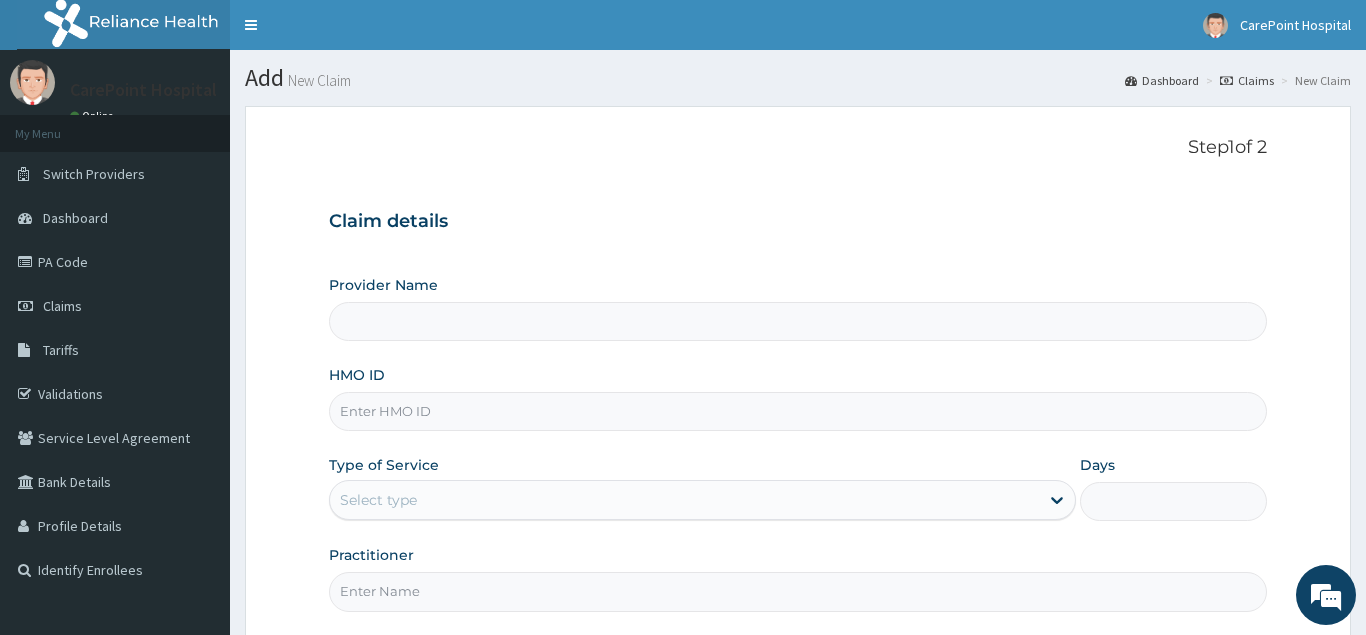 type on "CarePoint Hospital, Egbeda (Shefi Hospital)" 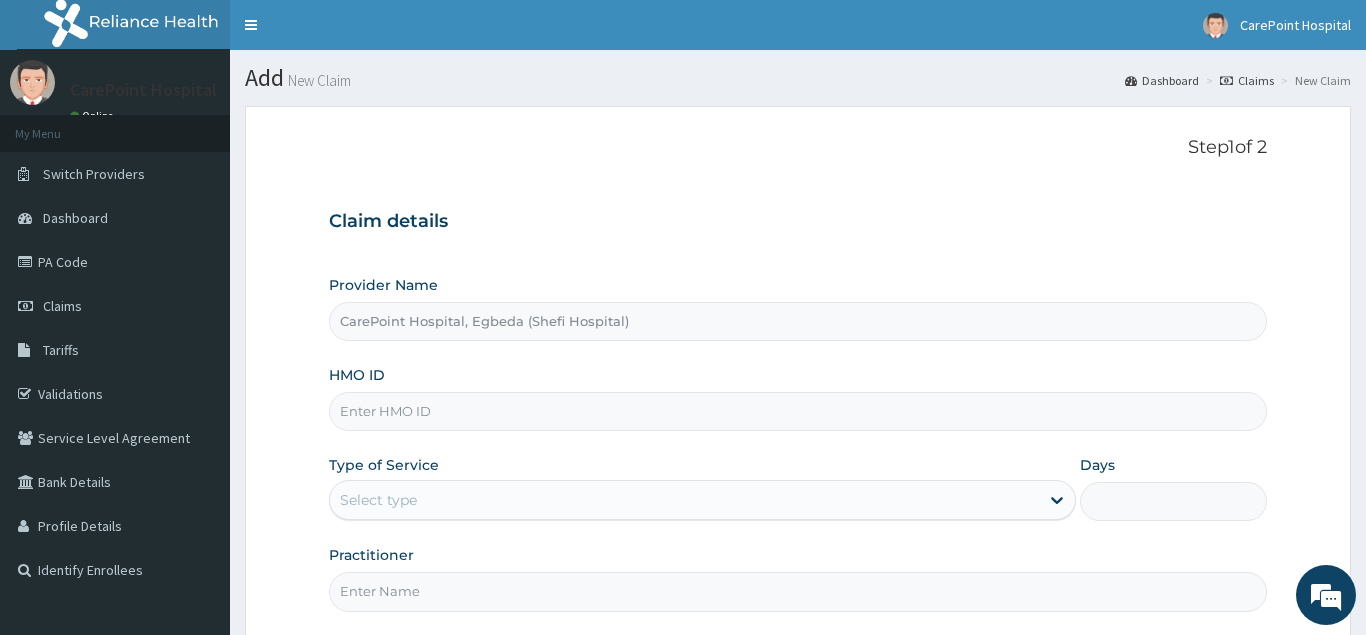 click on "HMO ID" at bounding box center [798, 411] 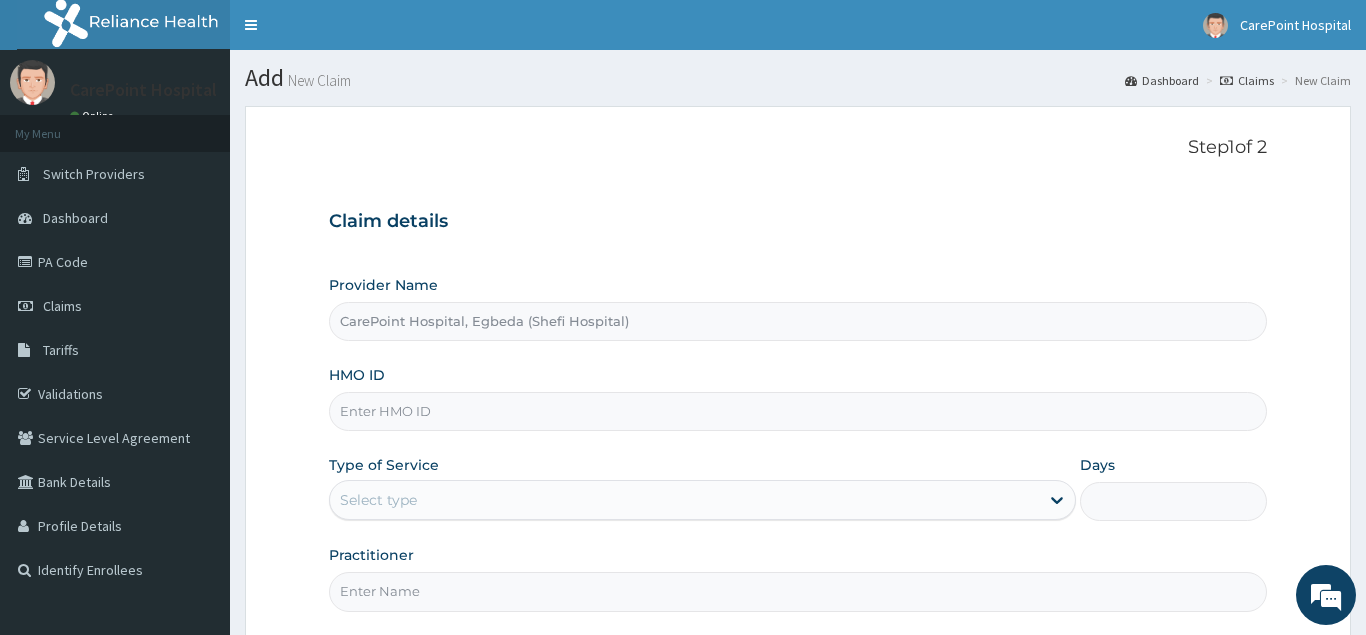 paste on "PIT/10100/D" 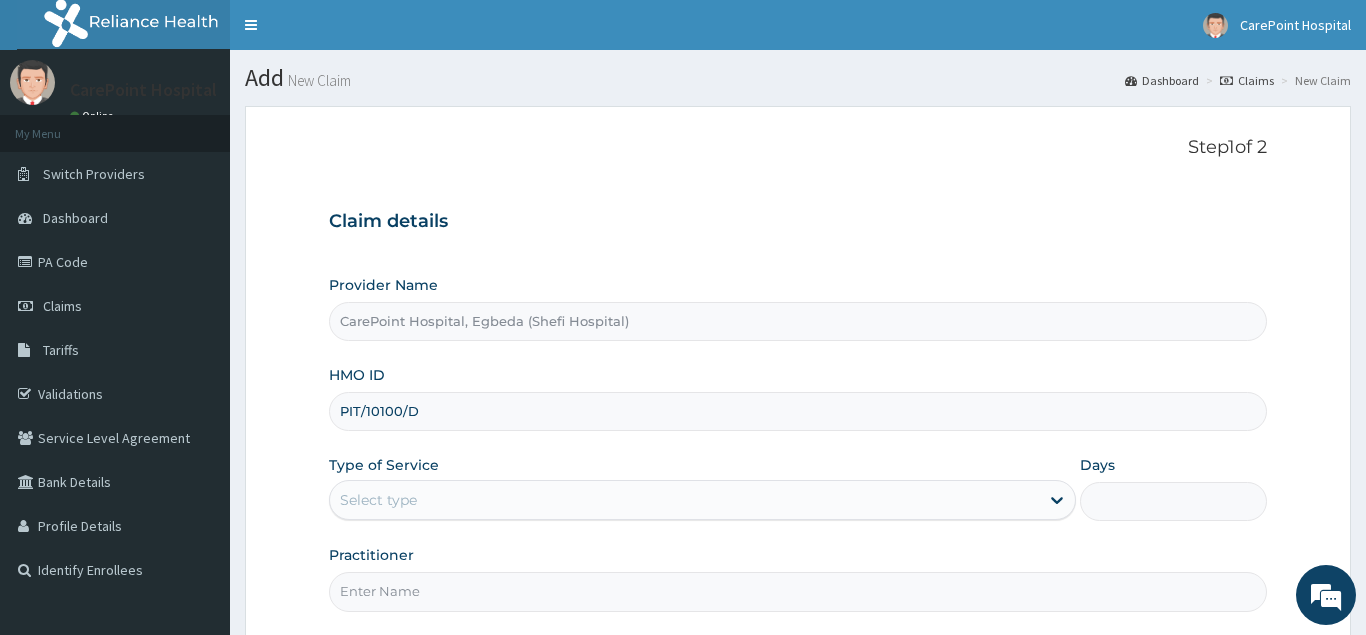 type on "PIT/10100/D" 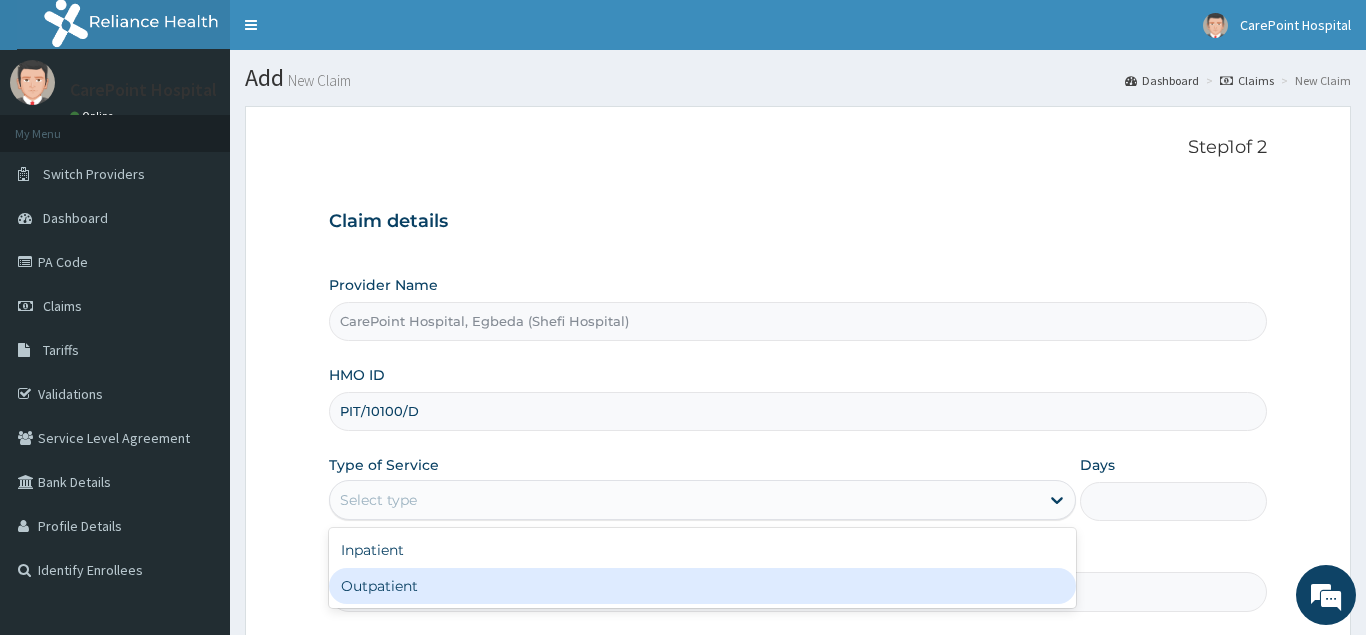 click on "Outpatient" at bounding box center (703, 586) 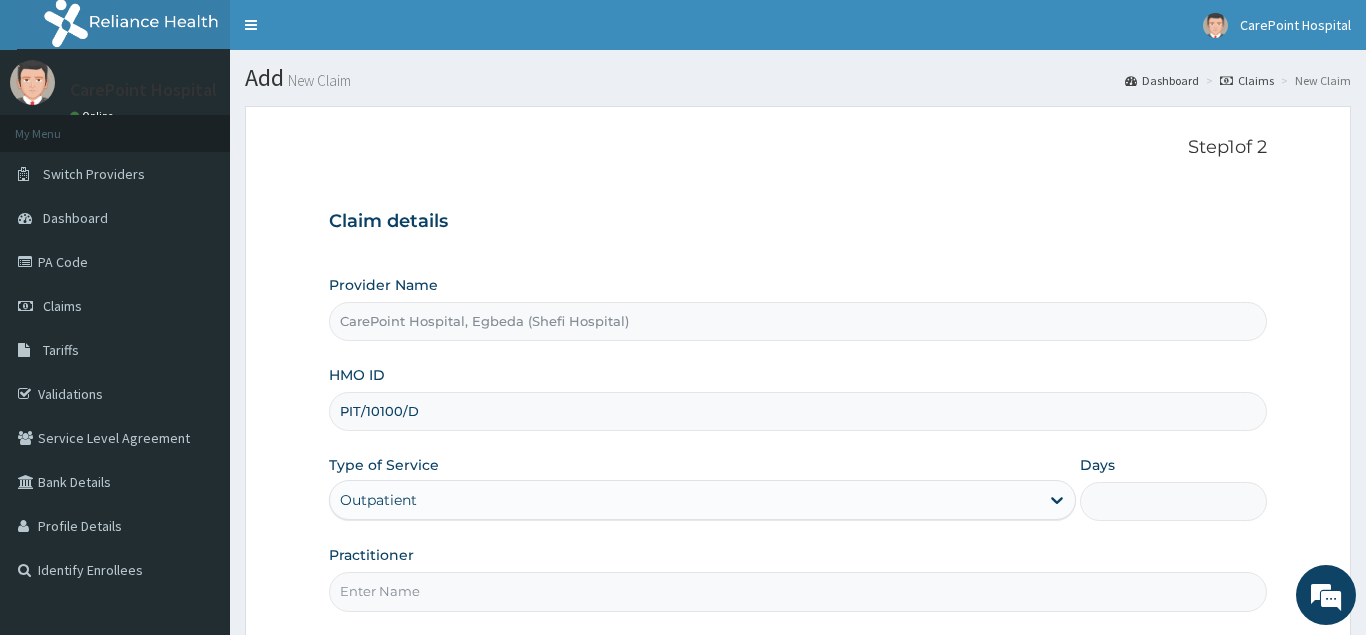 type on "1" 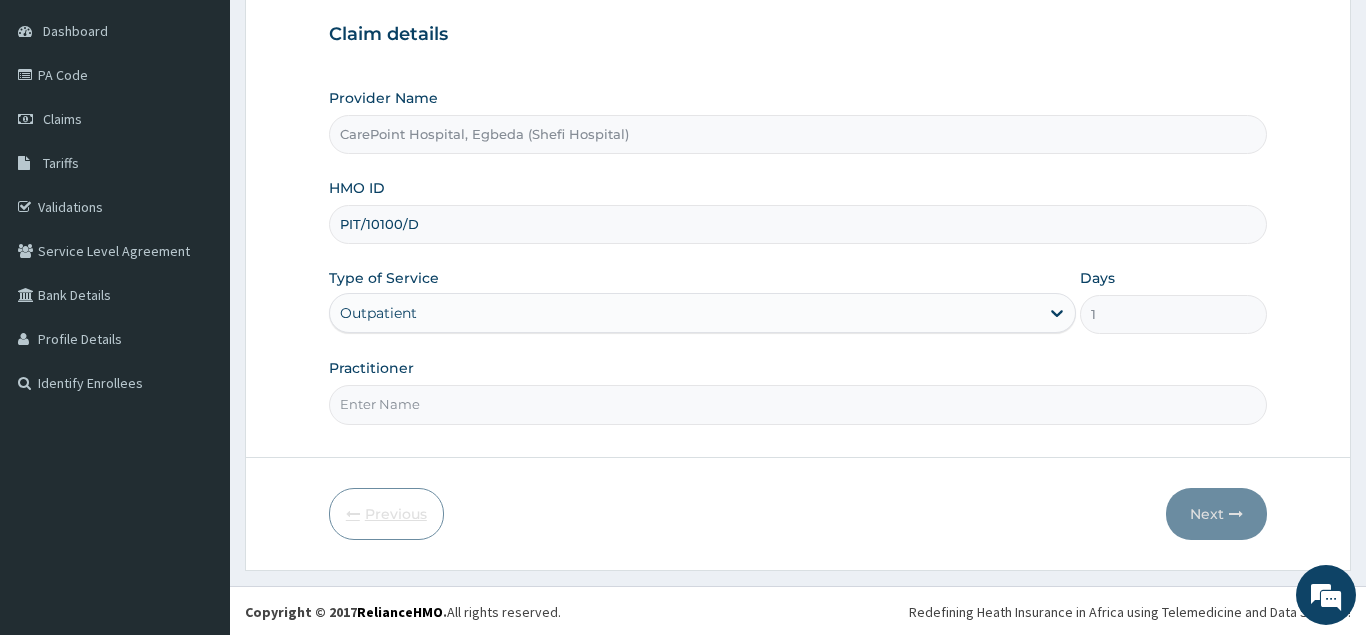 scroll, scrollTop: 189, scrollLeft: 0, axis: vertical 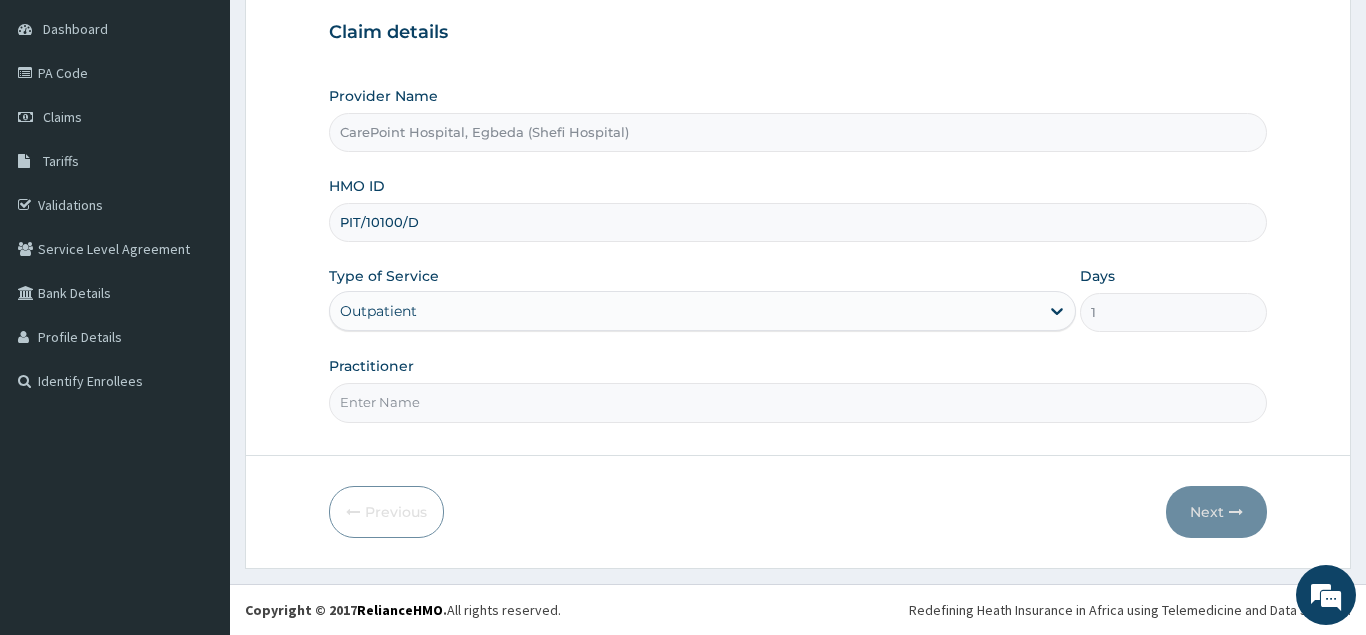 click on "Practitioner" at bounding box center (798, 402) 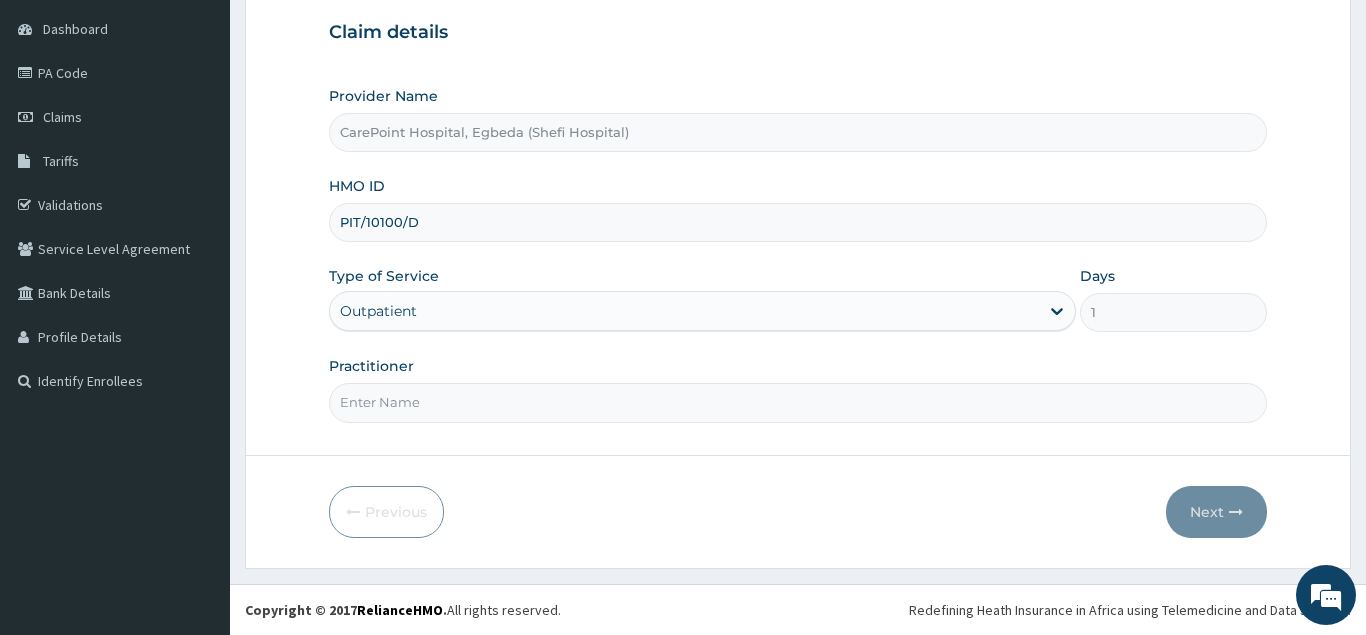 scroll, scrollTop: 0, scrollLeft: 0, axis: both 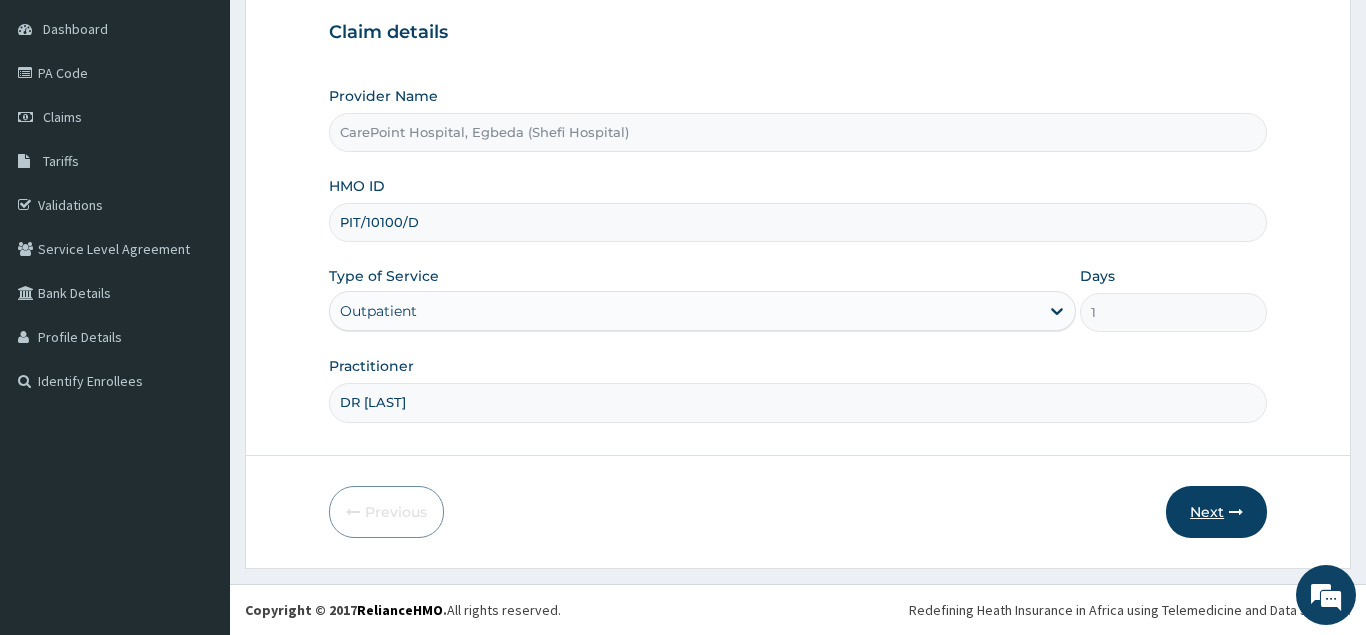 type on "DR [LAST]" 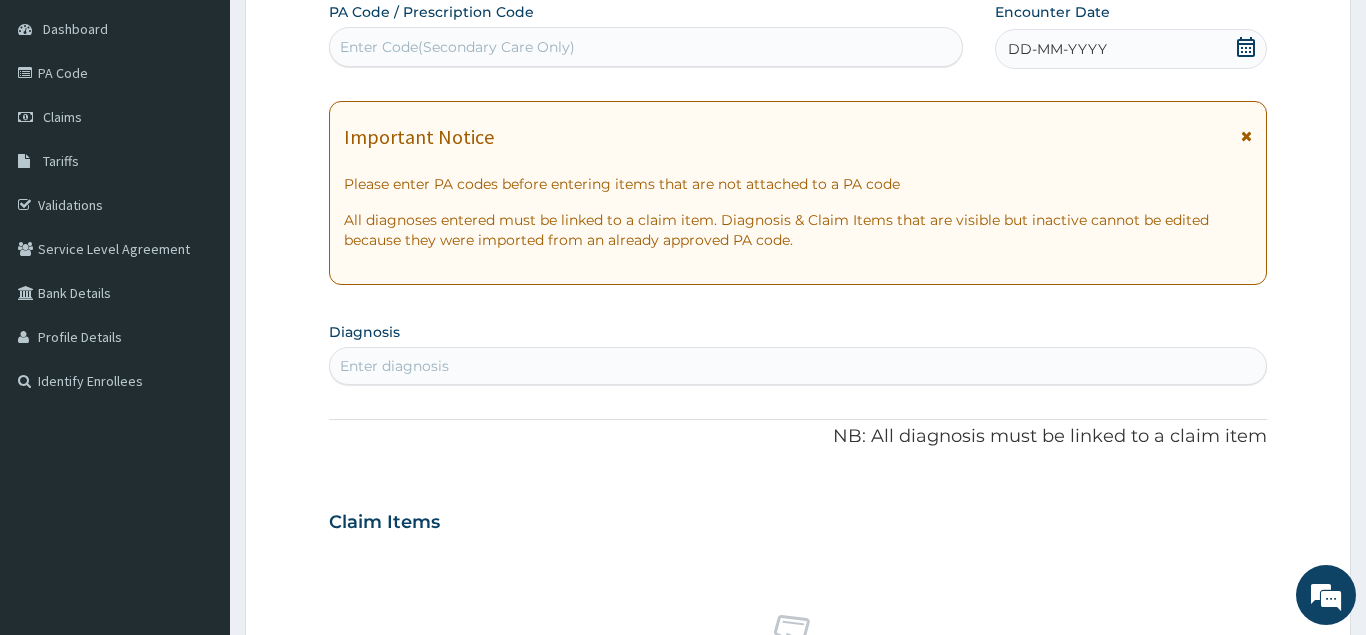 click on "Enter Code(Secondary Care Only)" at bounding box center [457, 47] 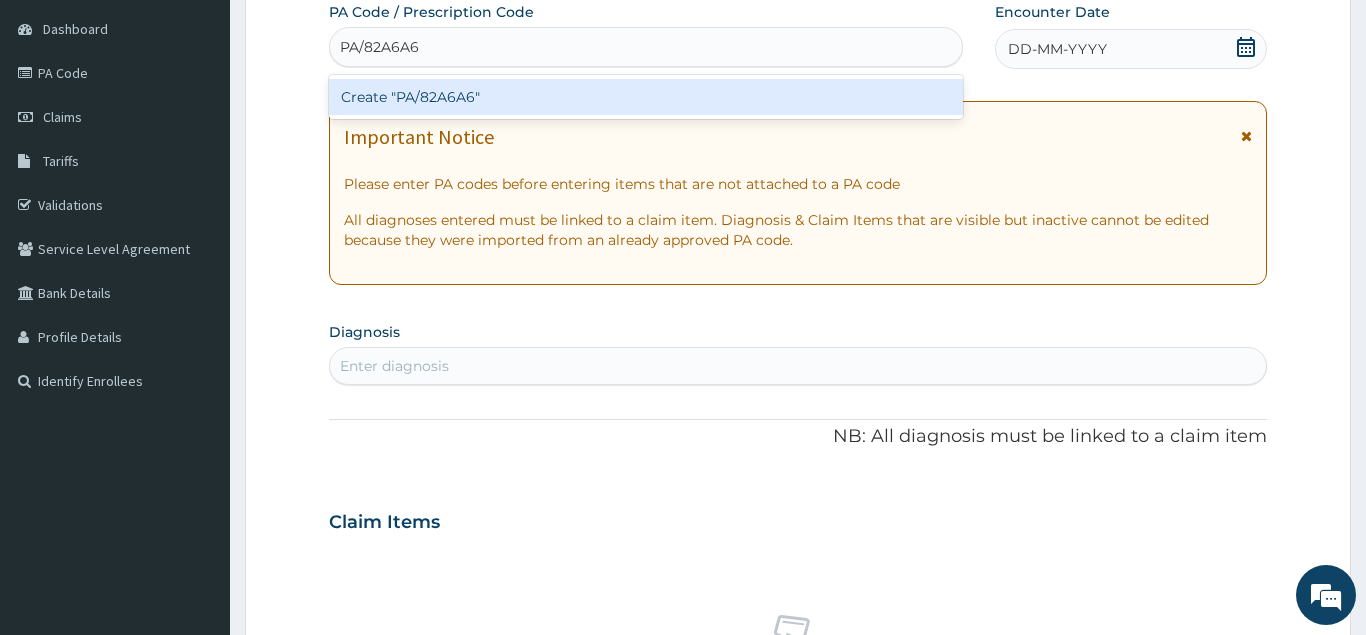 click on "Create "PA/82A6A6"" at bounding box center (646, 97) 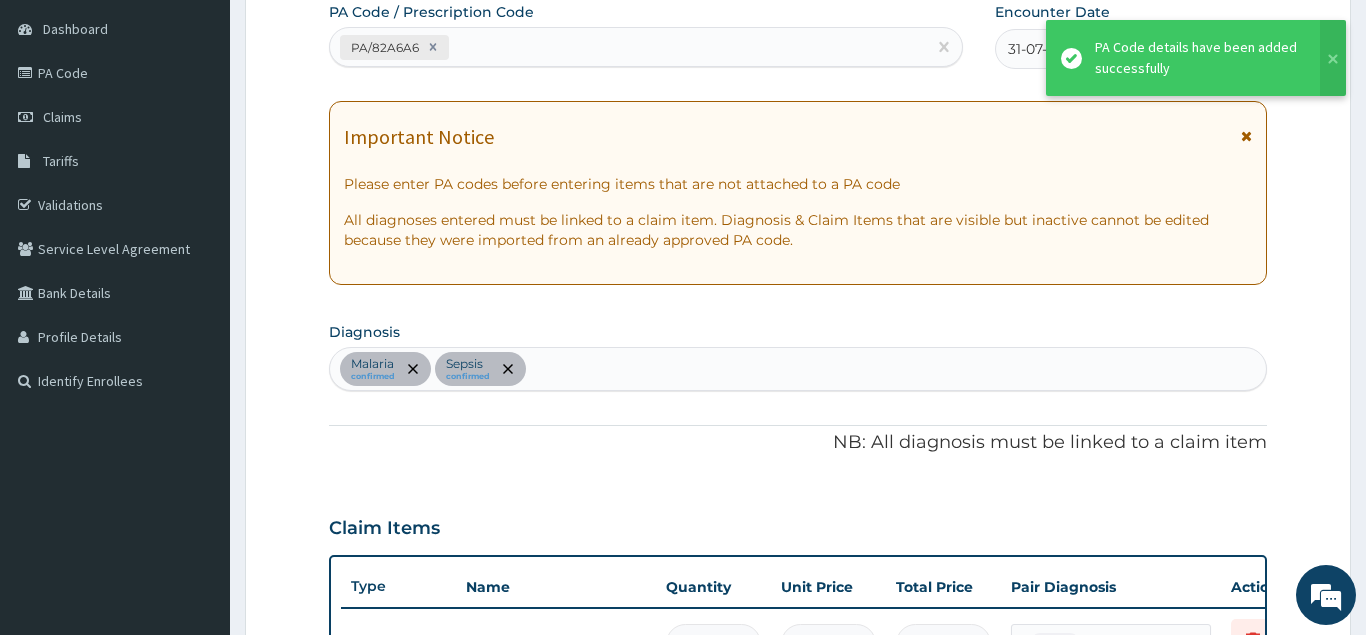 scroll, scrollTop: 722, scrollLeft: 0, axis: vertical 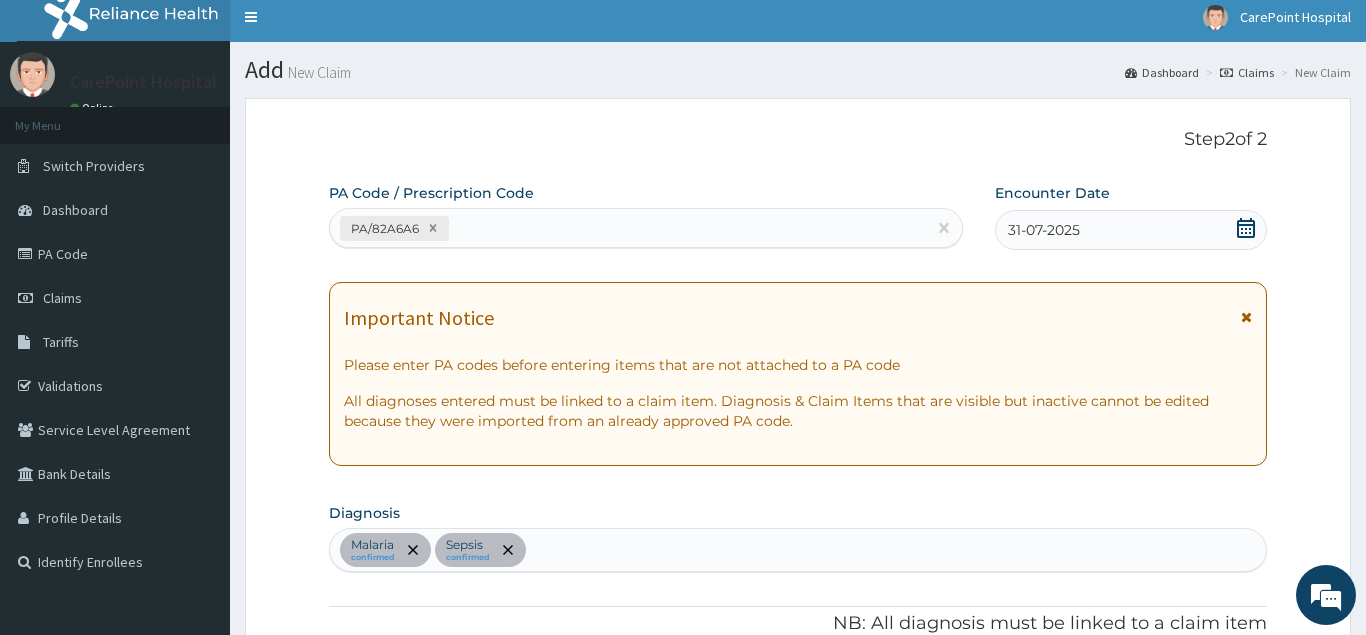 click on "PA/82A6A6" at bounding box center (628, 228) 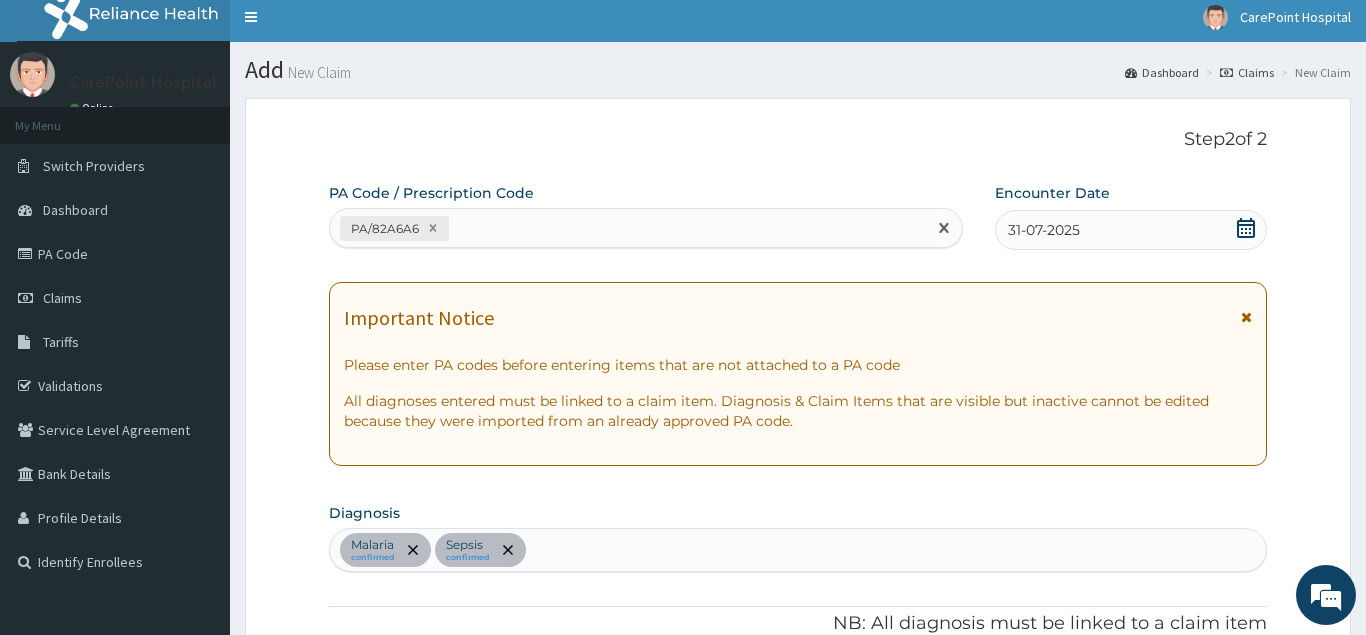 paste on "PA/BC243B" 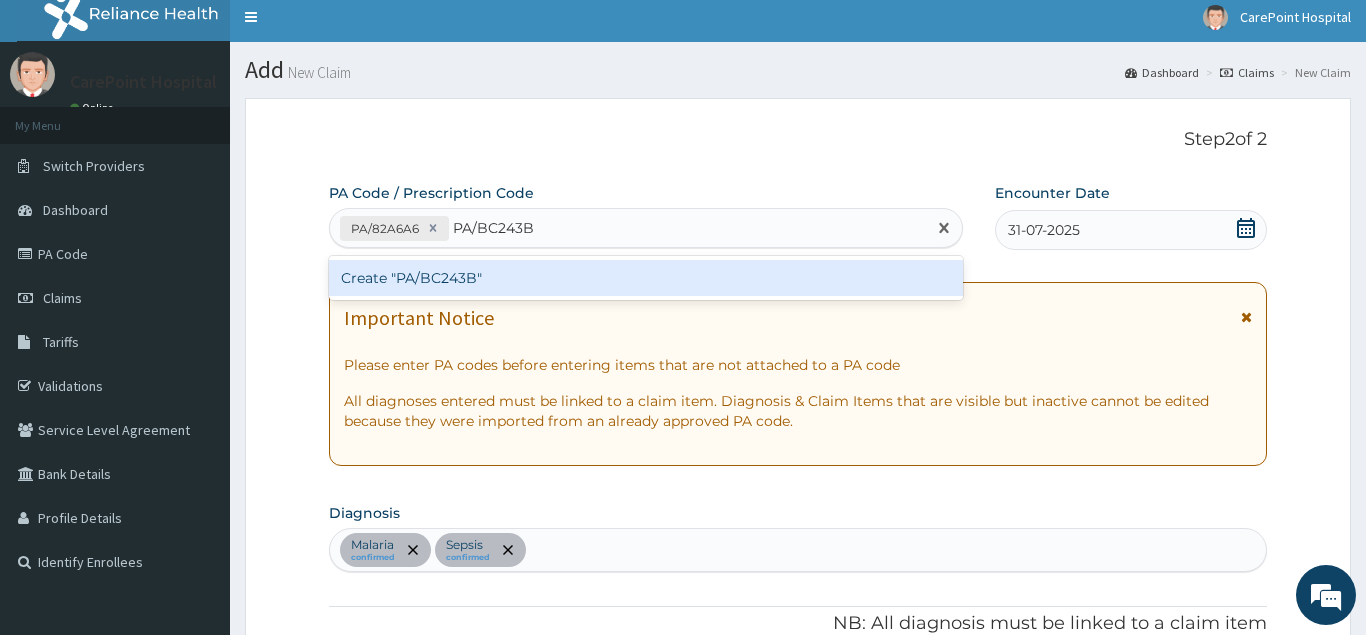 click on "Create "PA/BC243B"" at bounding box center [646, 278] 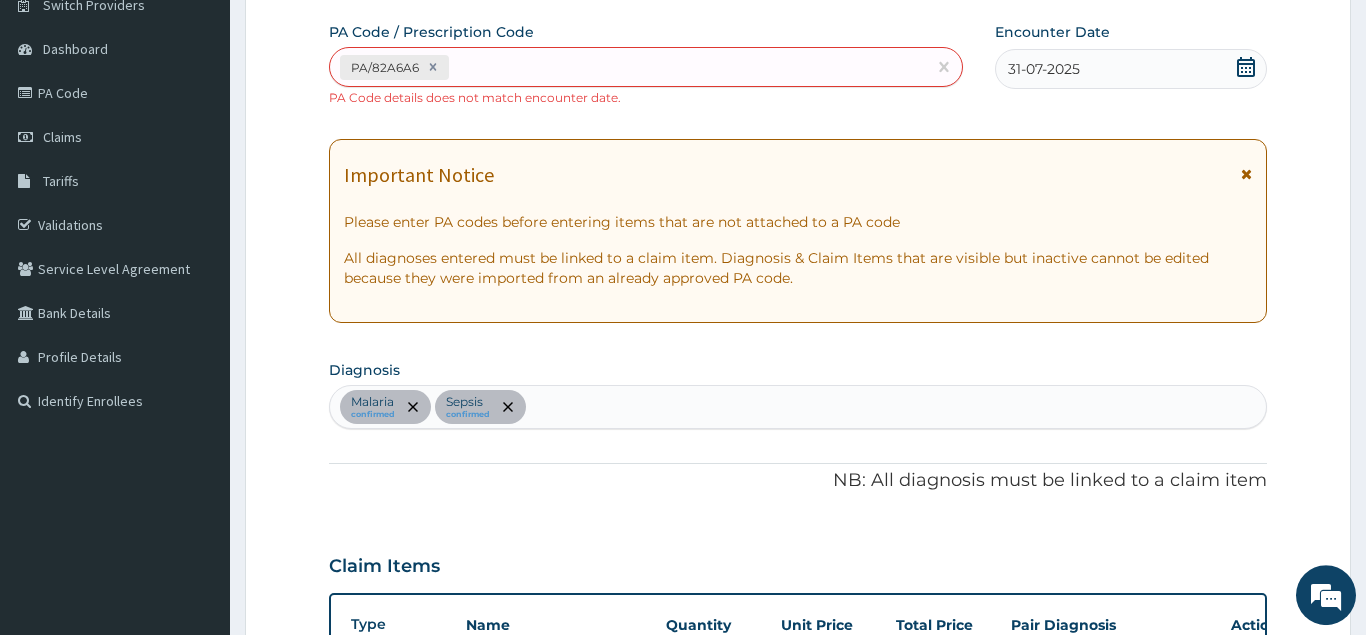 scroll, scrollTop: 128, scrollLeft: 0, axis: vertical 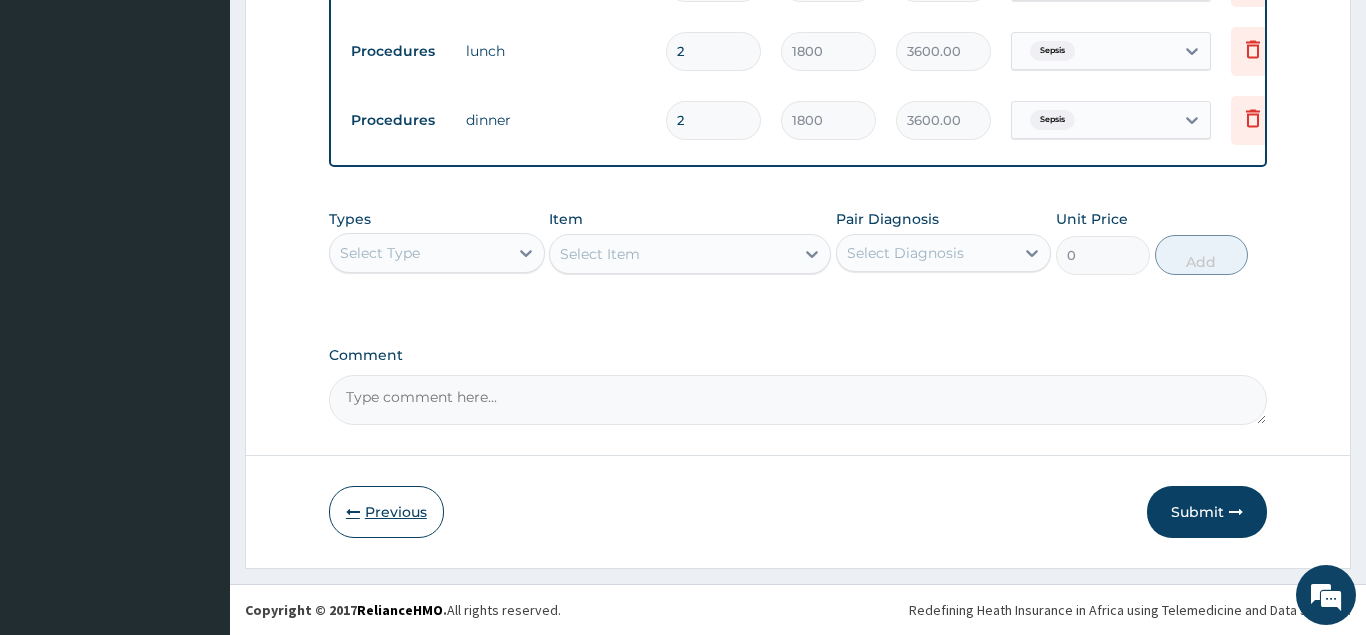 click on "Previous" at bounding box center (386, 512) 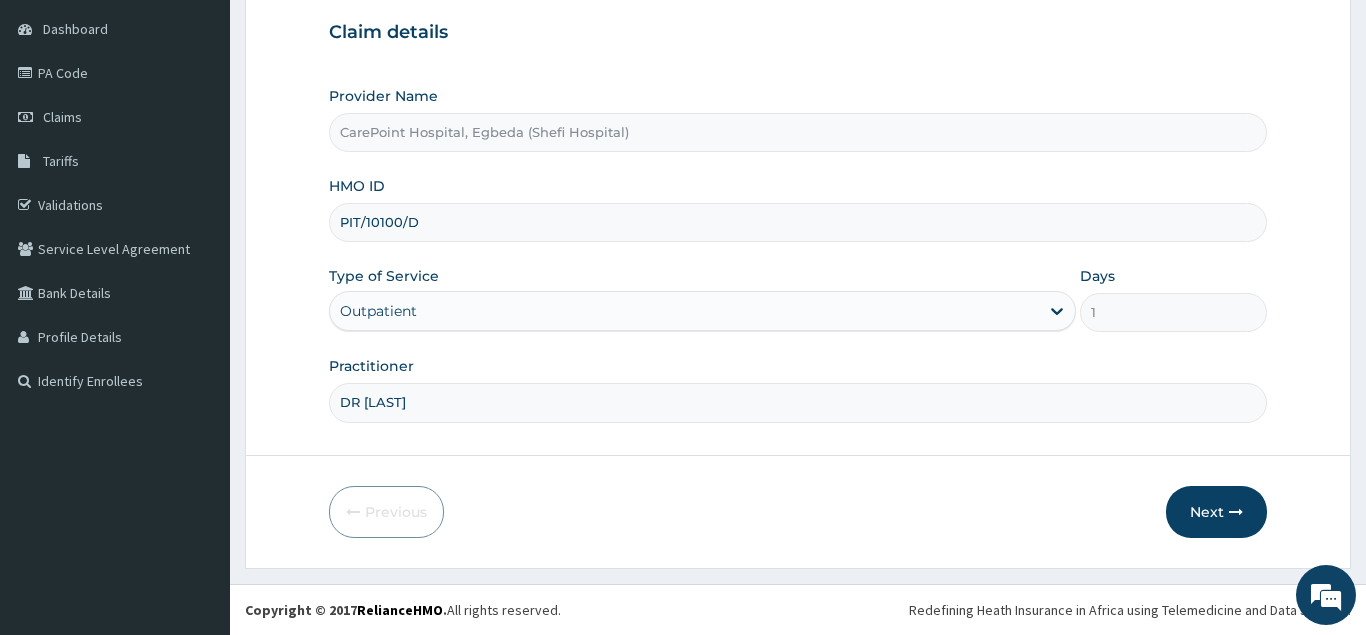 click on "Outpatient" at bounding box center [685, 311] 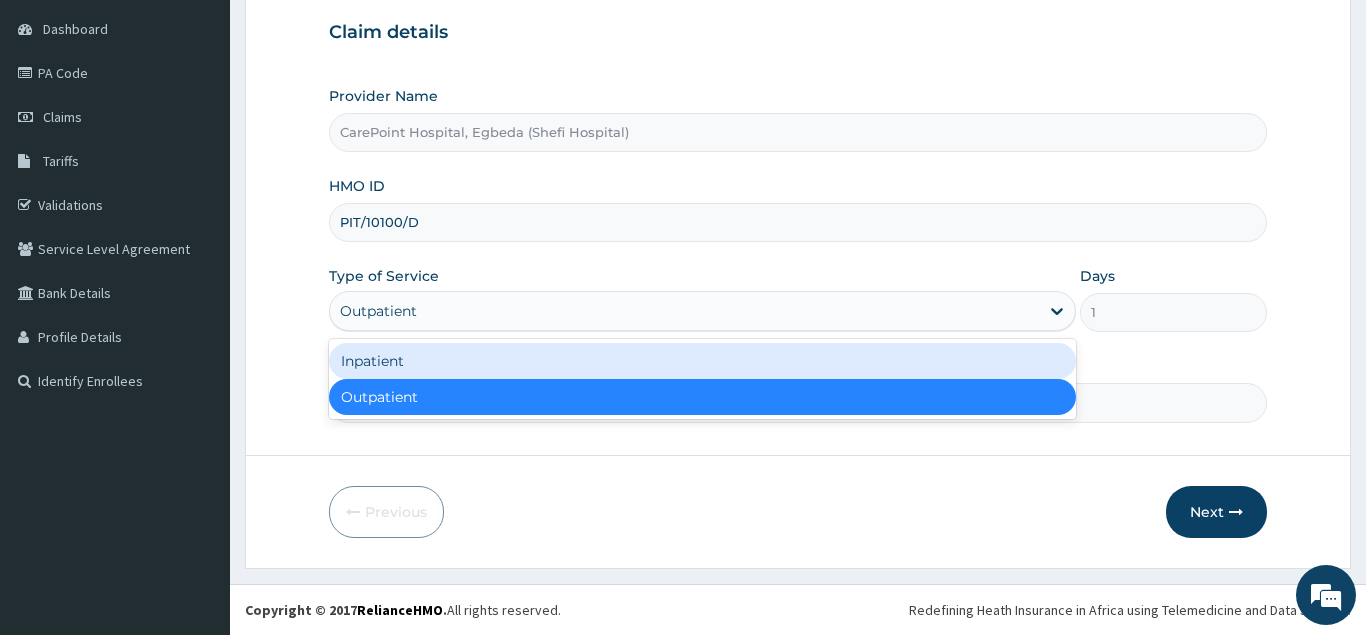 click on "Inpatient" at bounding box center (703, 361) 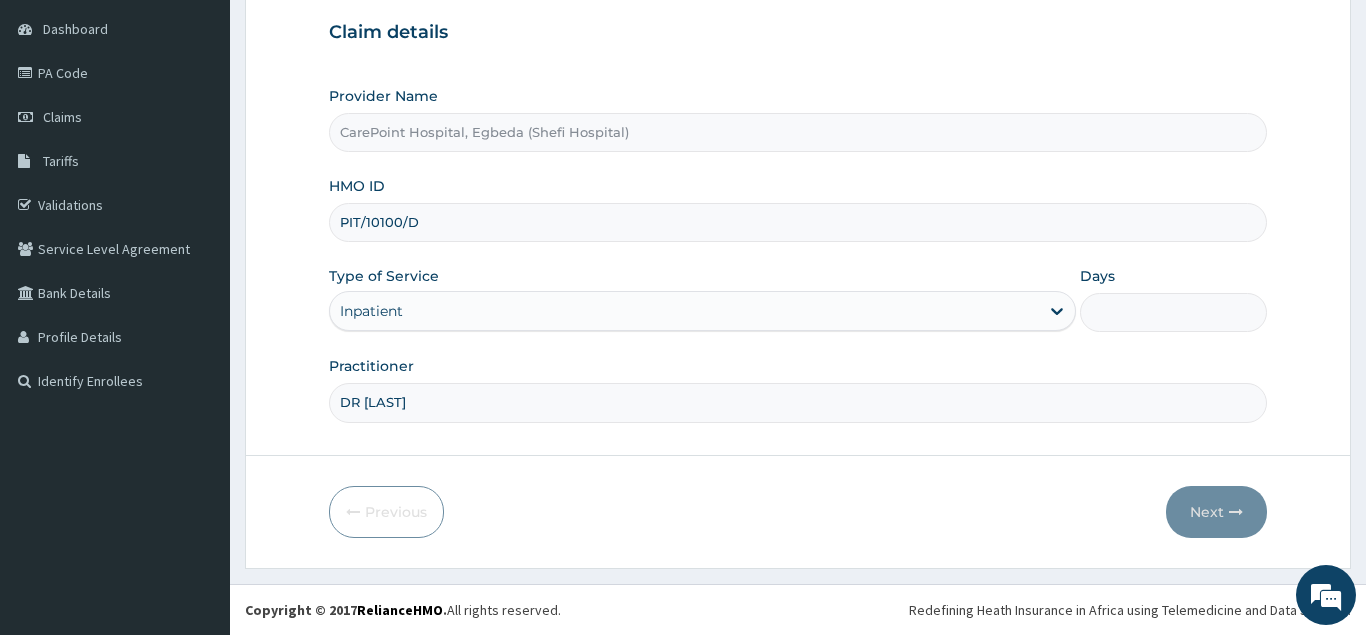 click on "Days" at bounding box center [1173, 312] 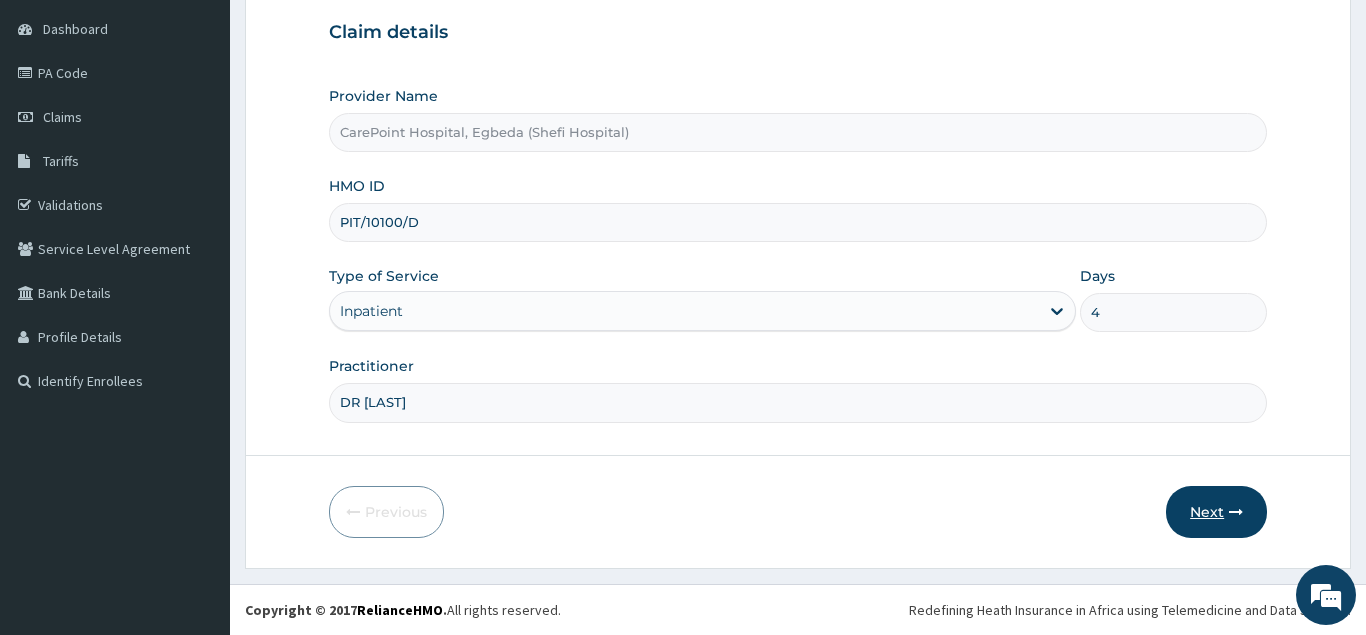 type on "4" 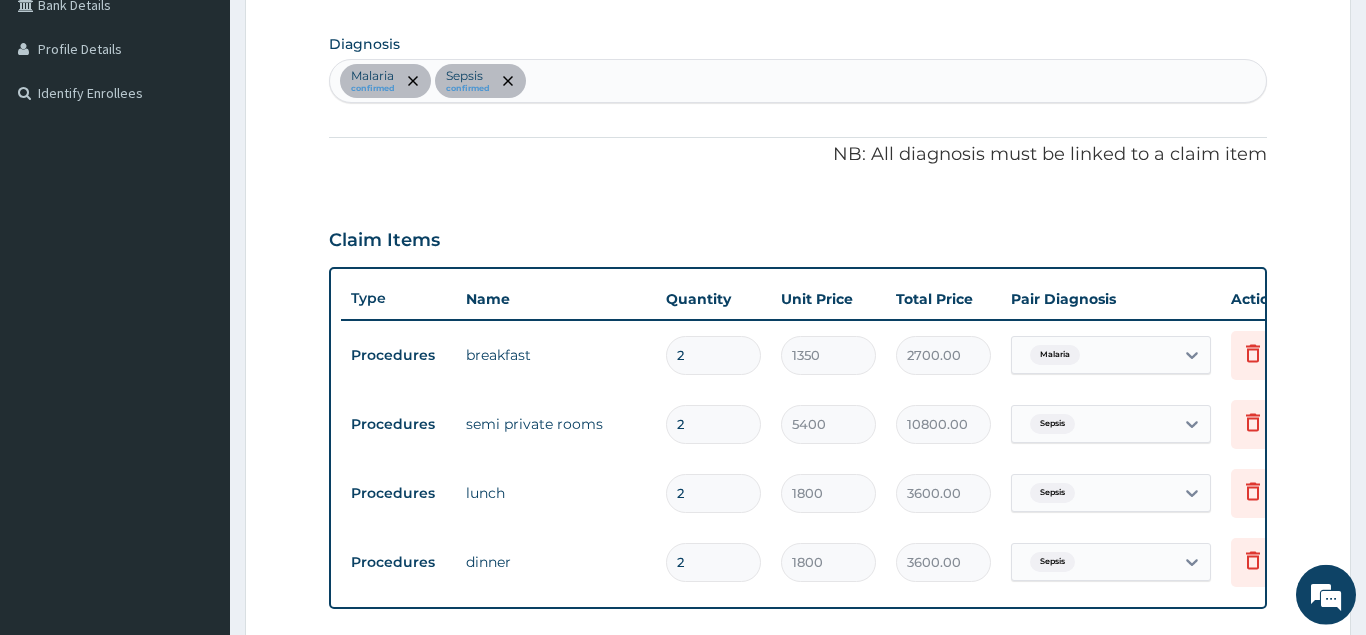 scroll, scrollTop: 495, scrollLeft: 0, axis: vertical 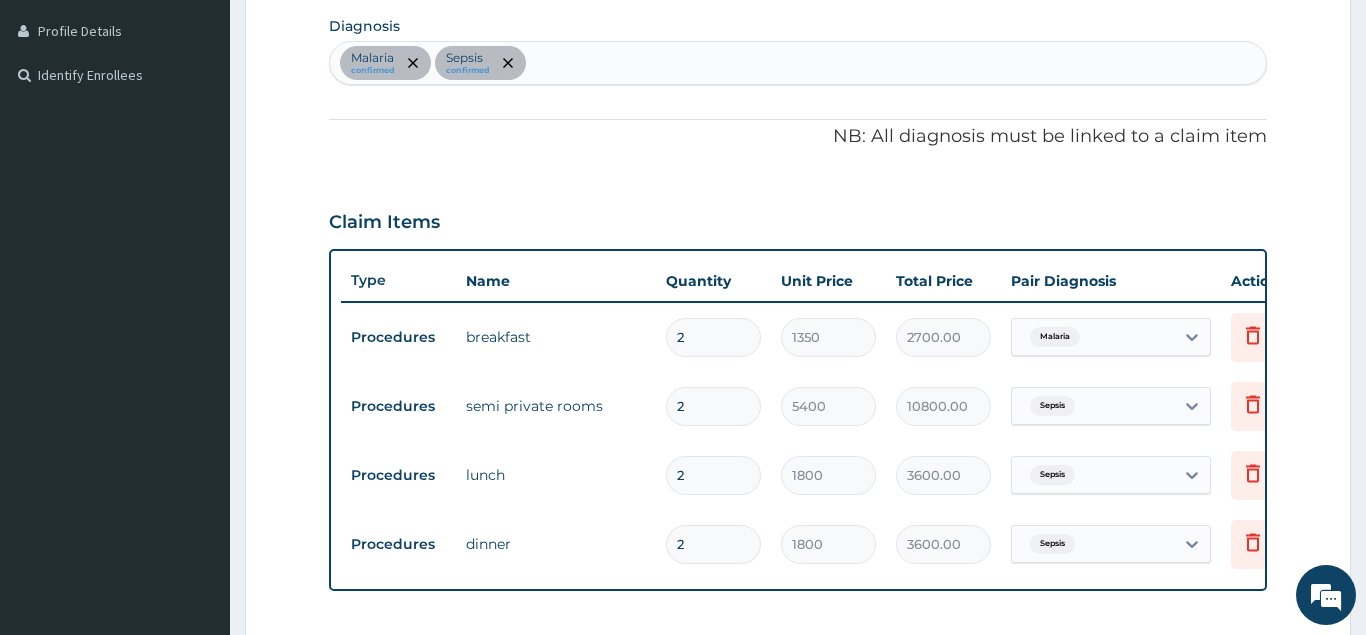 drag, startPoint x: 702, startPoint y: 345, endPoint x: 605, endPoint y: 362, distance: 98.478424 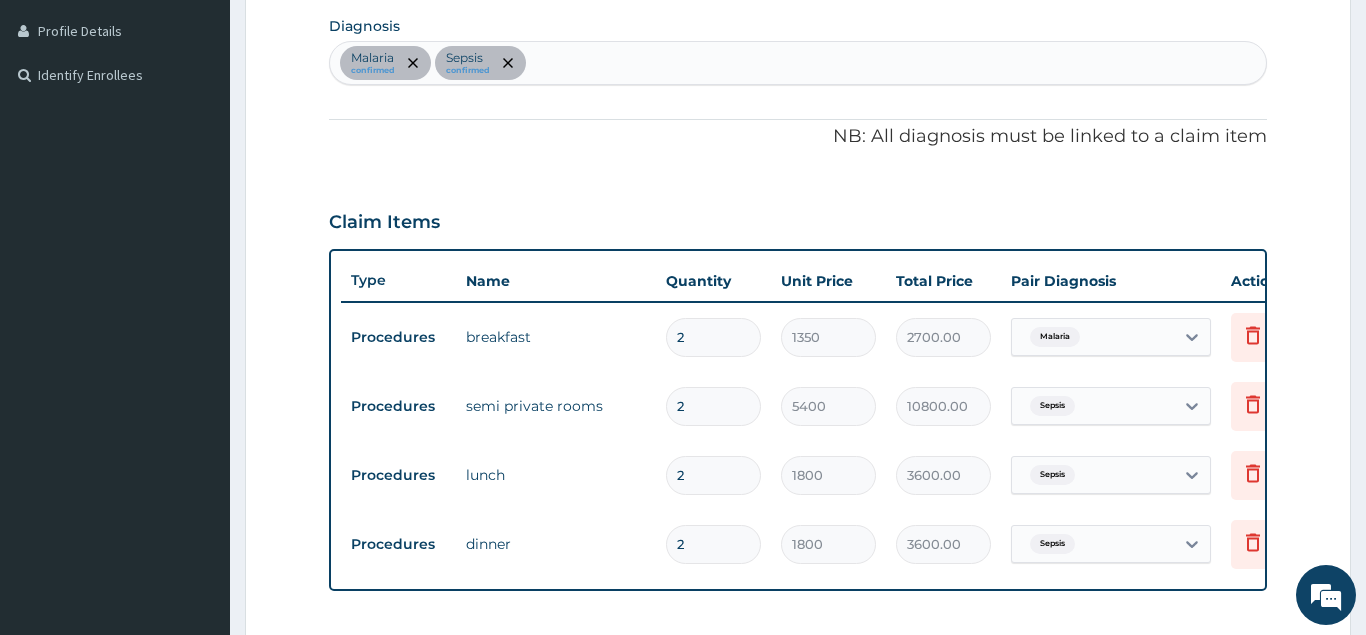 type on "4" 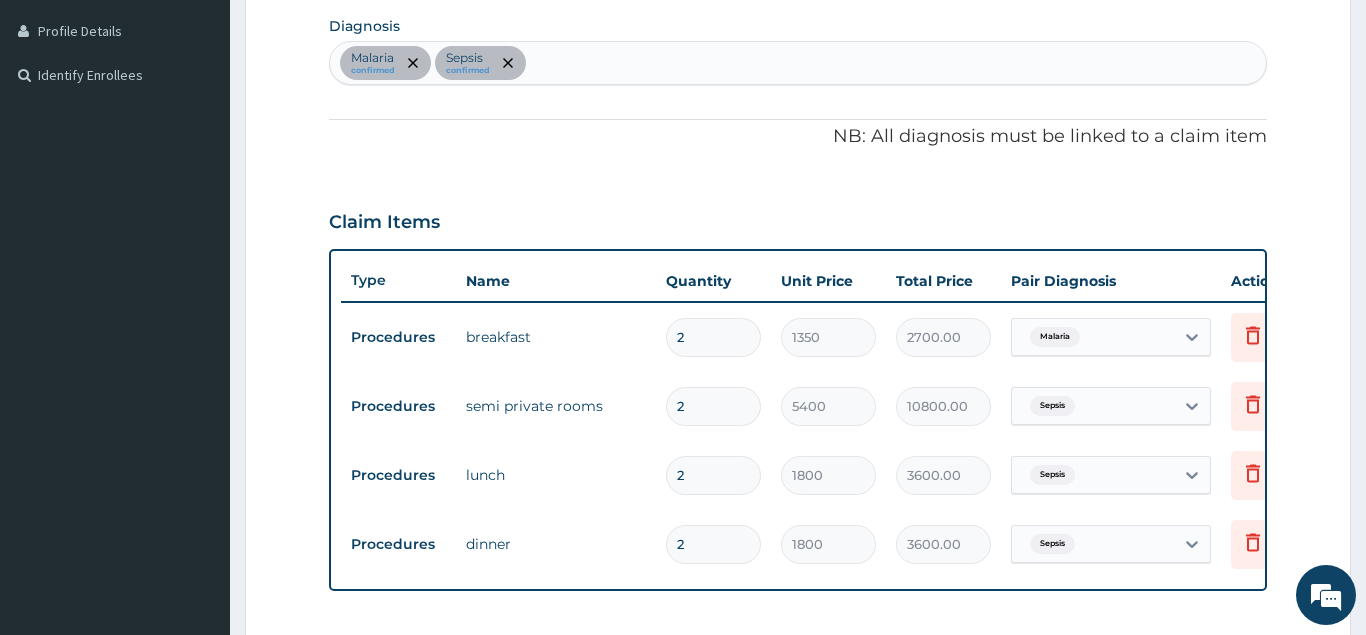 type on "5400.00" 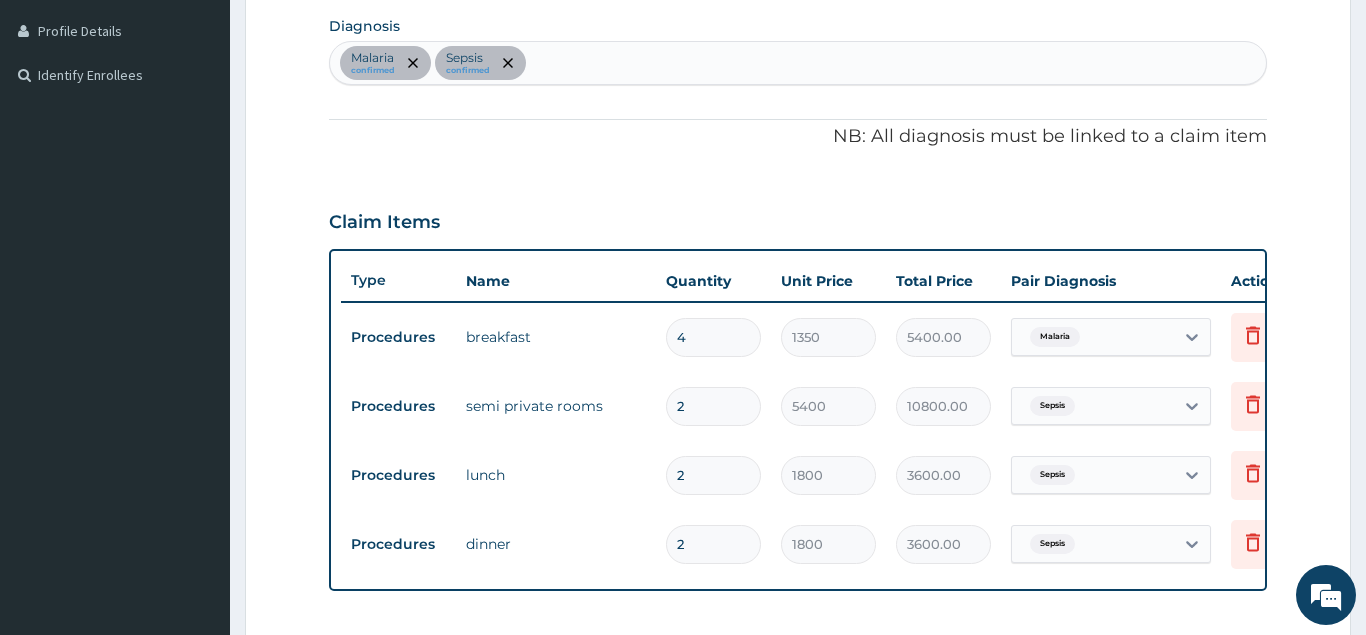 type on "4" 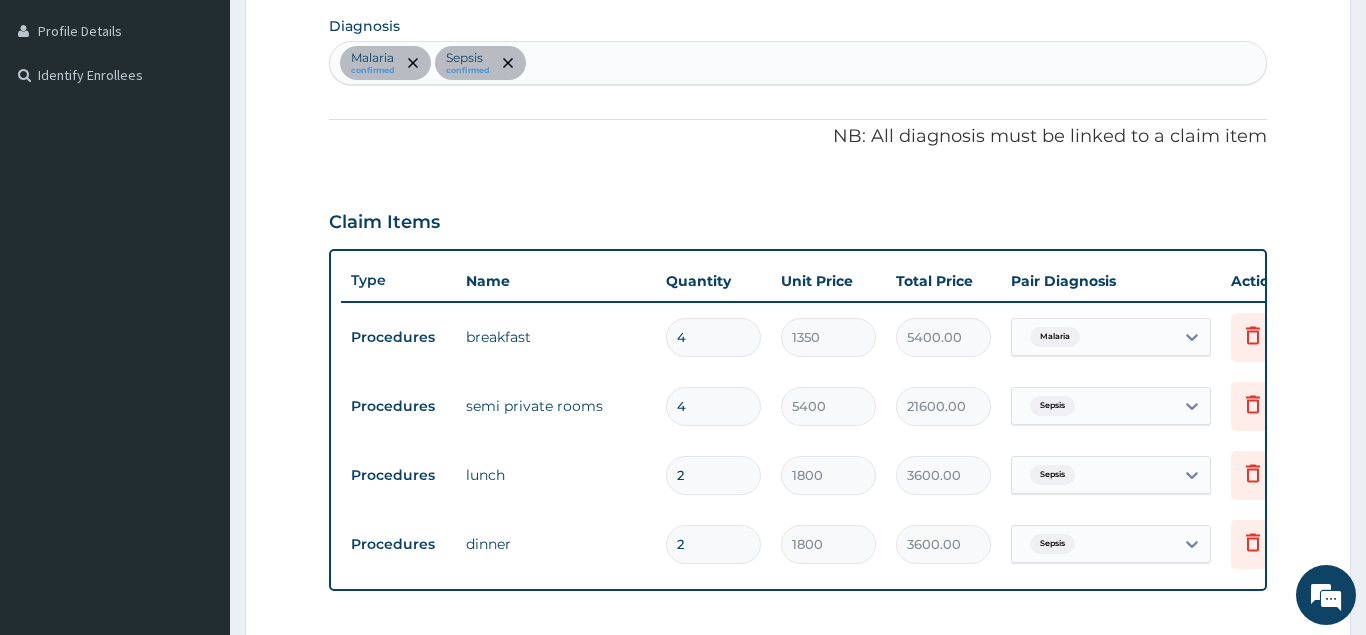 type on "4" 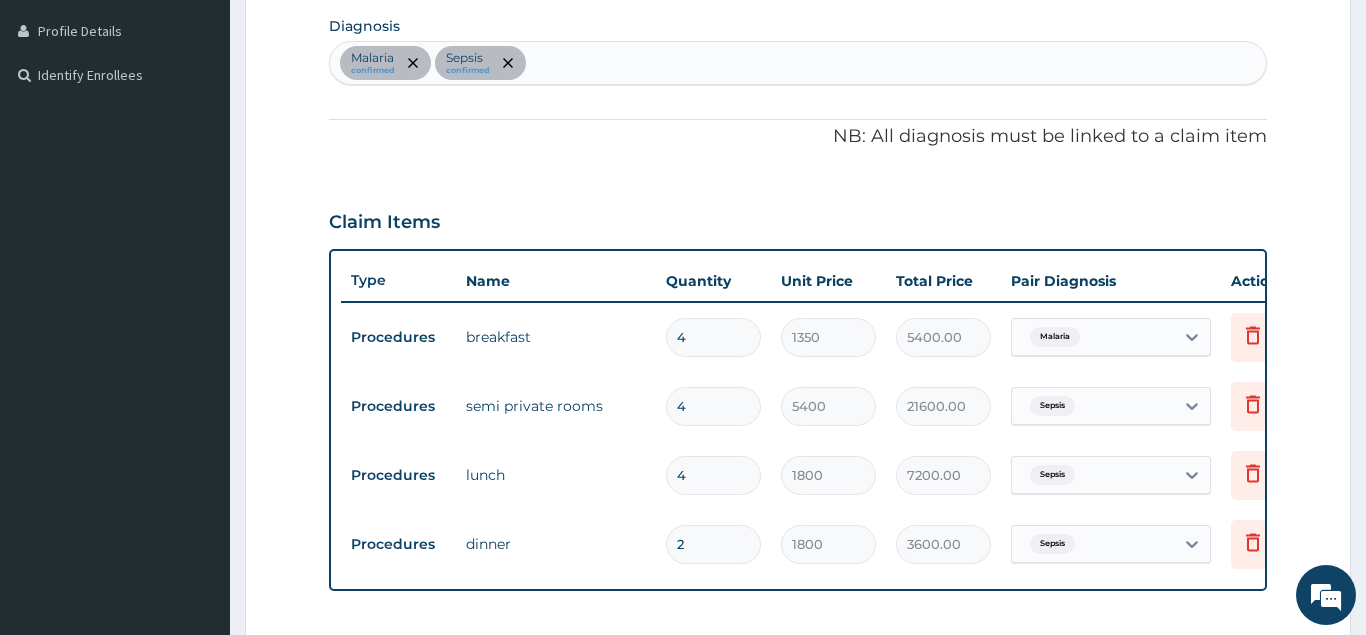 type on "4" 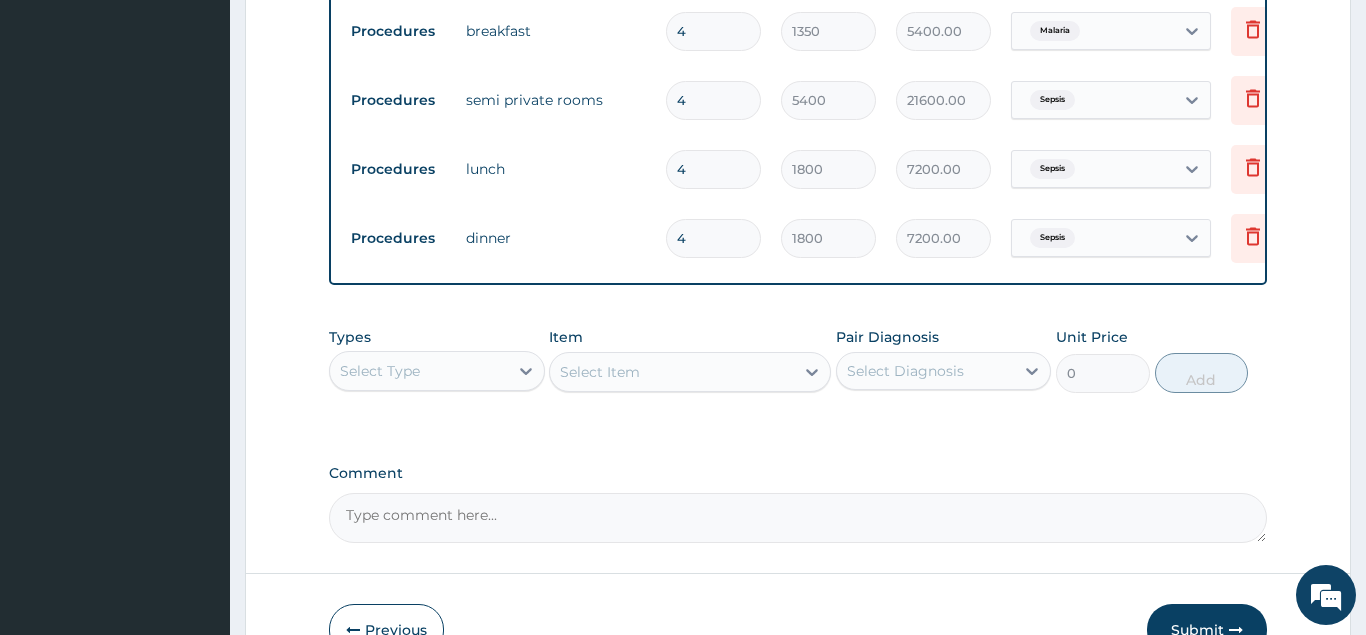 scroll, scrollTop: 919, scrollLeft: 0, axis: vertical 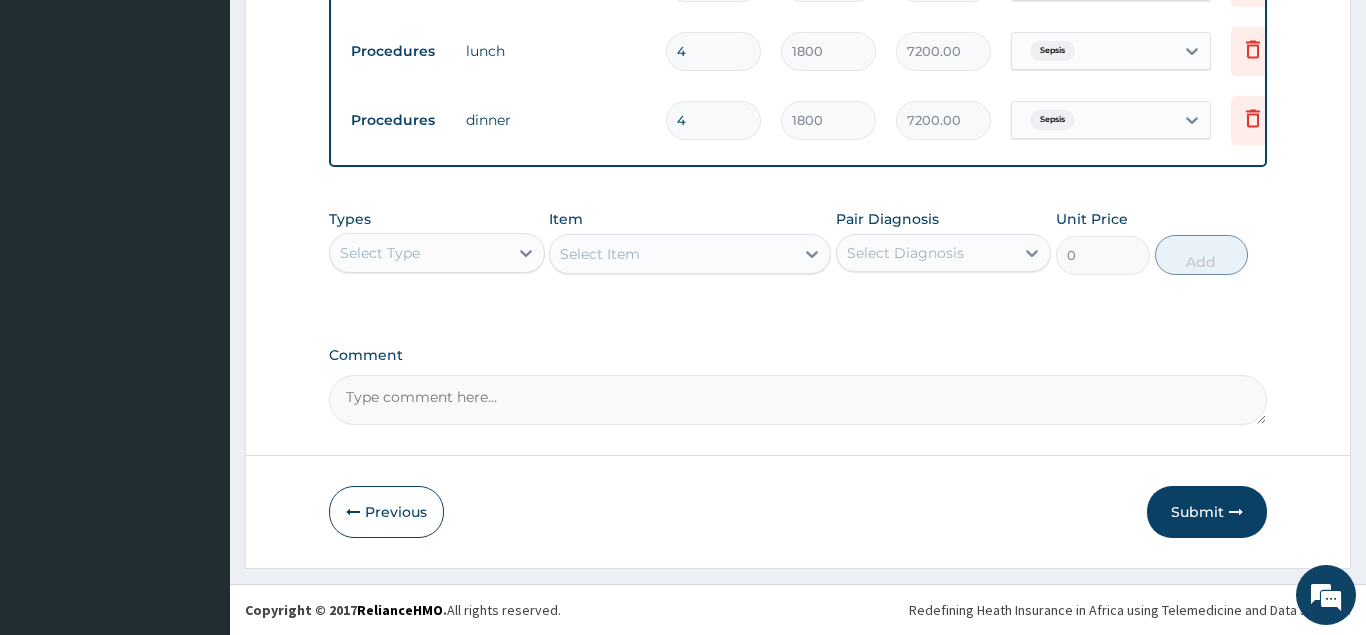 type on "4" 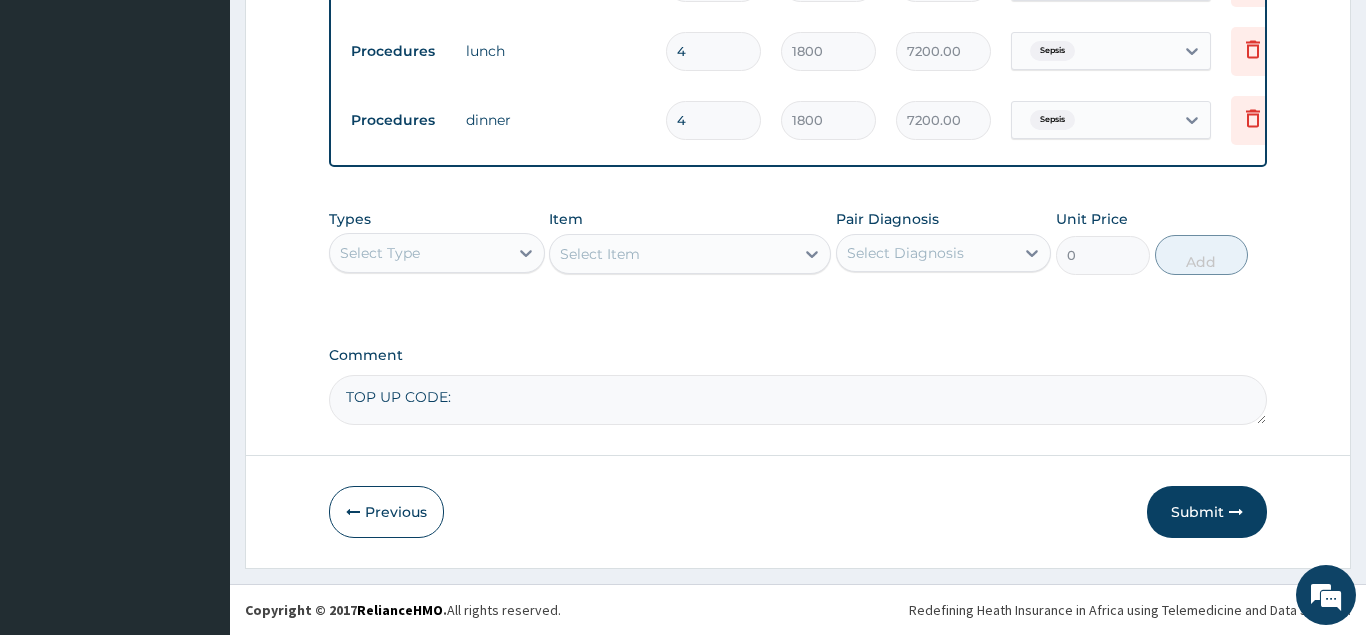 paste on "PA/BC243B" 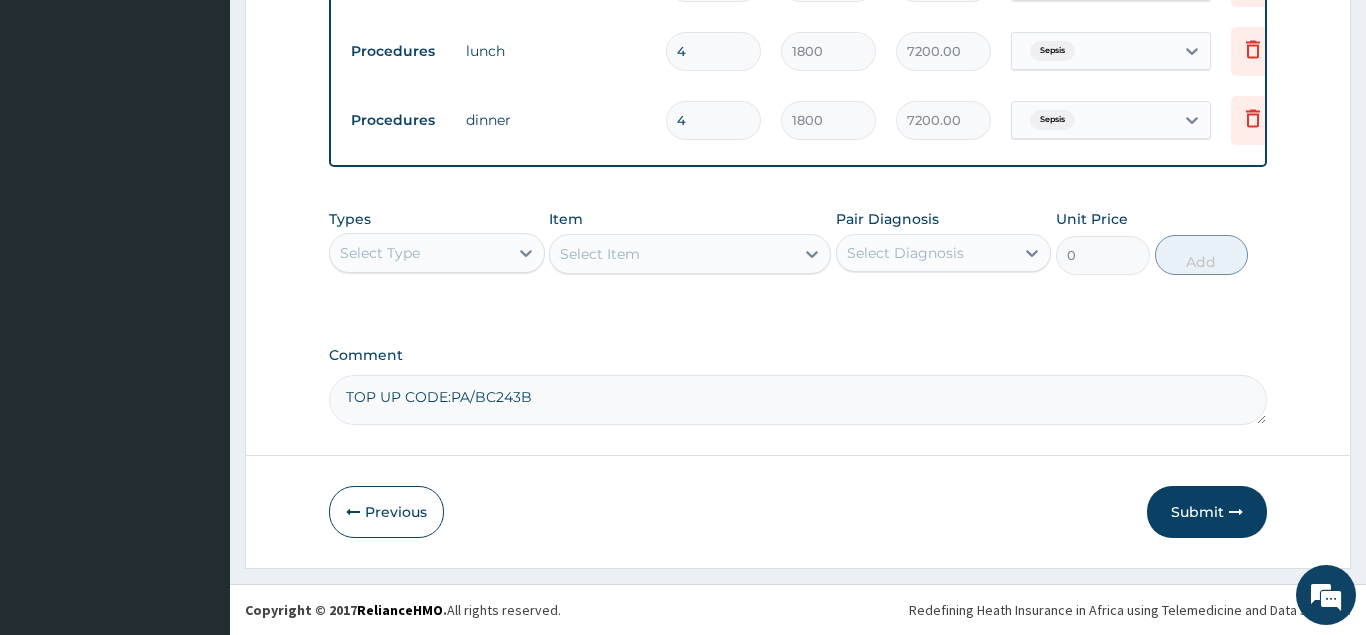 click on "TOP UP CODE:PA/BC243B" at bounding box center [798, 400] 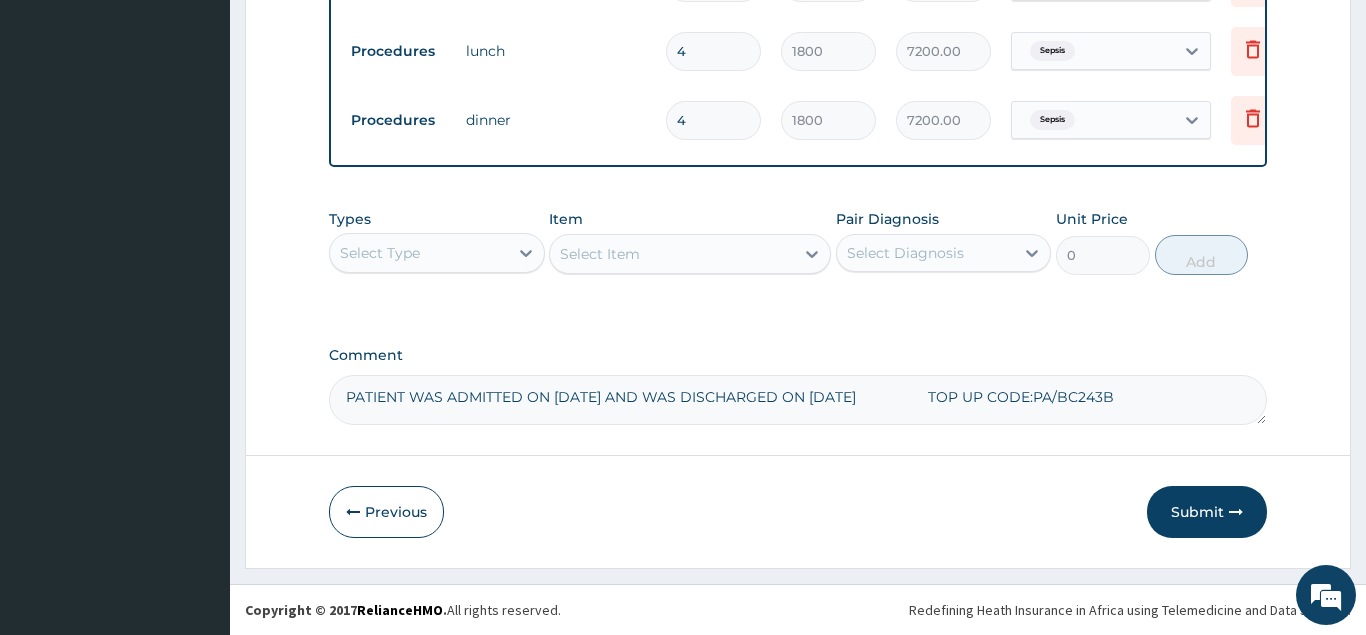 scroll, scrollTop: 817, scrollLeft: 0, axis: vertical 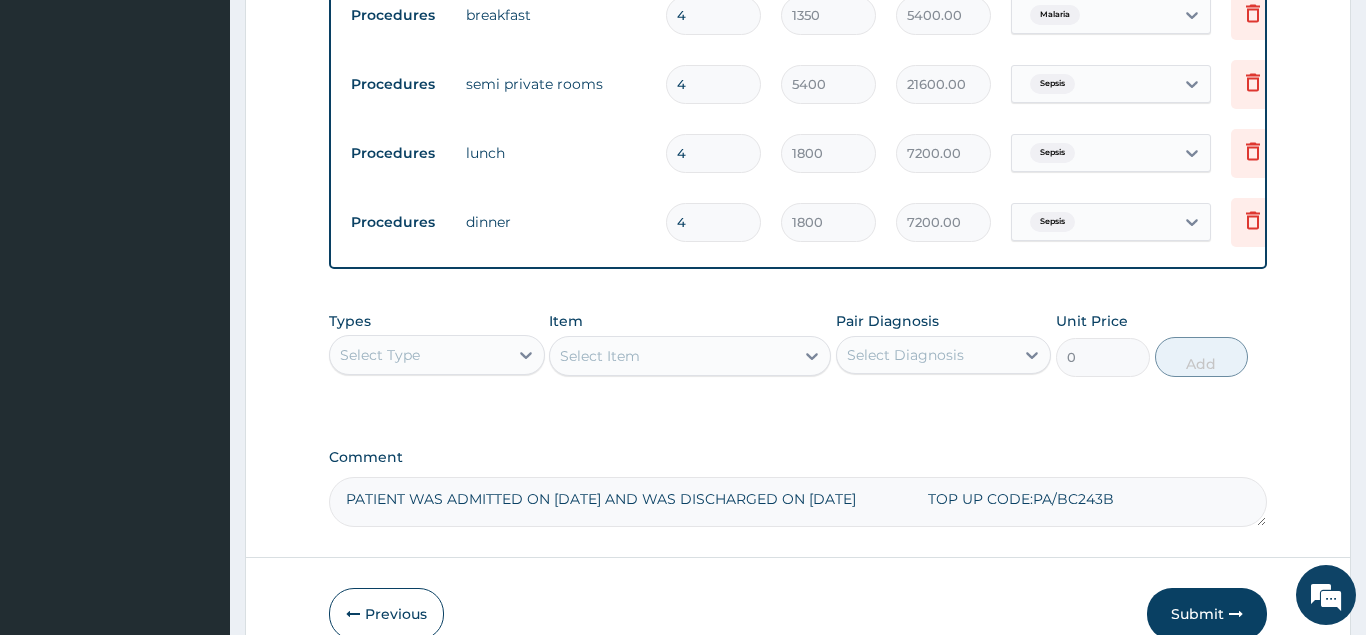 type on "PATIENT WAS ADMITTED ON [DATE] AND WAS DISCHARGED ON [DATE]                  TOP UP CODE:PA/BC243B" 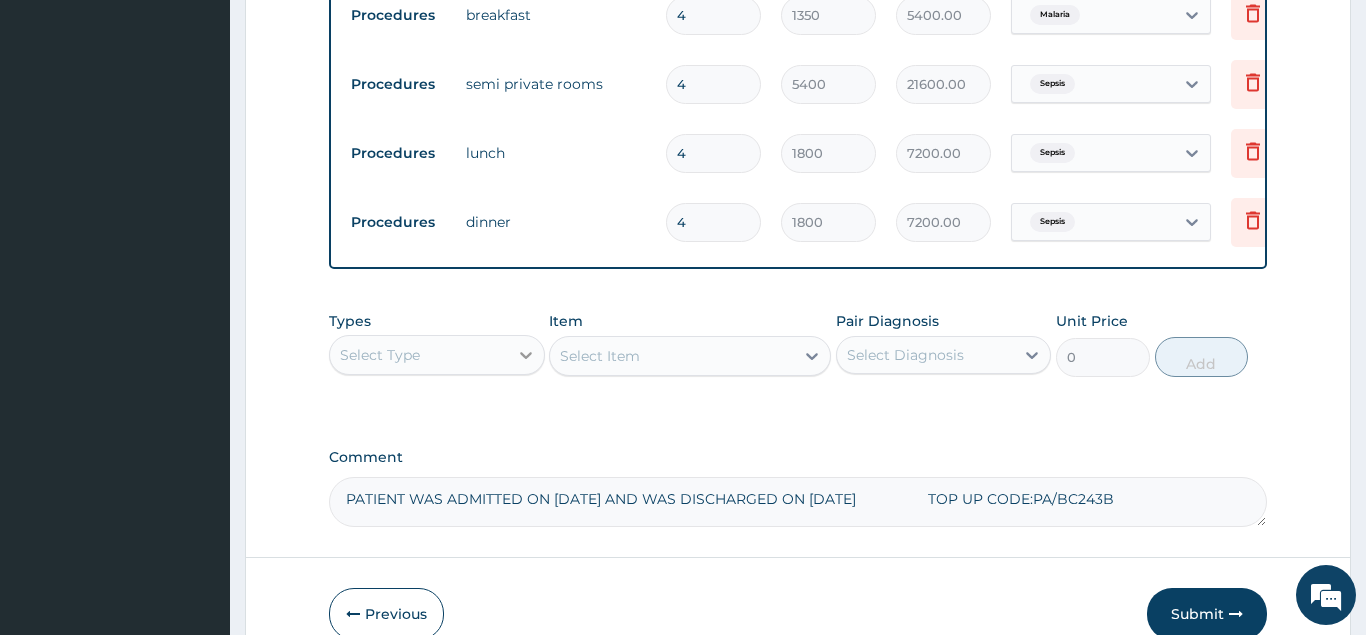 click 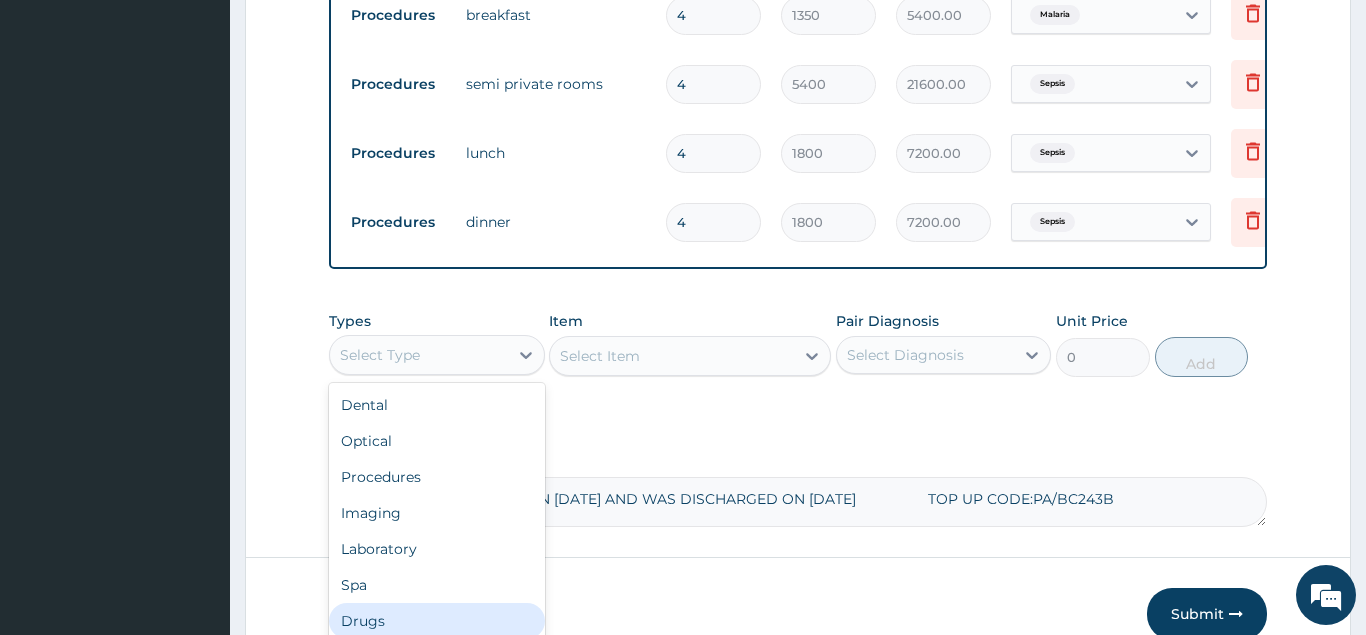 click on "Drugs" at bounding box center [437, 621] 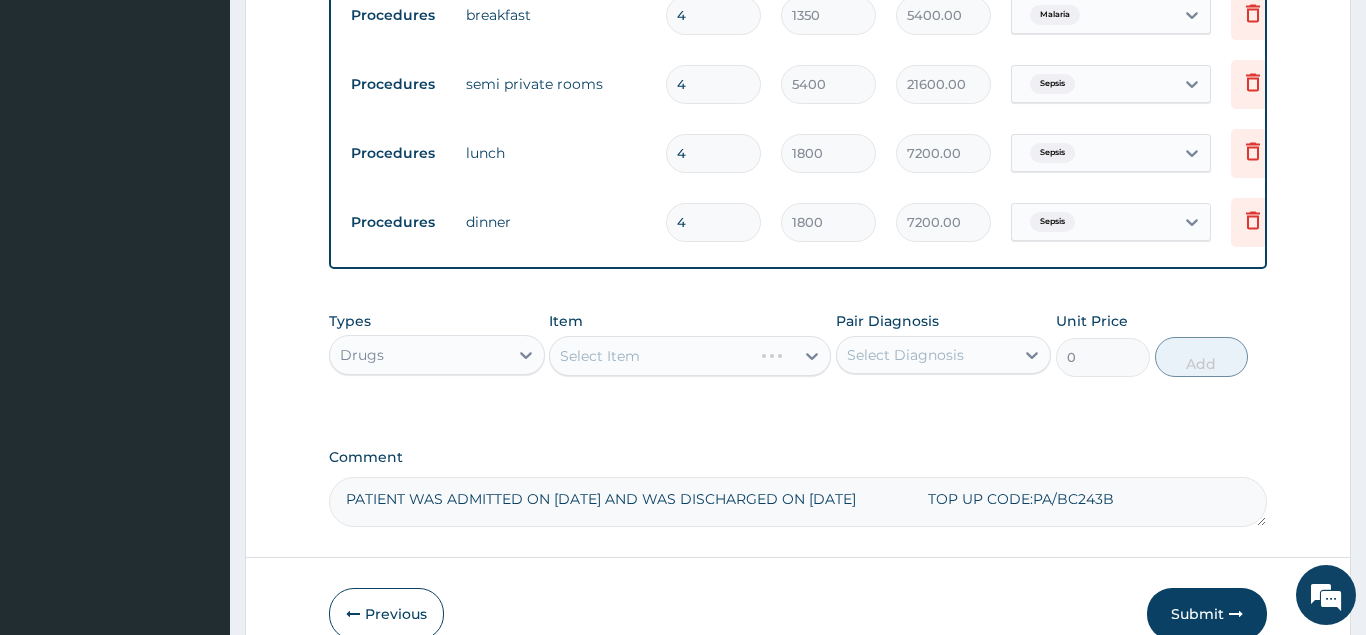 scroll, scrollTop: 715, scrollLeft: 0, axis: vertical 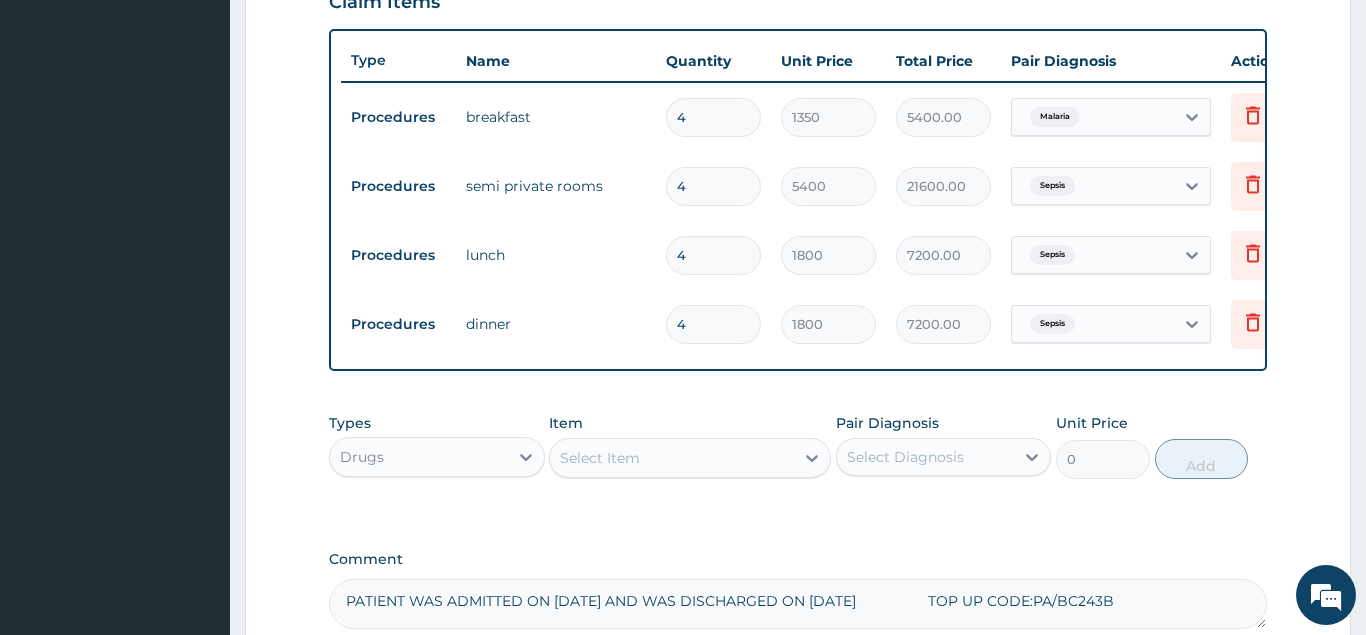 click on "Select Item" at bounding box center (600, 458) 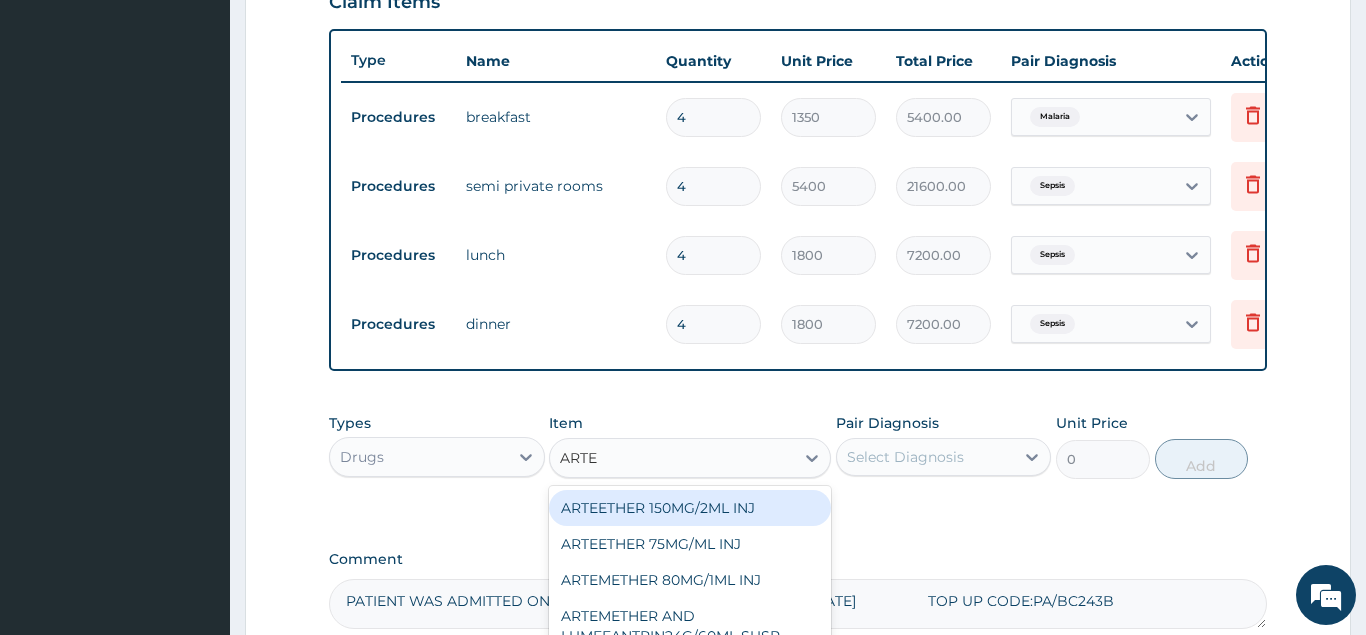 type on "ARTES" 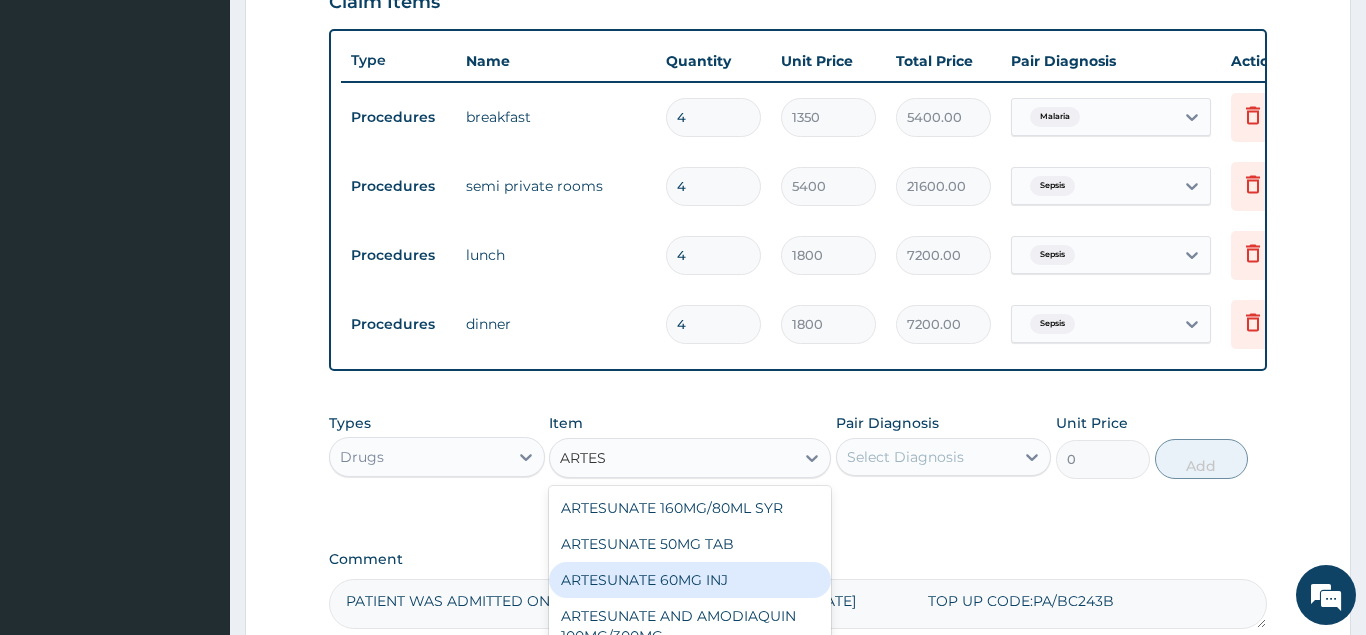 click on "ARTESUNATE 60MG INJ" at bounding box center [690, 580] 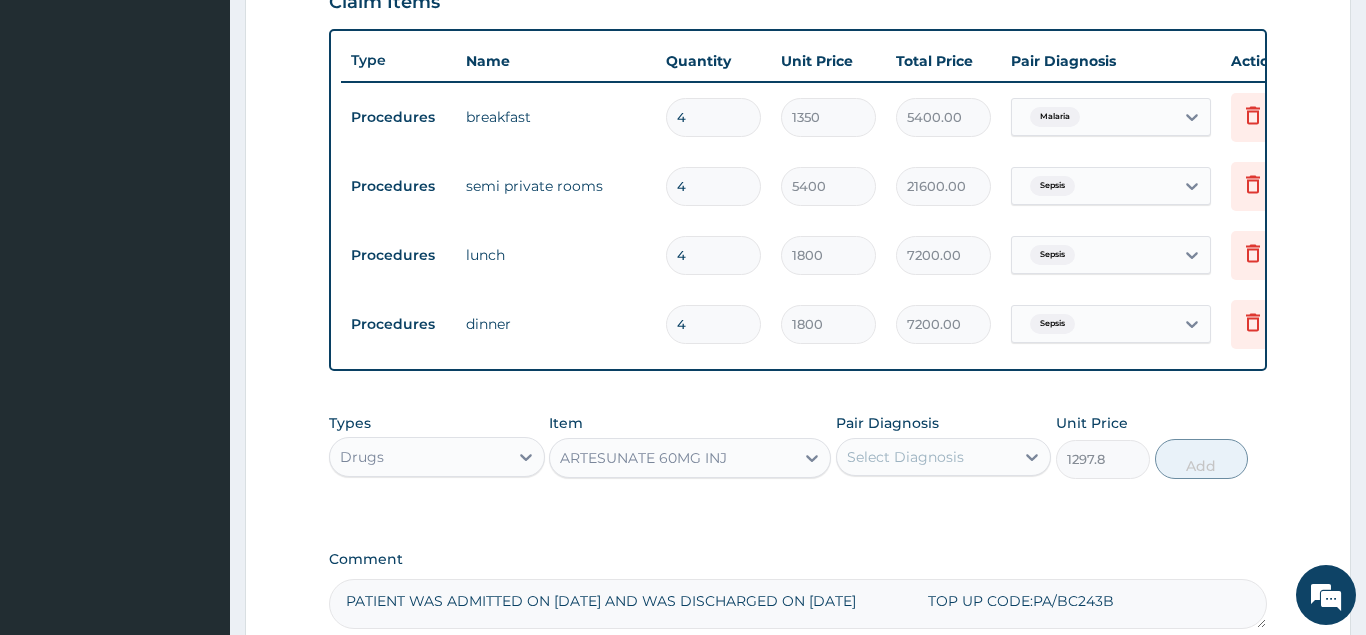 click on "Select Diagnosis" at bounding box center [944, 457] 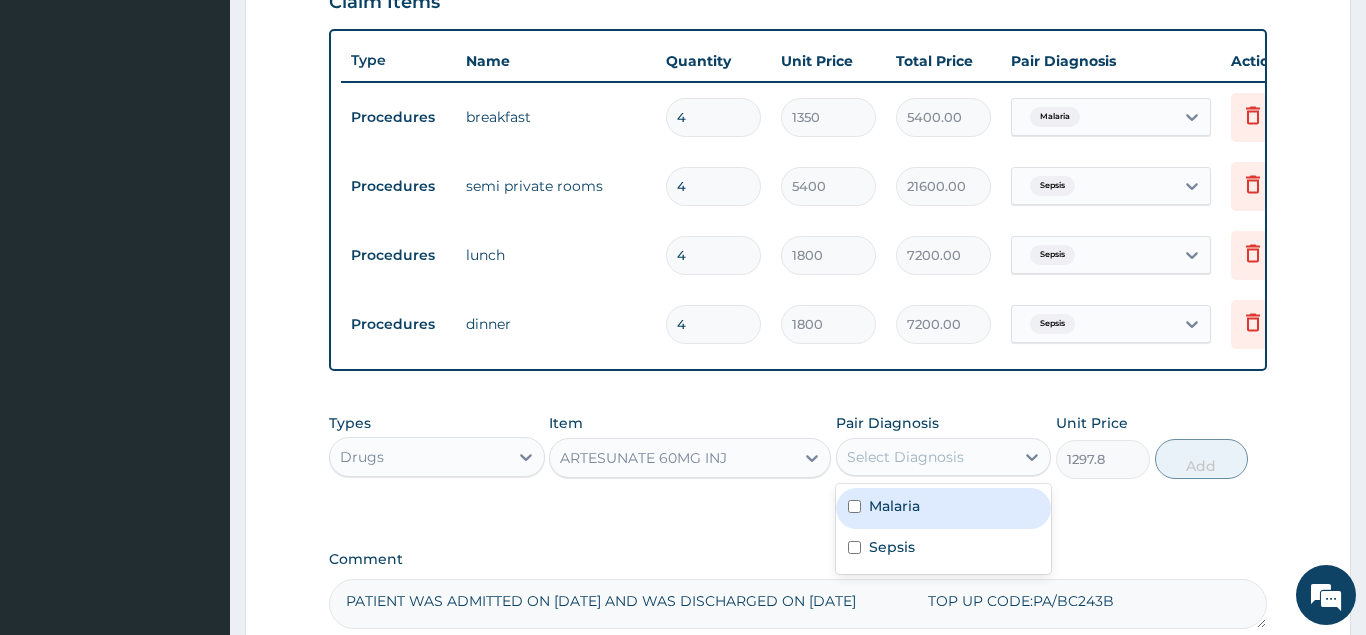 click on "Malaria" at bounding box center (894, 506) 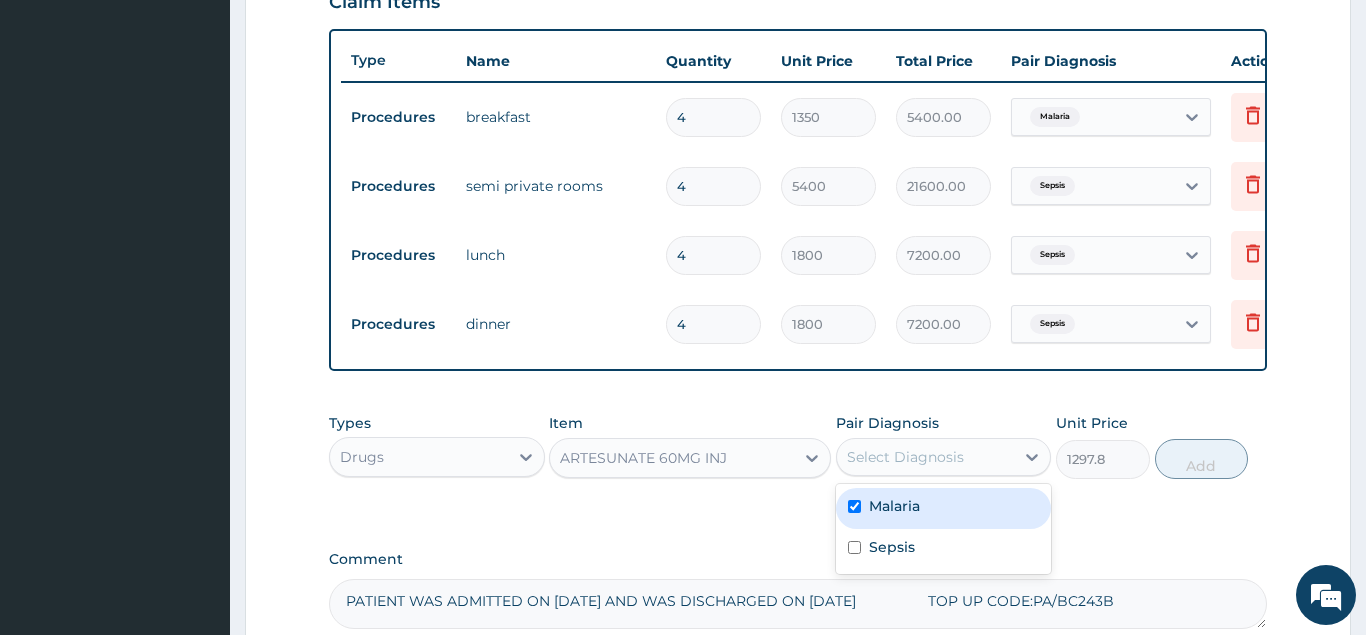 checkbox on "true" 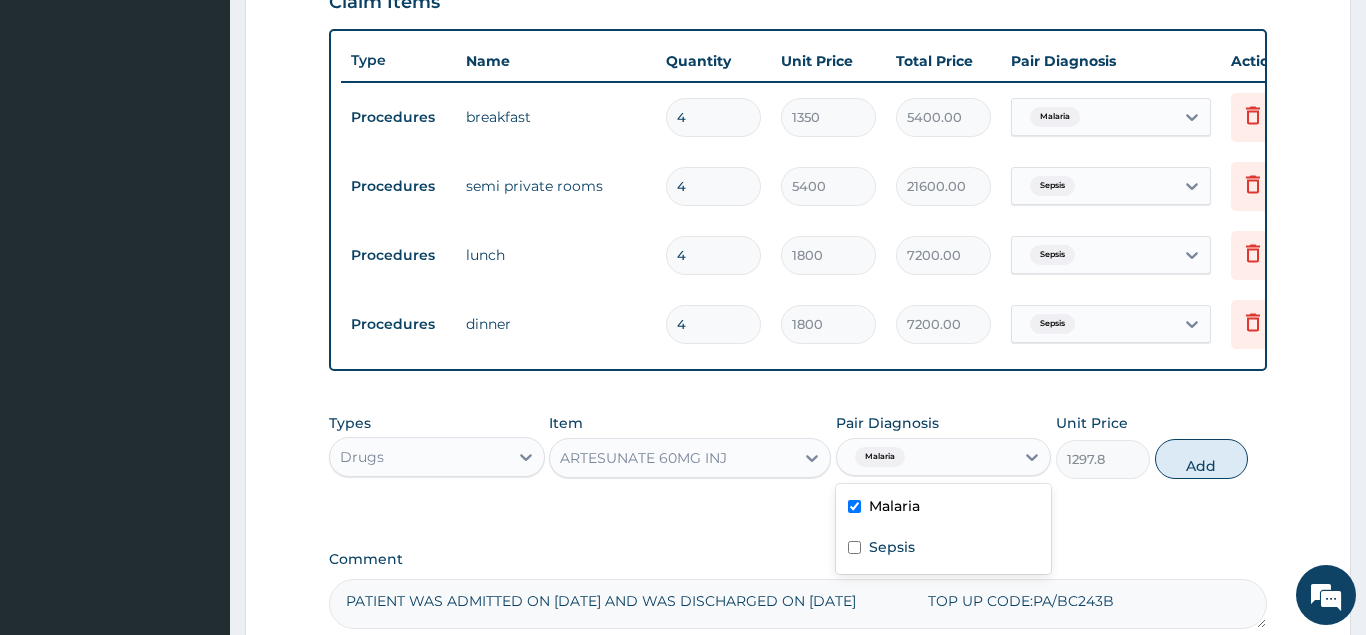 click on "Add" at bounding box center (1202, 459) 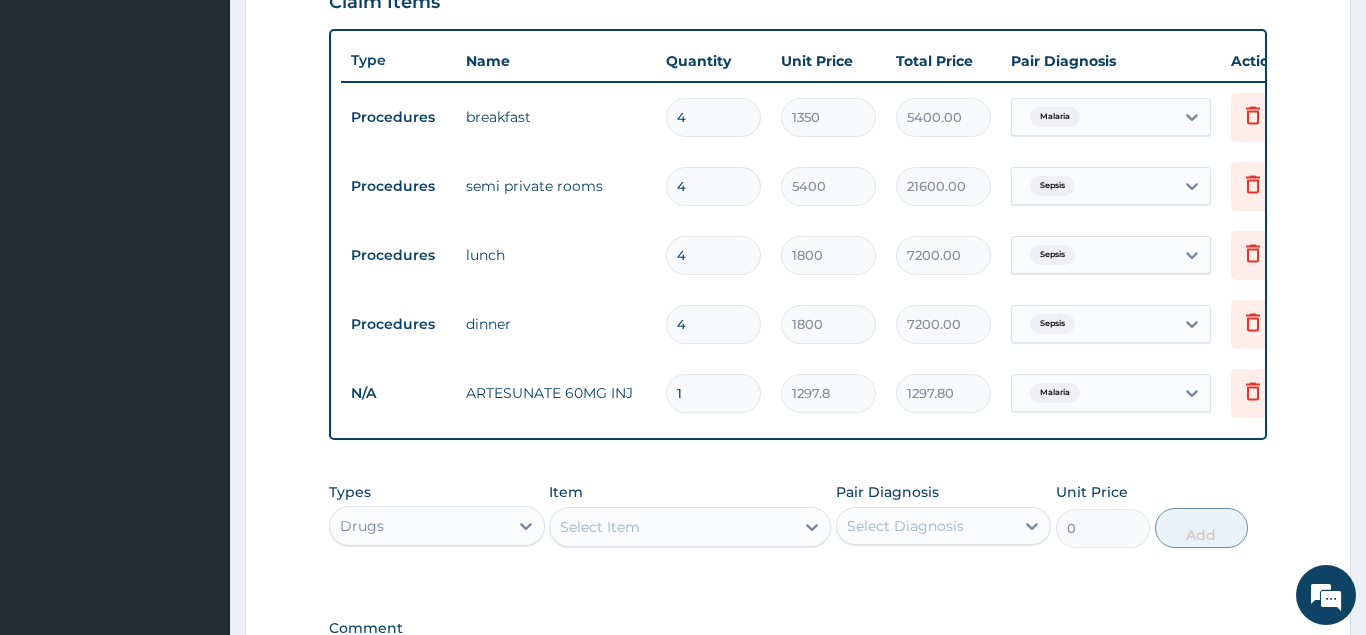 type 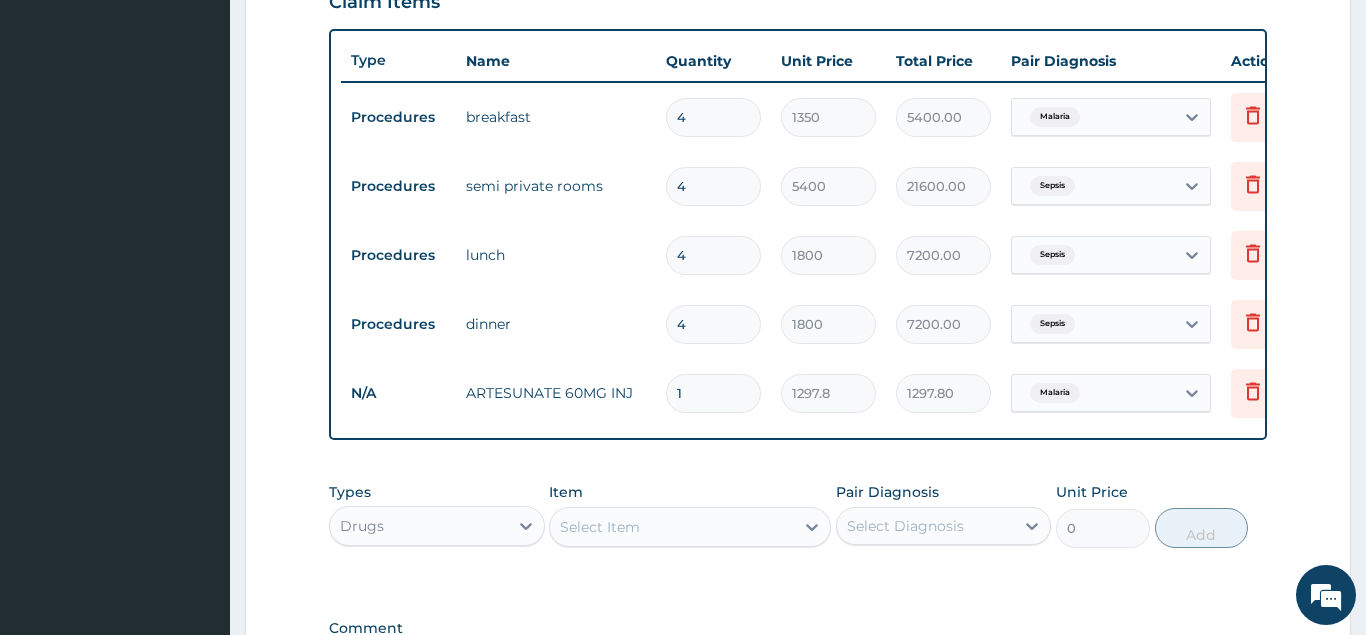 type on "0.00" 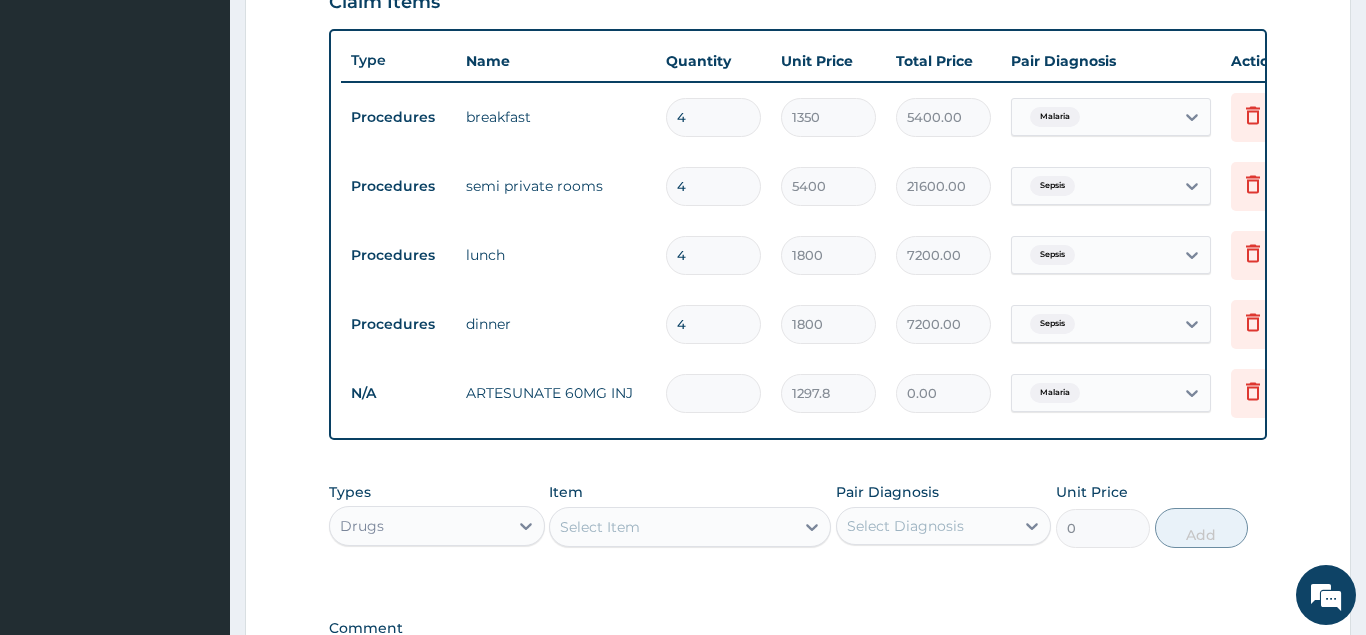 type on "2" 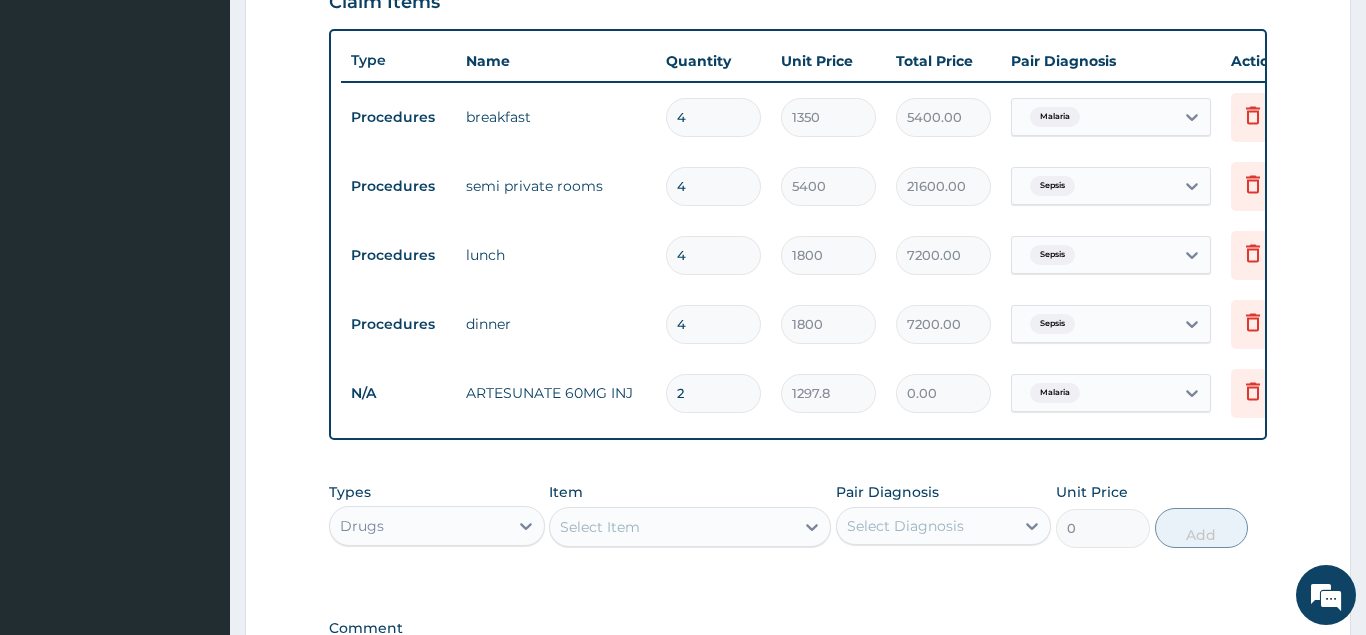 type on "2595.60" 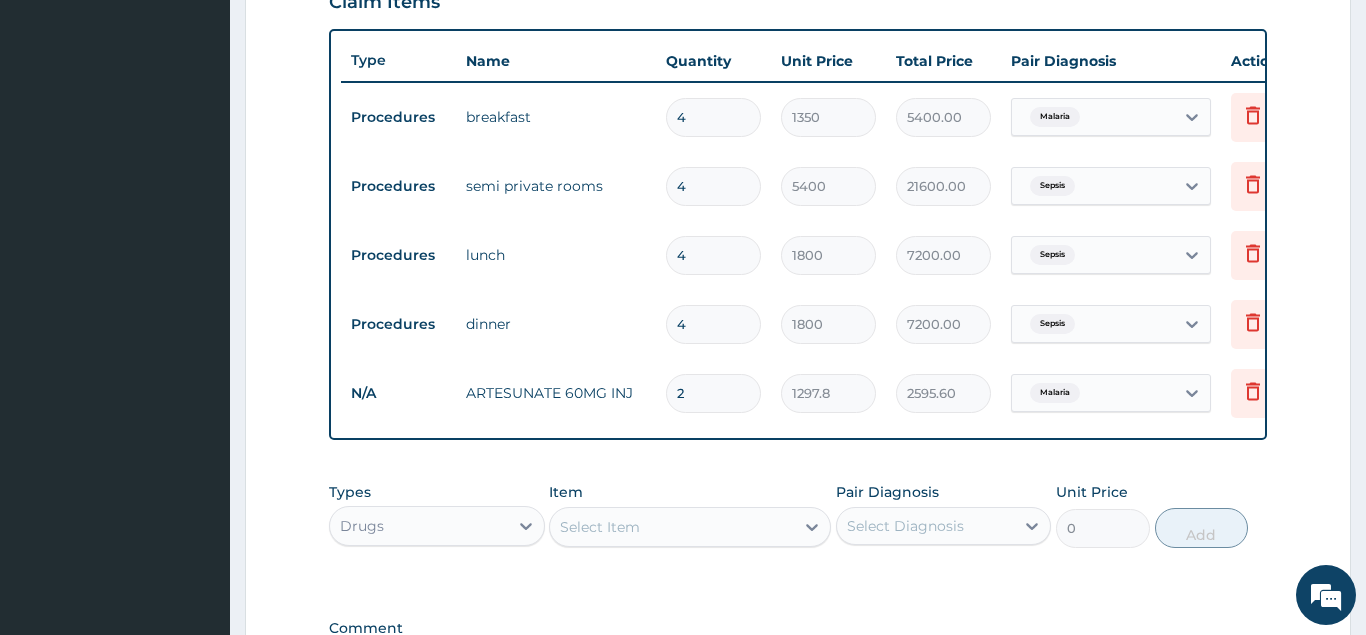 type on "2" 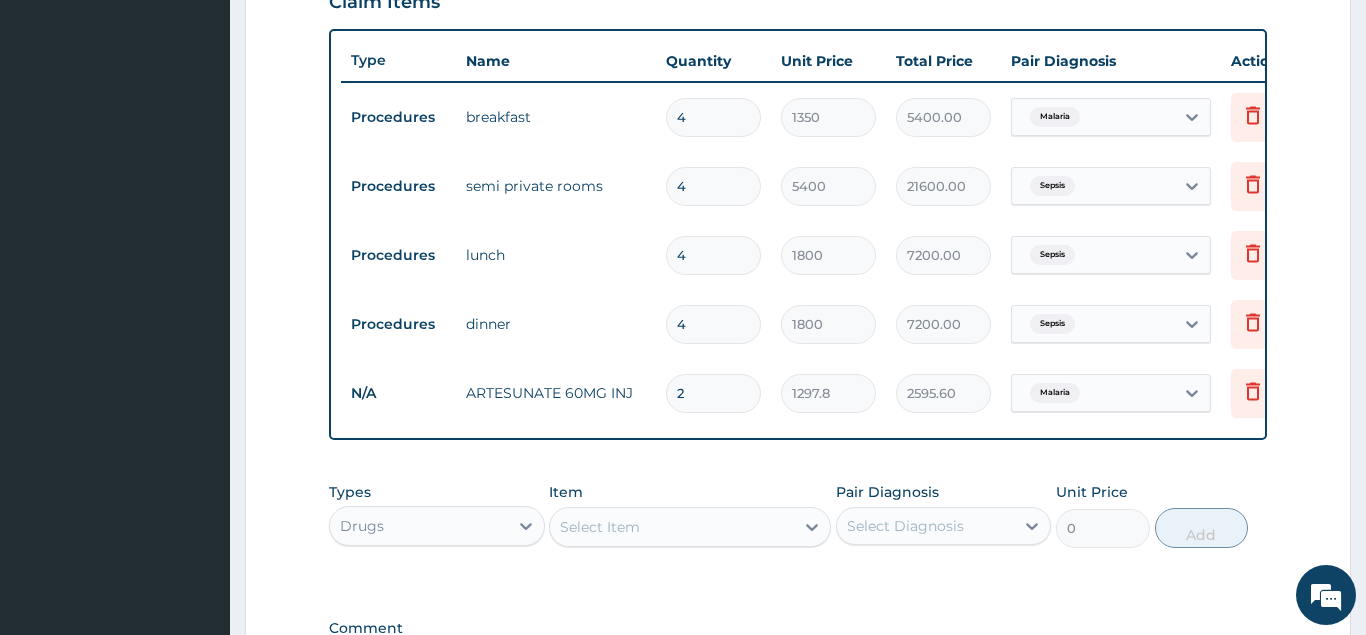 click on "Select Item" at bounding box center (600, 527) 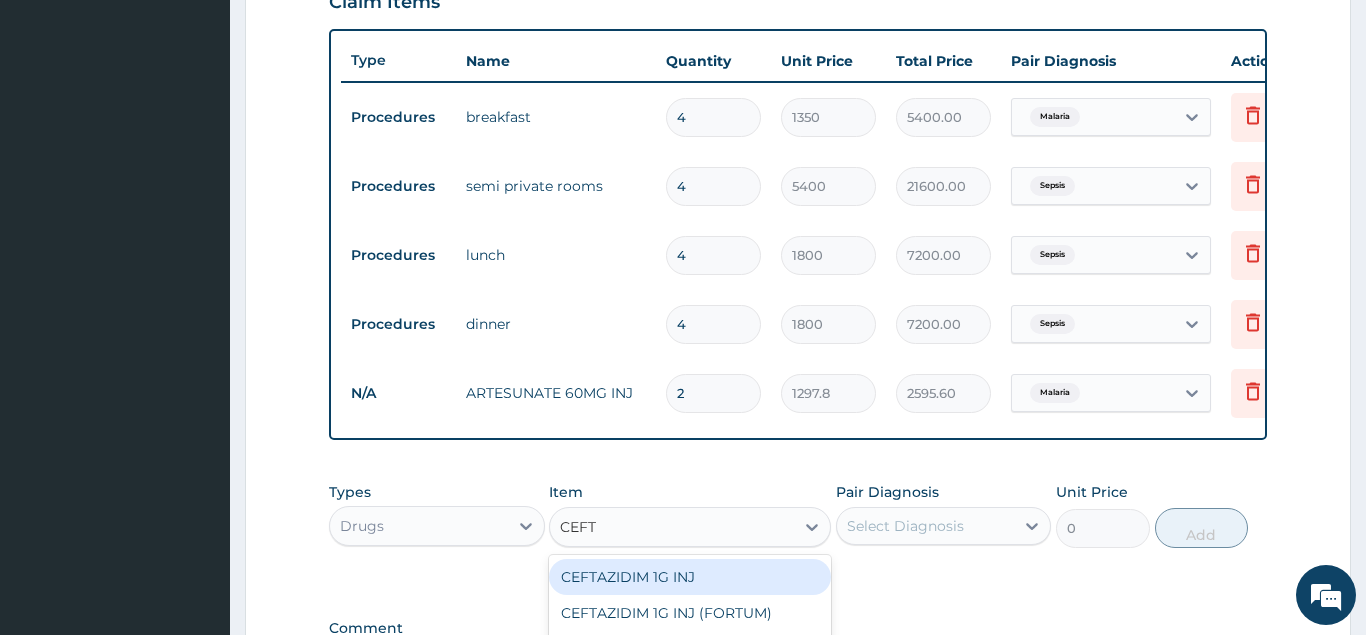 type on "CEFTR" 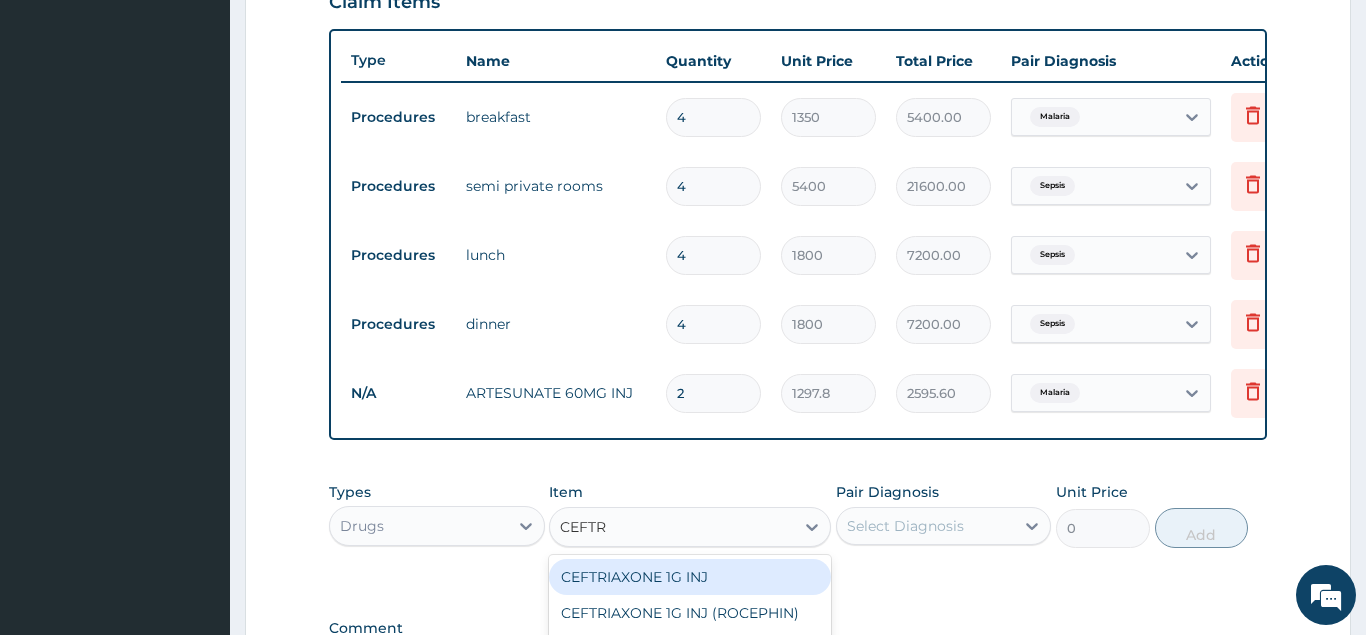 click on "CEFTRIAXONE 1G INJ" at bounding box center [690, 577] 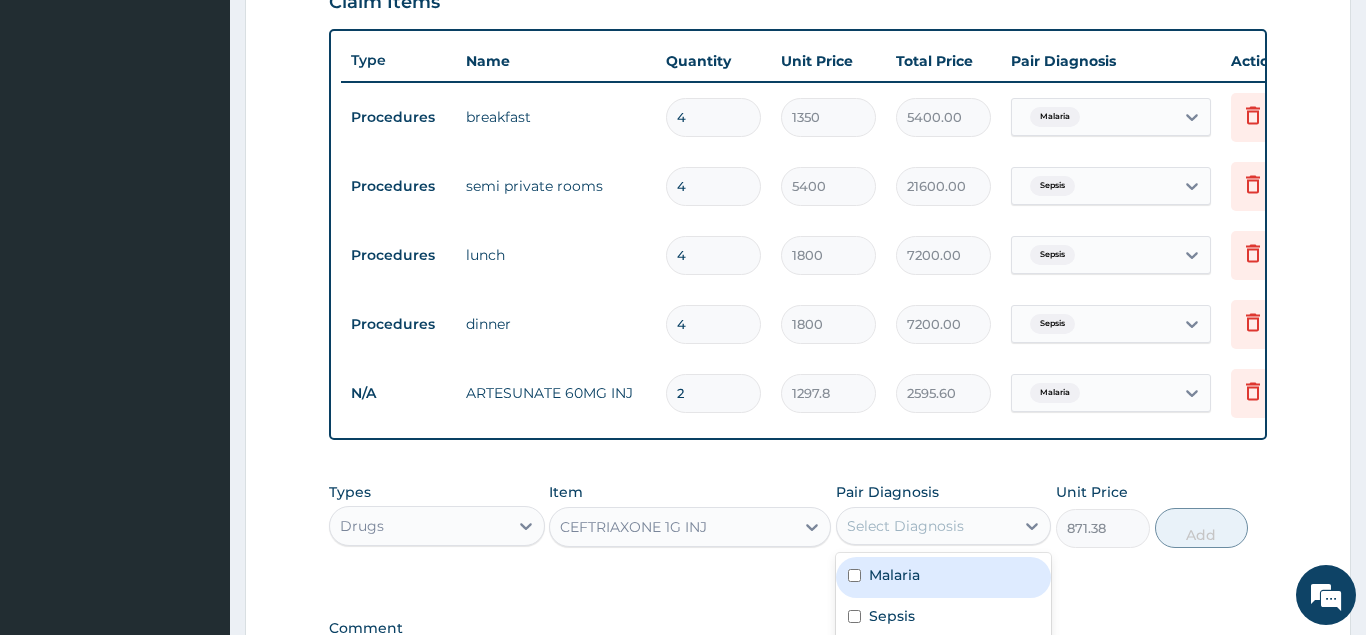 click on "Select Diagnosis" at bounding box center [905, 526] 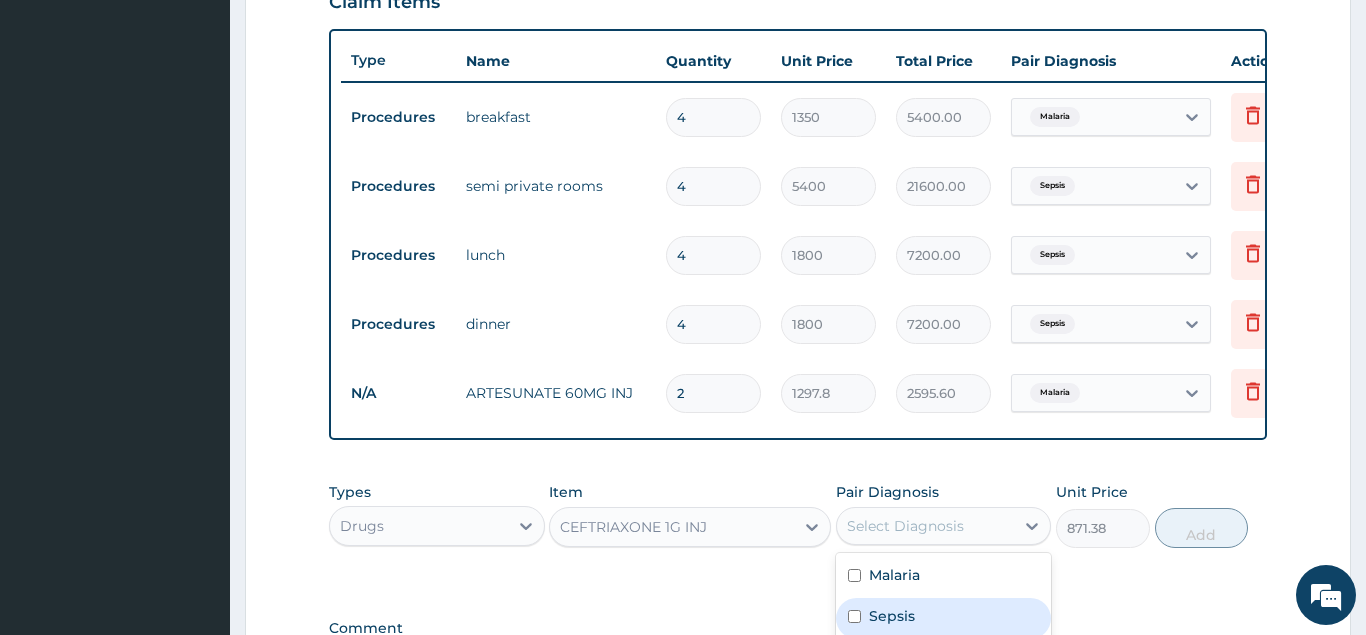 drag, startPoint x: 884, startPoint y: 622, endPoint x: 987, endPoint y: 605, distance: 104.393486 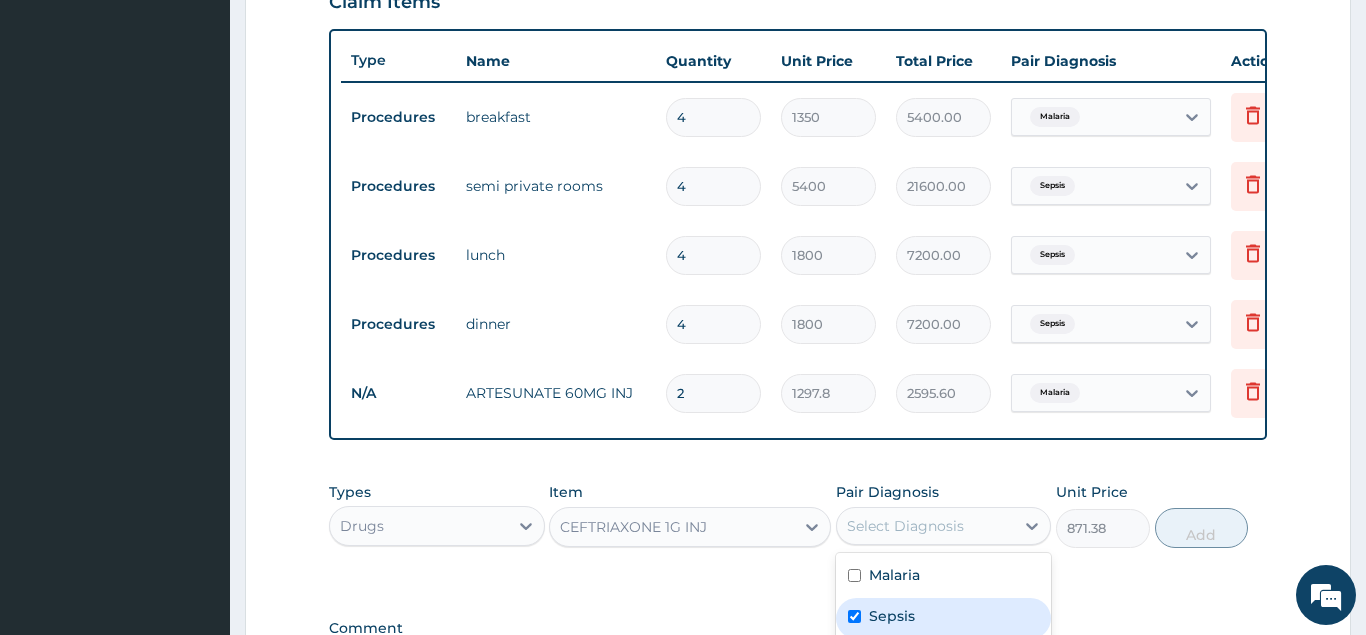 checkbox on "true" 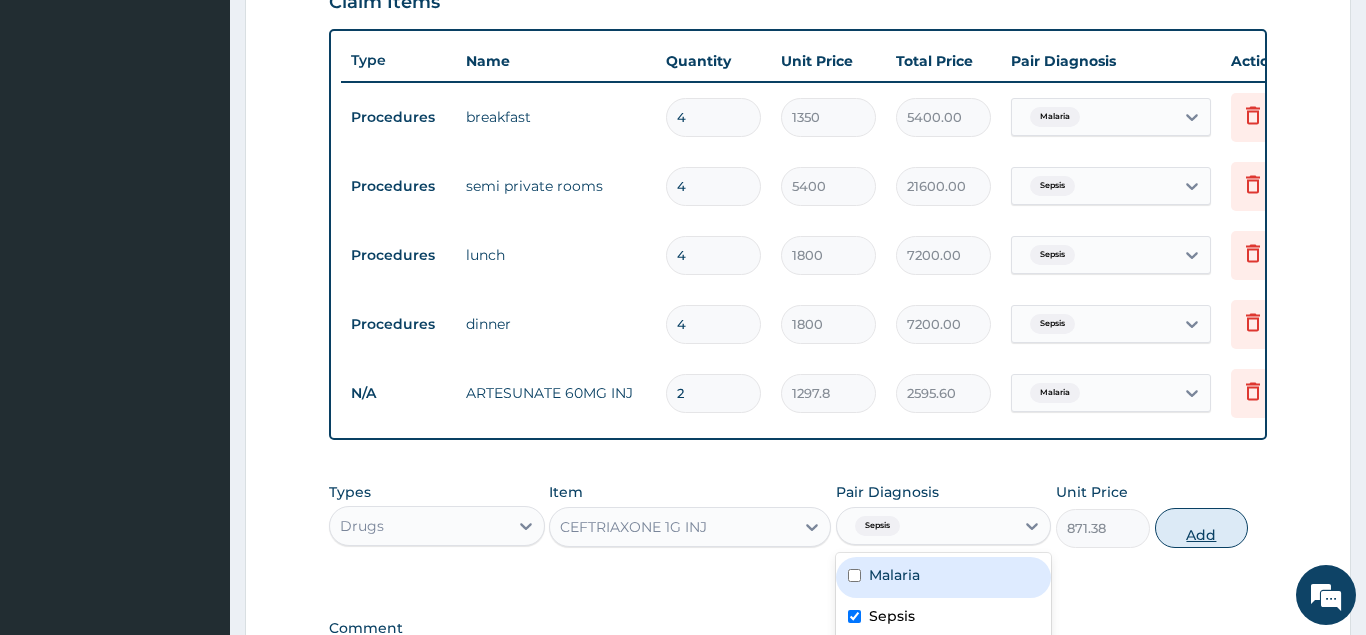 click on "Add" at bounding box center (1202, 528) 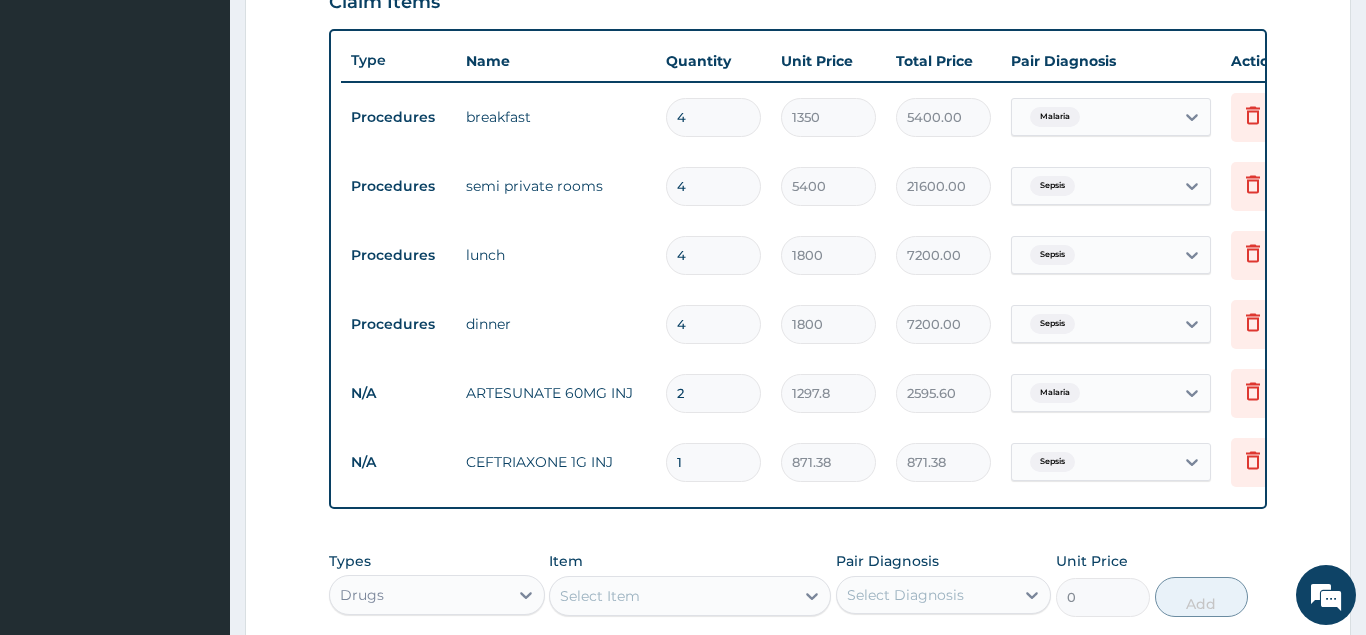 scroll, scrollTop: 919, scrollLeft: 0, axis: vertical 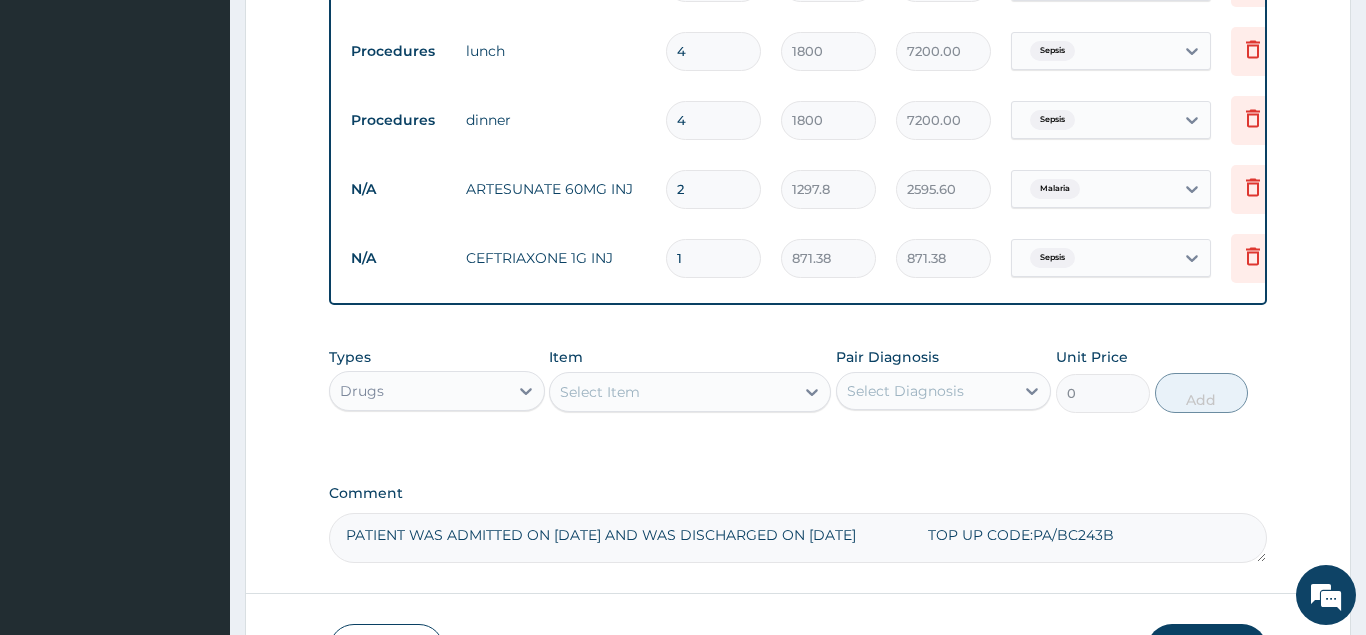 click on "Select Item" at bounding box center [600, 392] 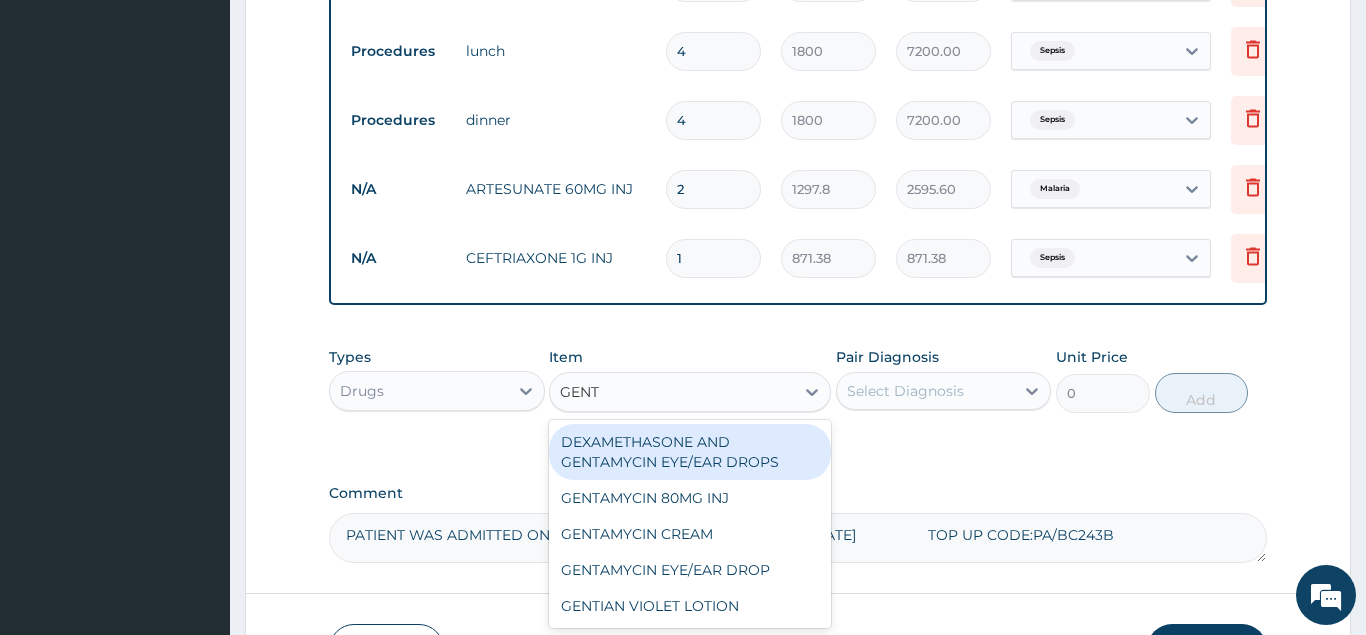 type on "GENTA" 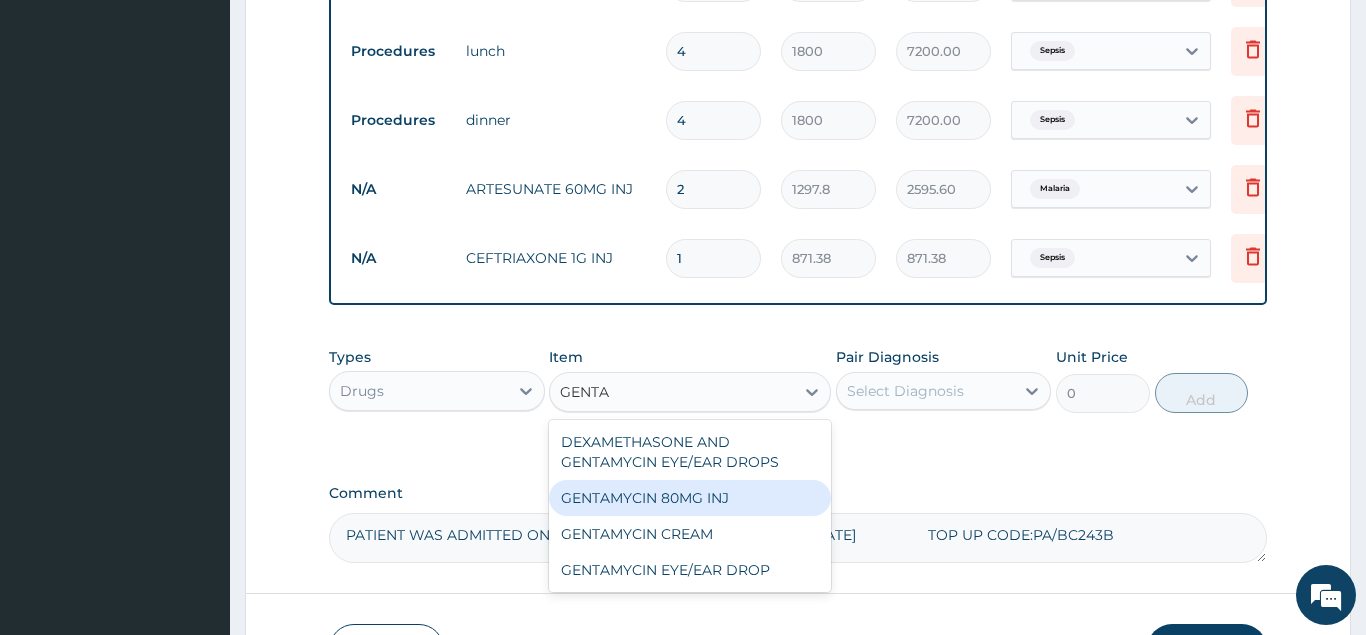 click on "GENTAMYCIN 80MG INJ" at bounding box center [690, 498] 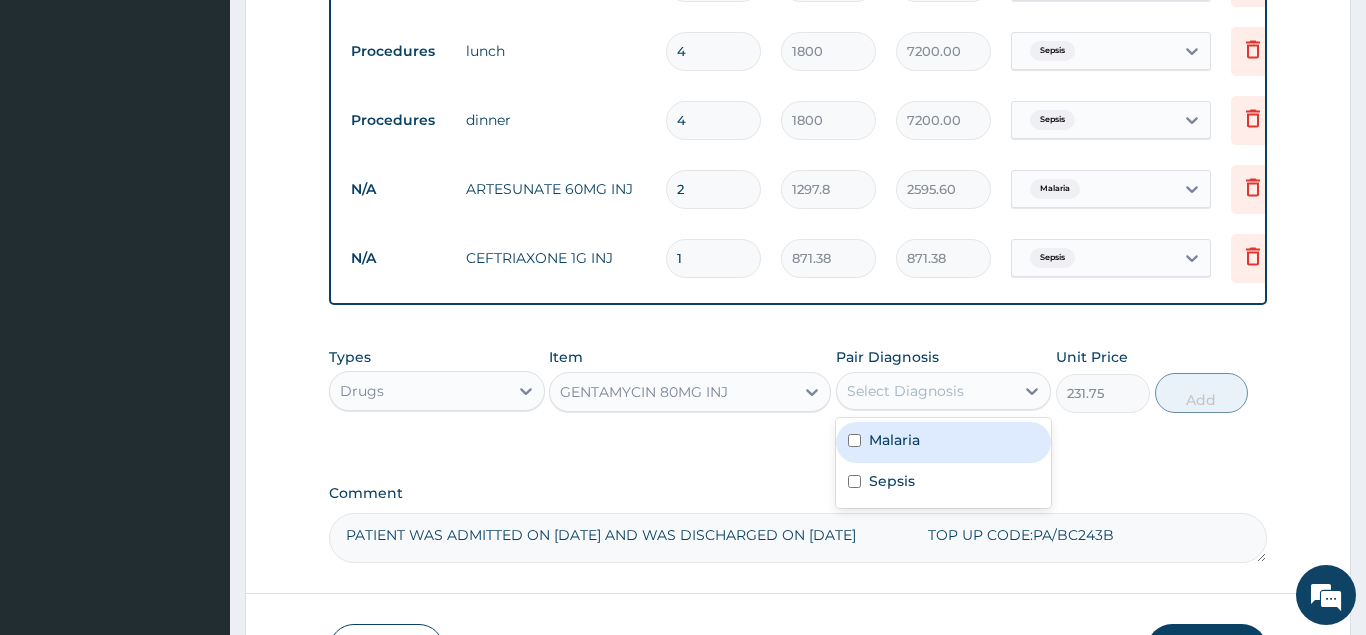 click on "Select Diagnosis" at bounding box center (905, 391) 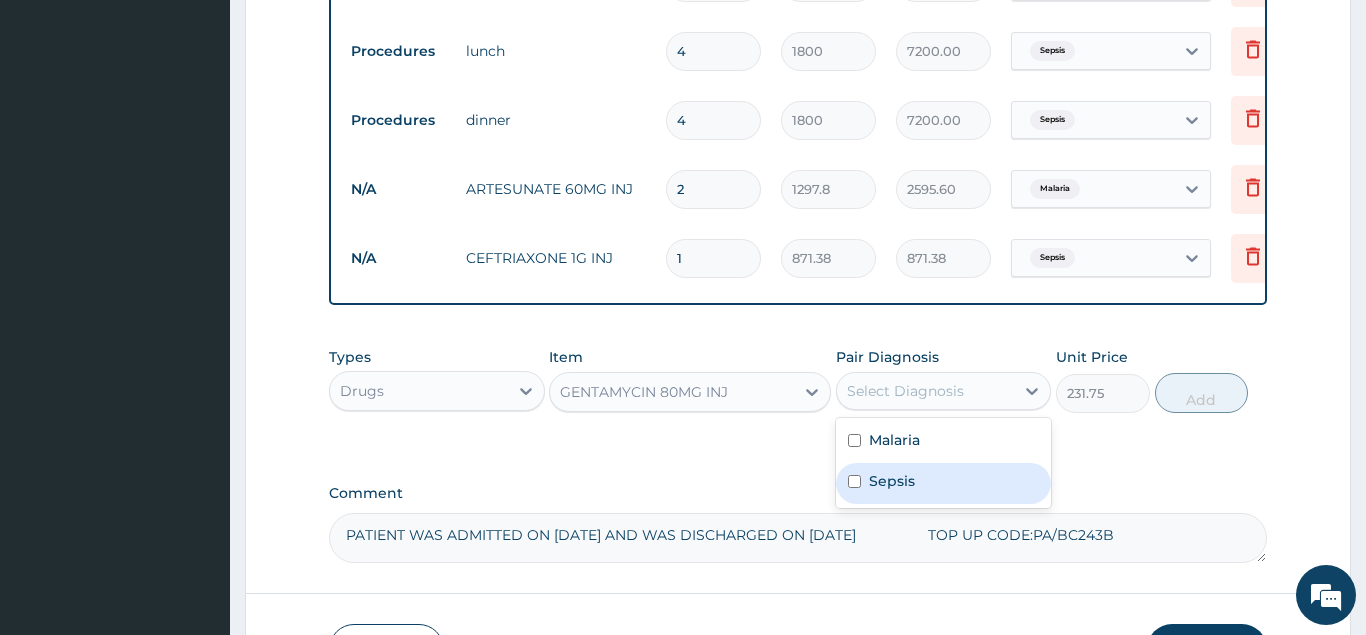 click on "Sepsis" at bounding box center [944, 483] 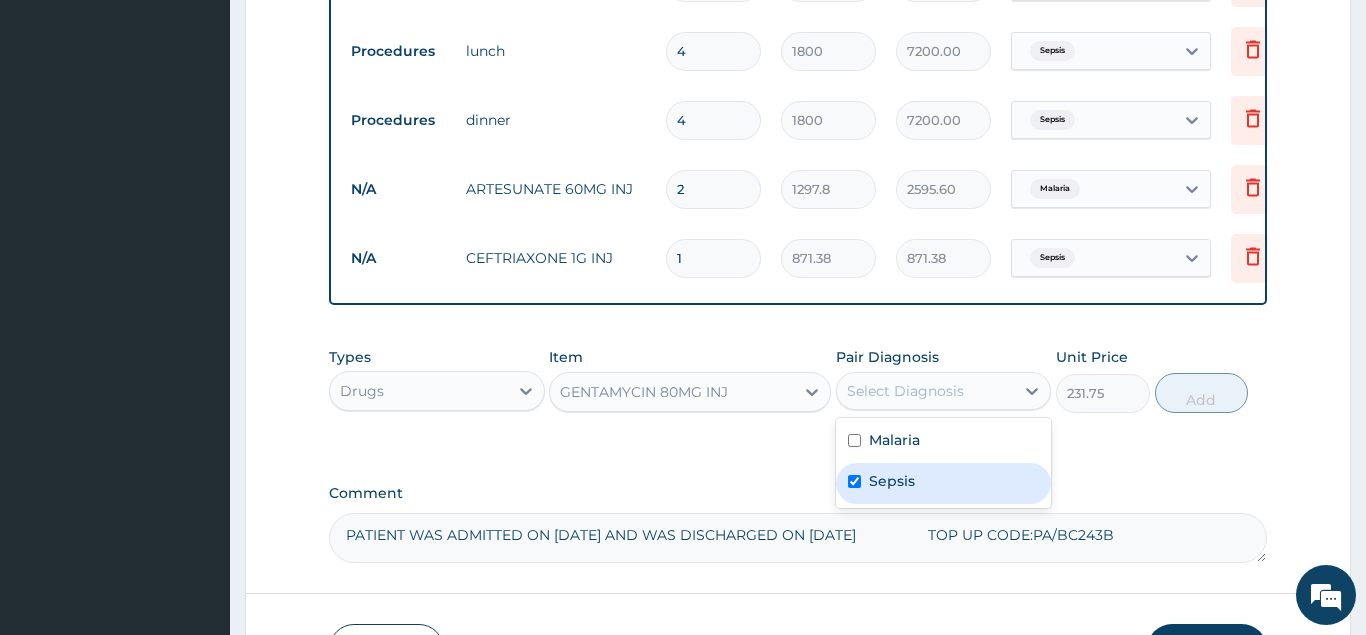 checkbox on "true" 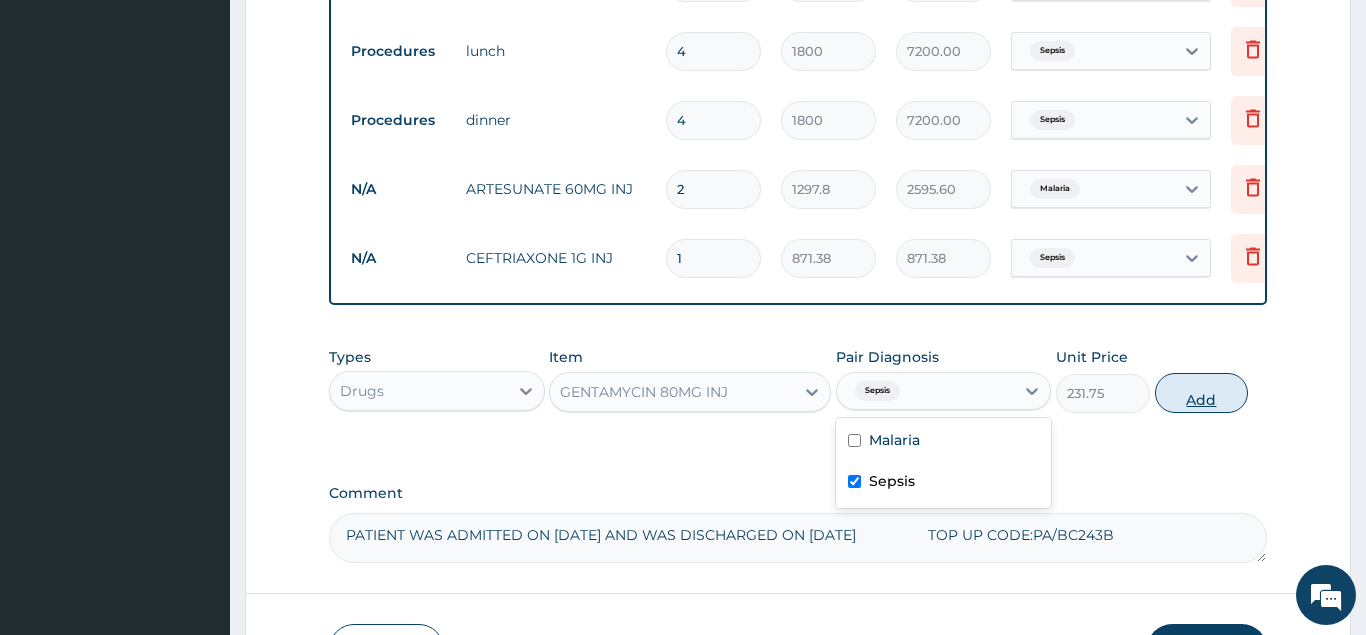click on "Add" at bounding box center [1202, 393] 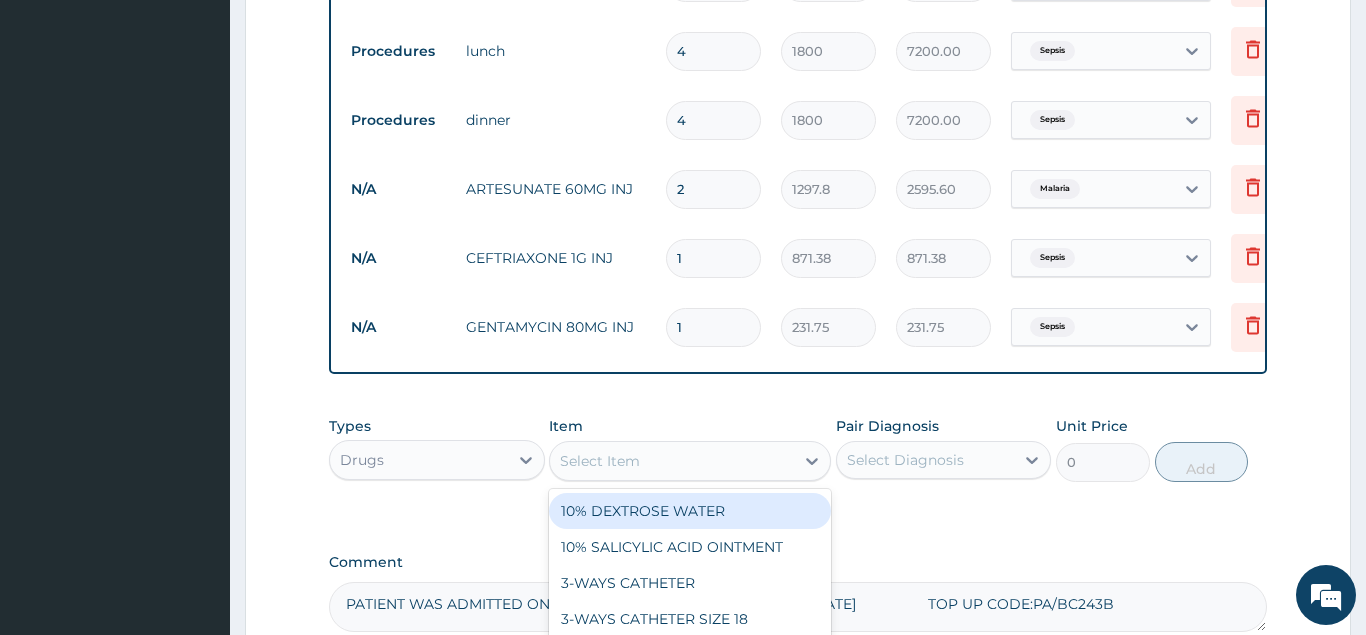click on "Select Item" at bounding box center [672, 461] 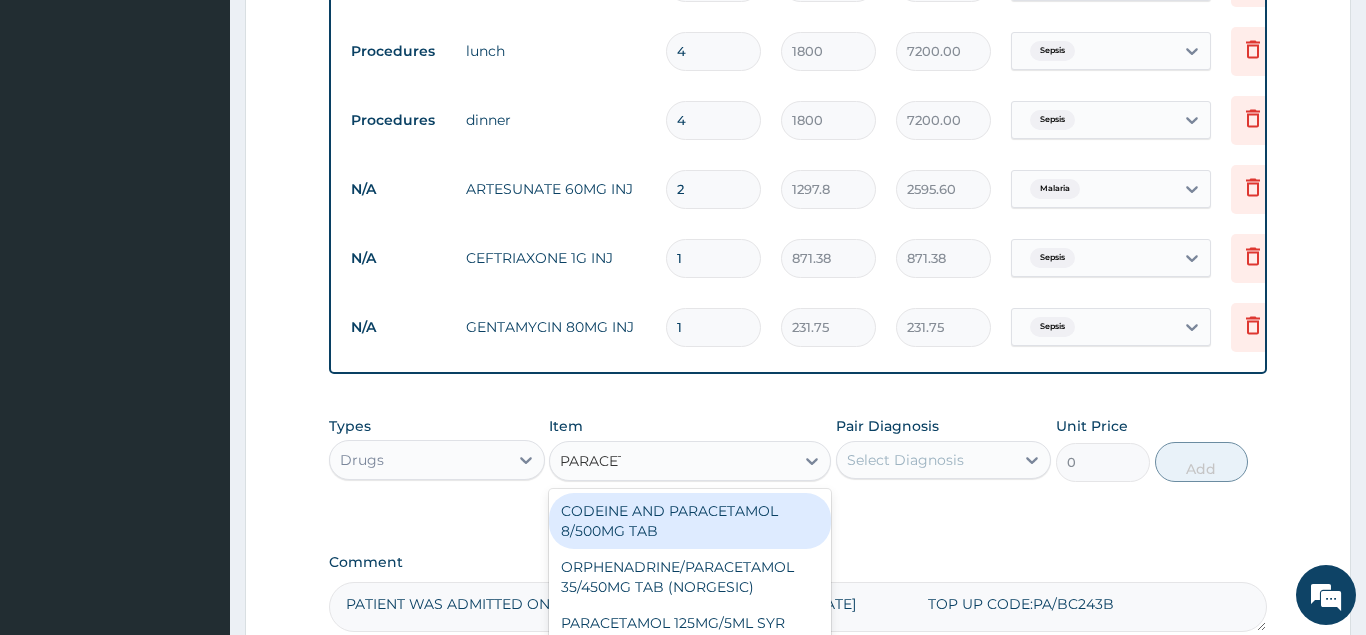 type on "PARACETA" 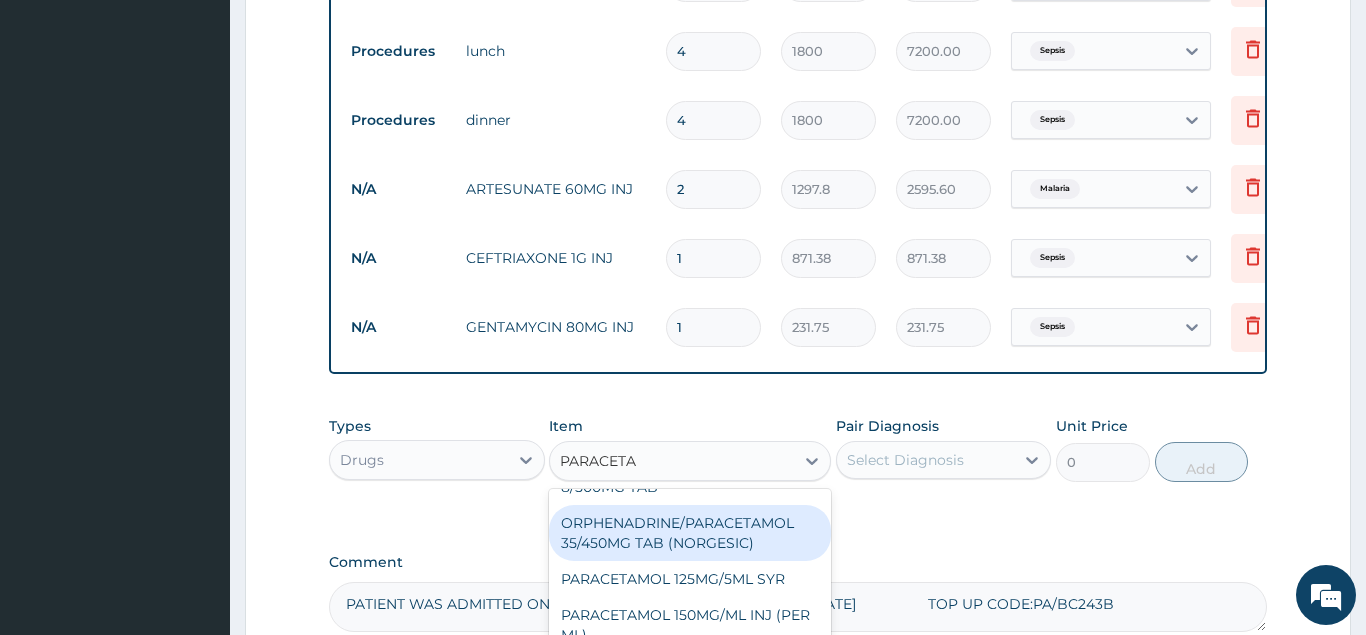 scroll, scrollTop: 152, scrollLeft: 0, axis: vertical 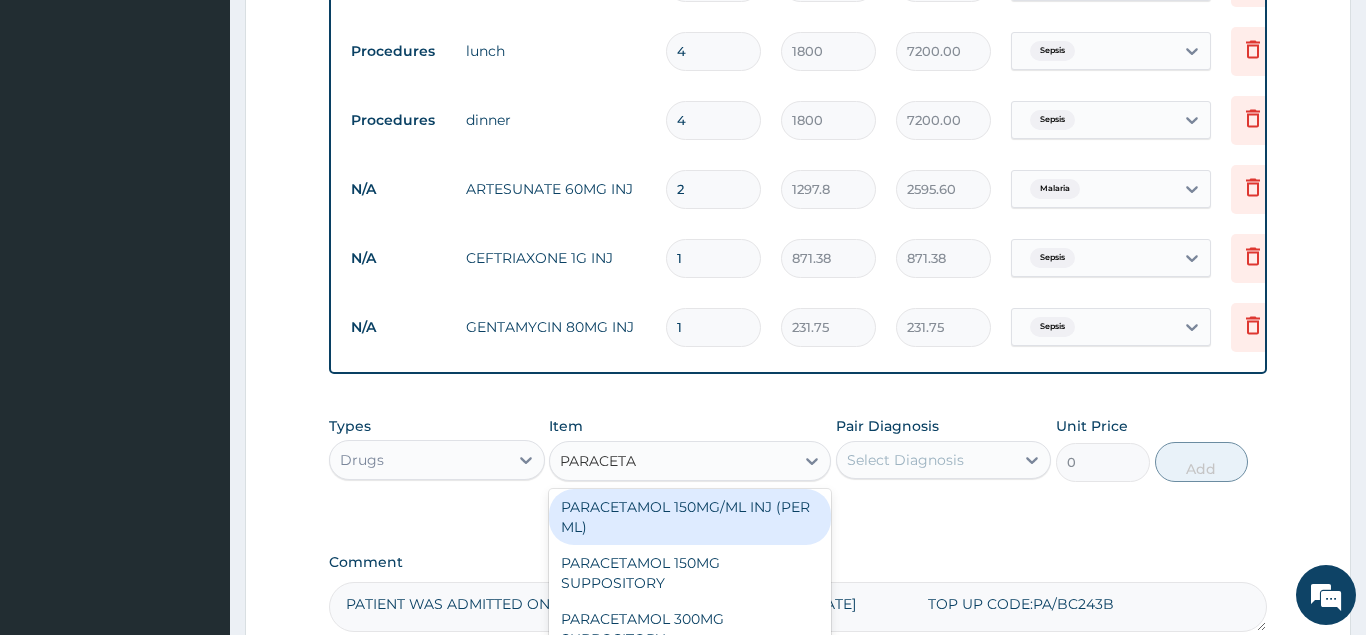 click on "PARACETAMOL 150MG/ML INJ (PER ML)" at bounding box center (690, 517) 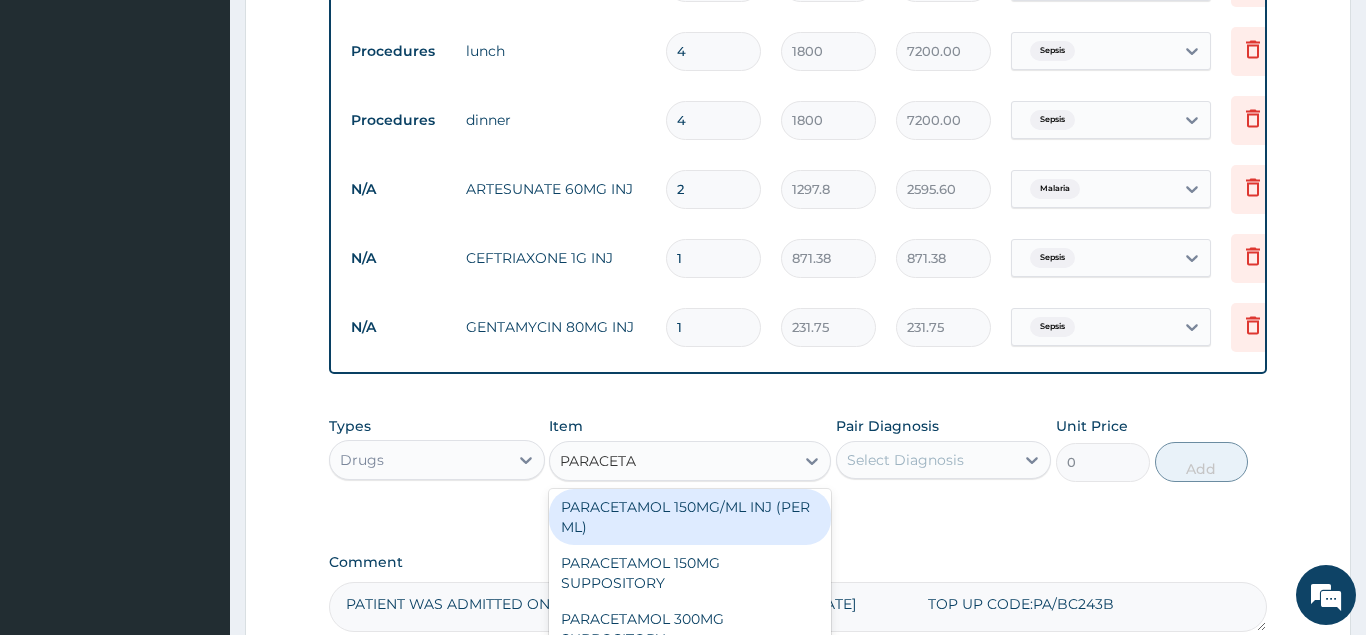type 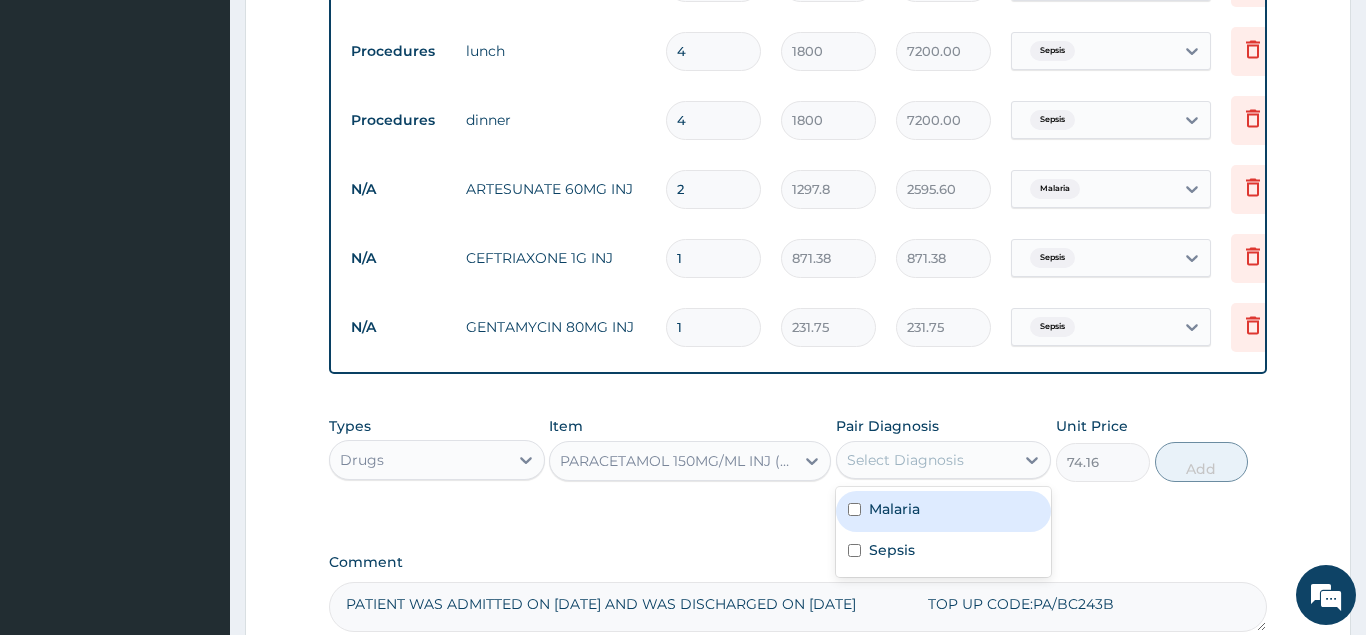 click on "Select Diagnosis" at bounding box center (926, 460) 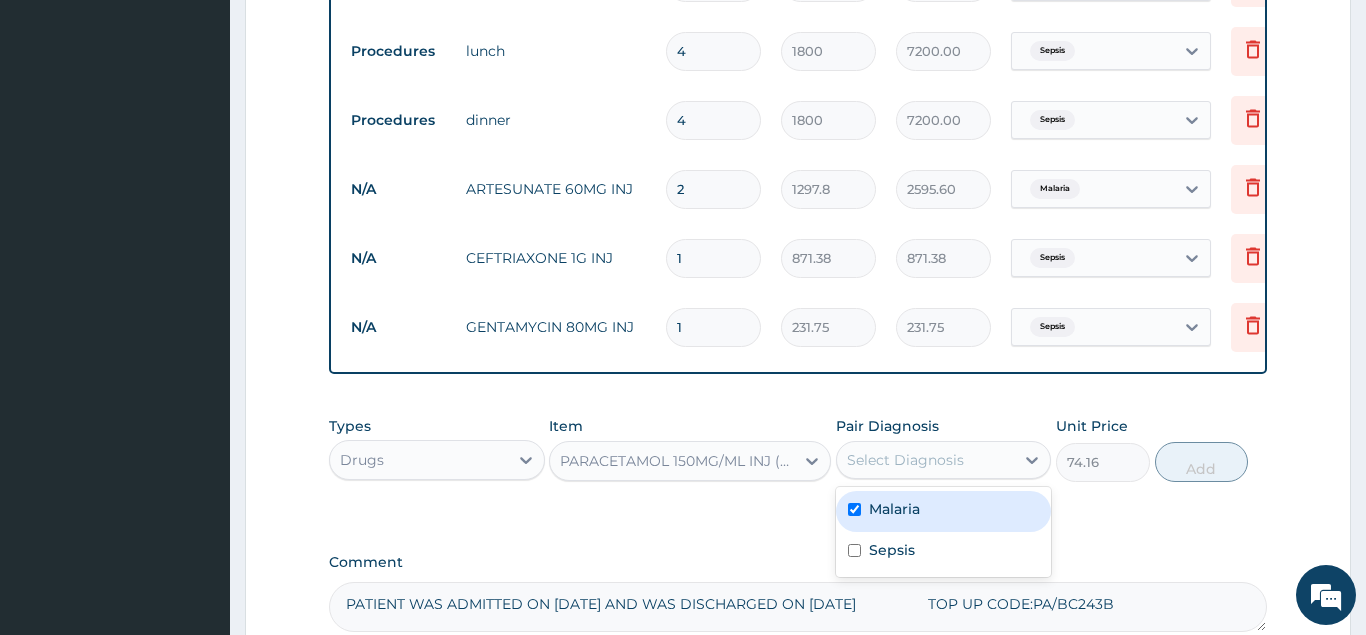 checkbox on "true" 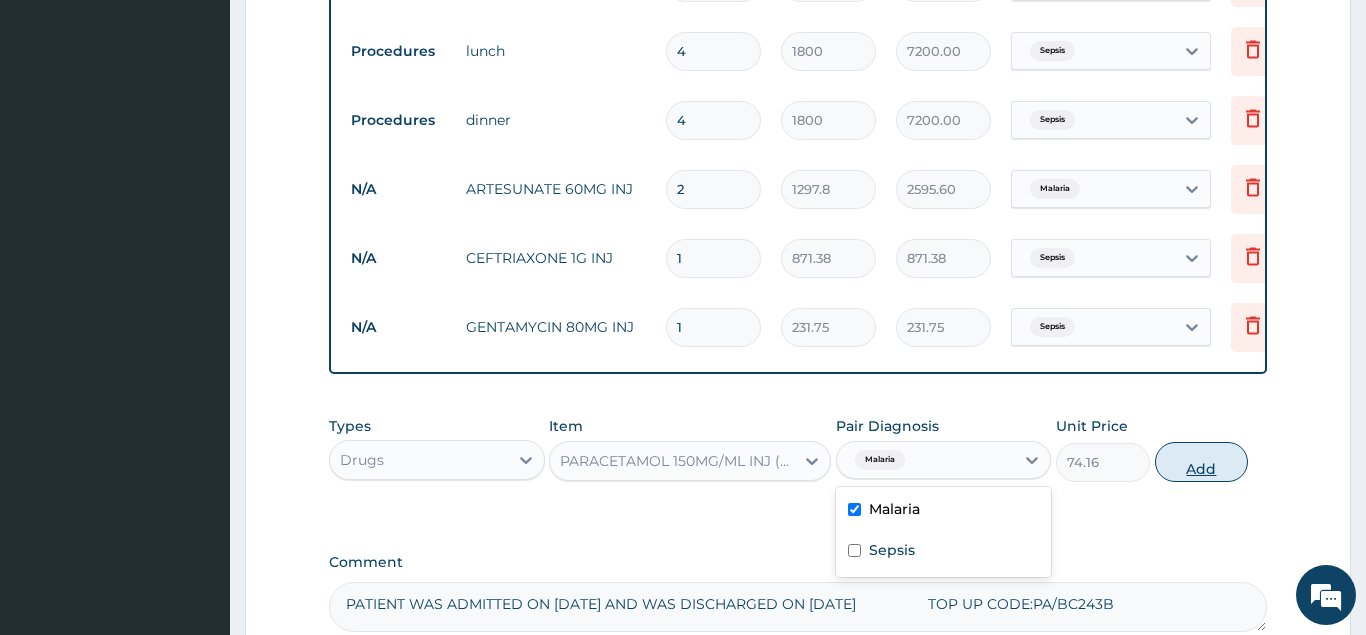 click on "Add" at bounding box center [1202, 462] 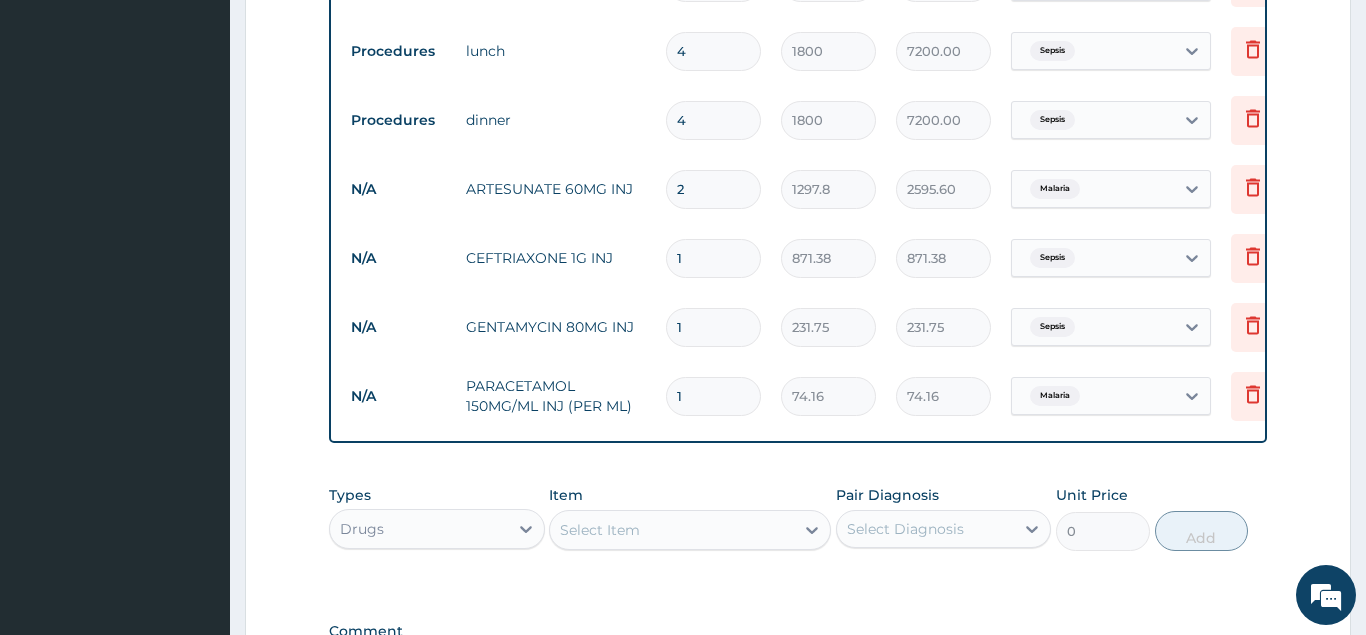 type 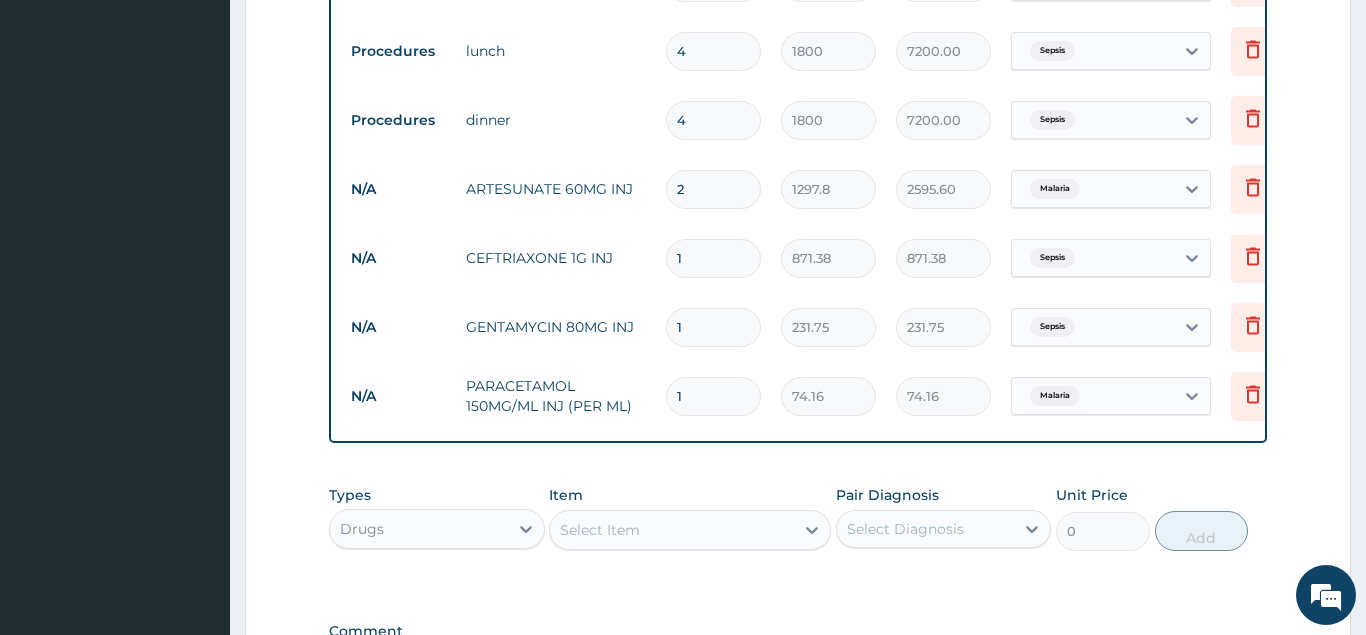 type on "0.00" 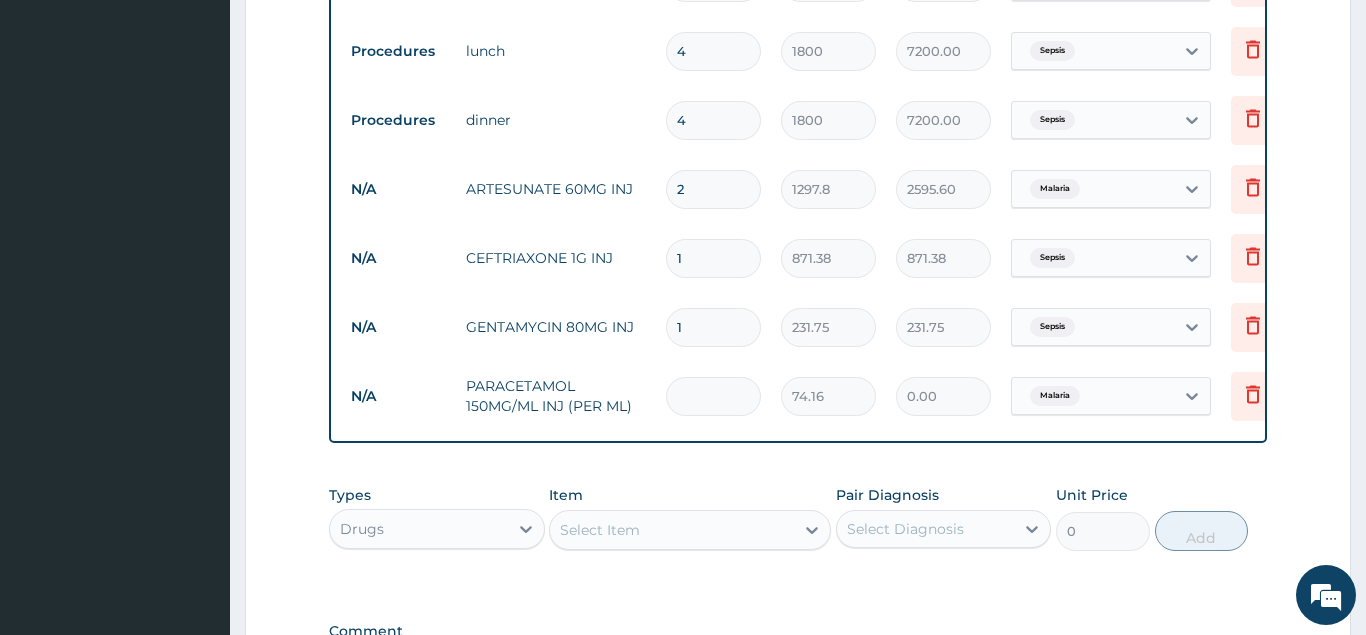 type on "4" 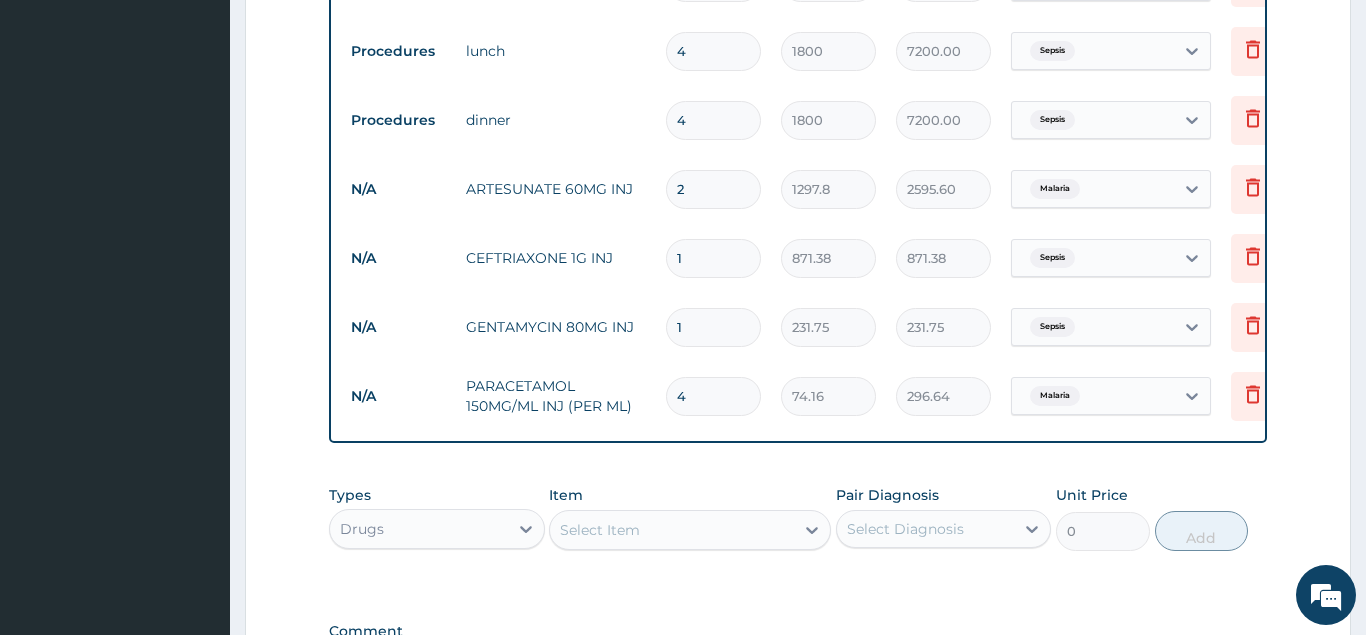 type on "4" 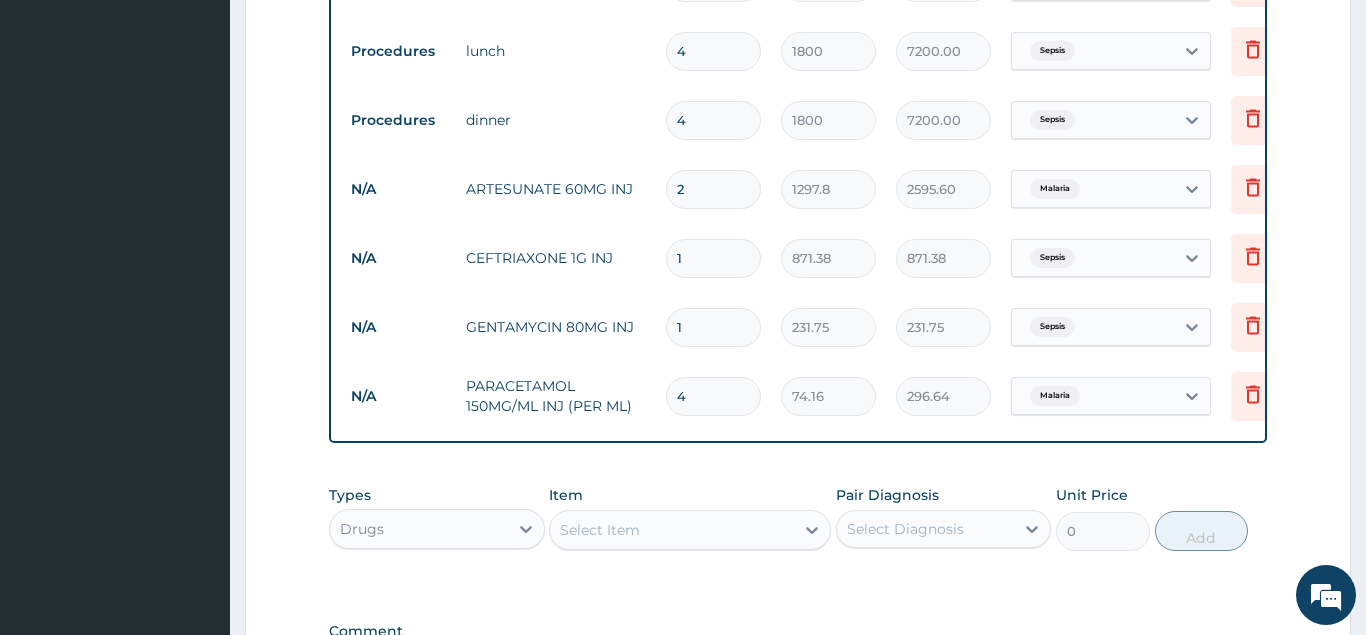 click on "Select Item" at bounding box center [600, 530] 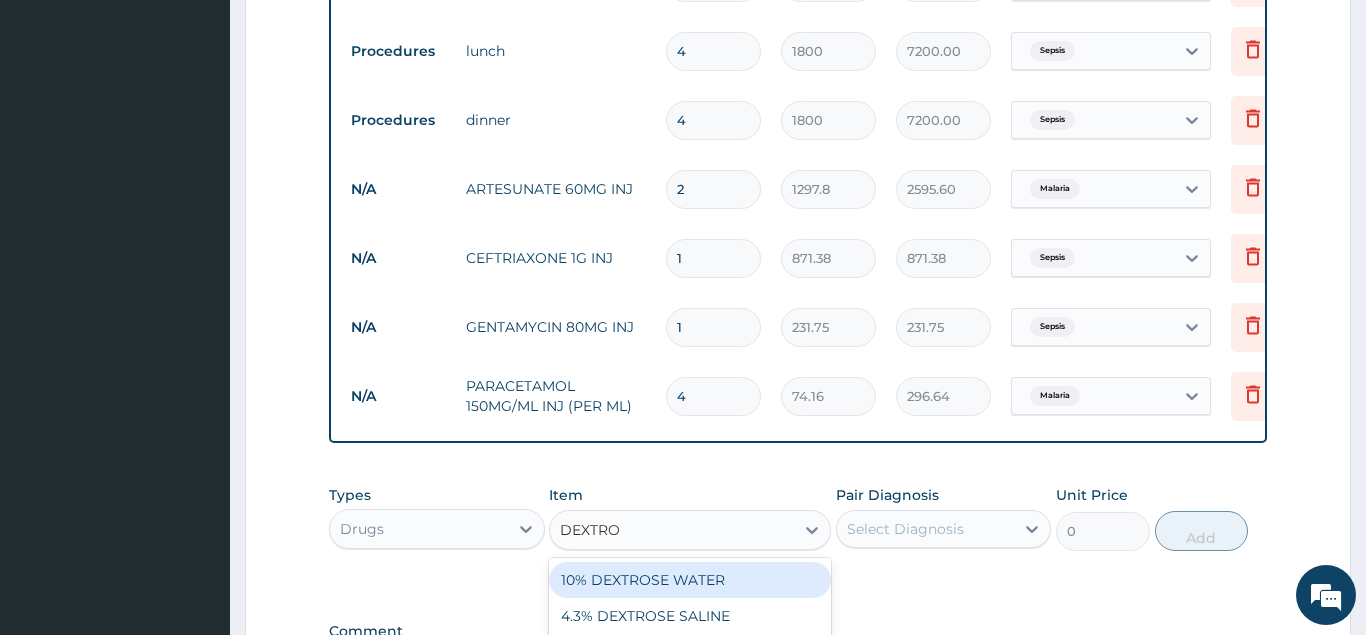 type on "DEXTROS" 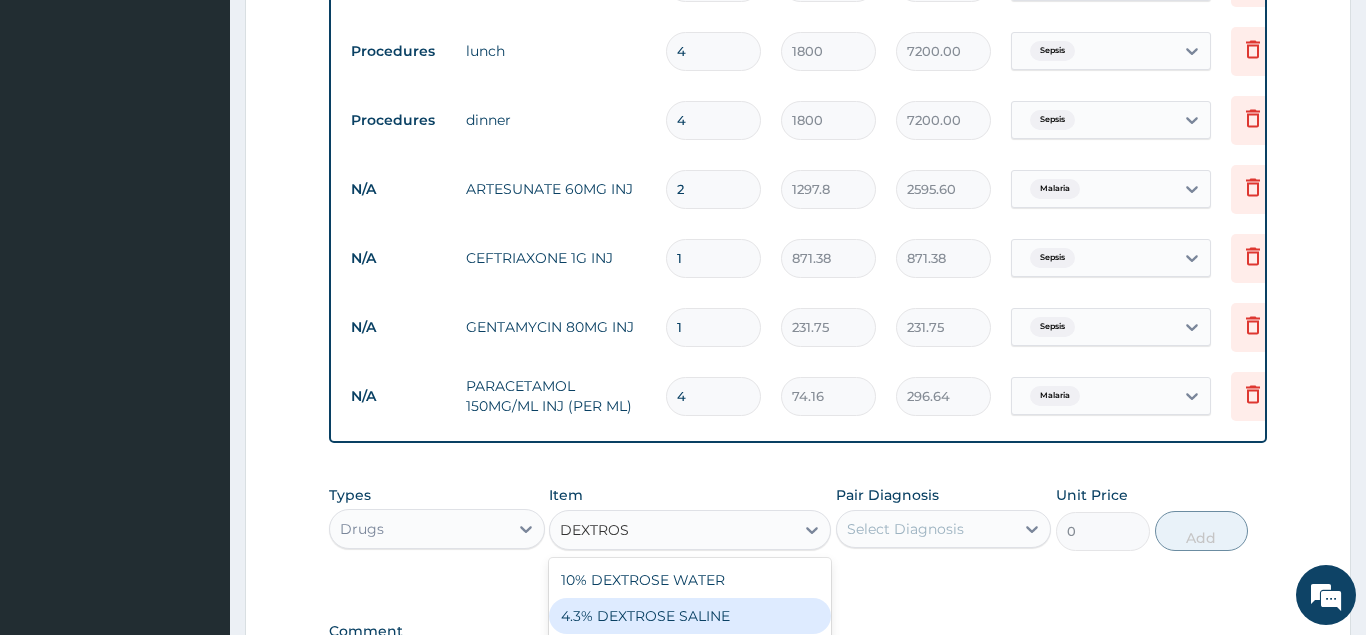 click on "4.3% DEXTROSE SALINE" at bounding box center (690, 616) 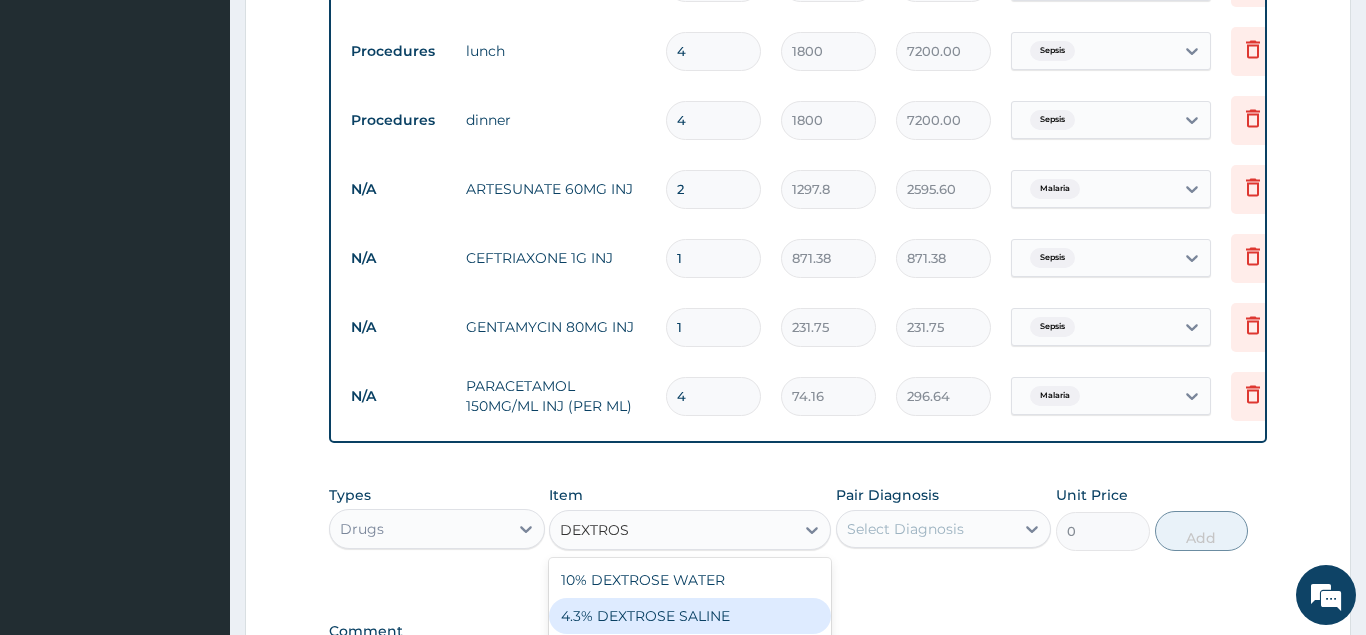 type 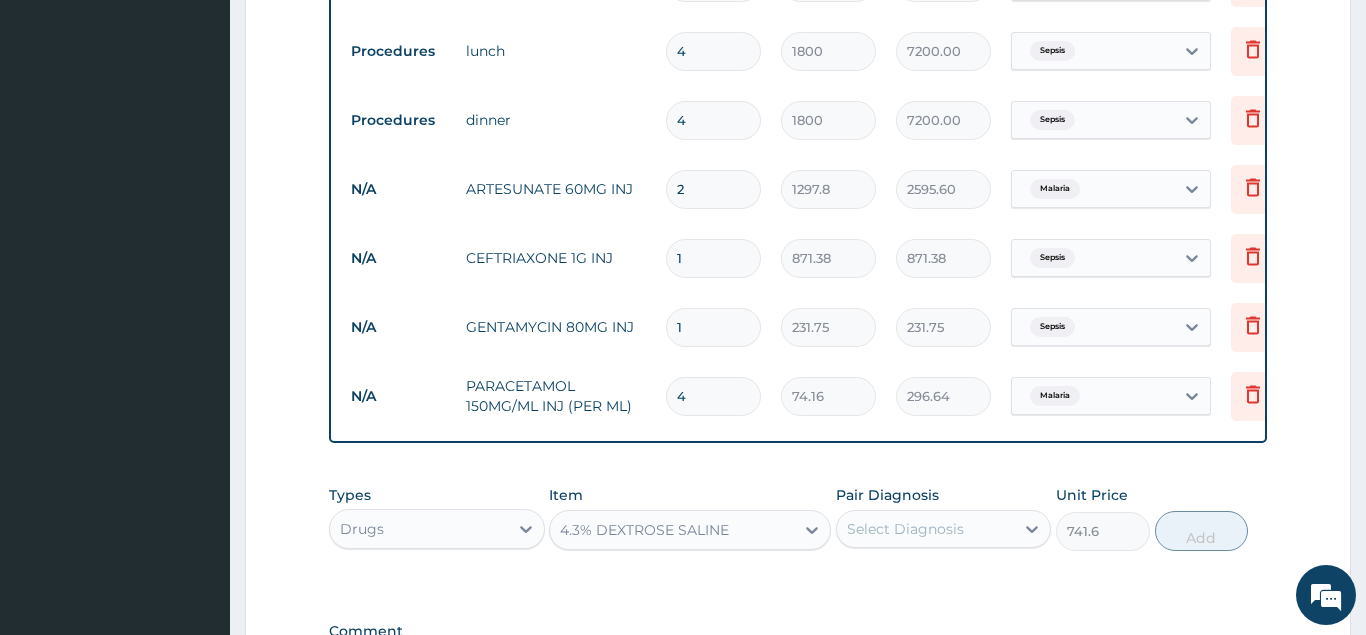 click on "Select Diagnosis" at bounding box center [926, 529] 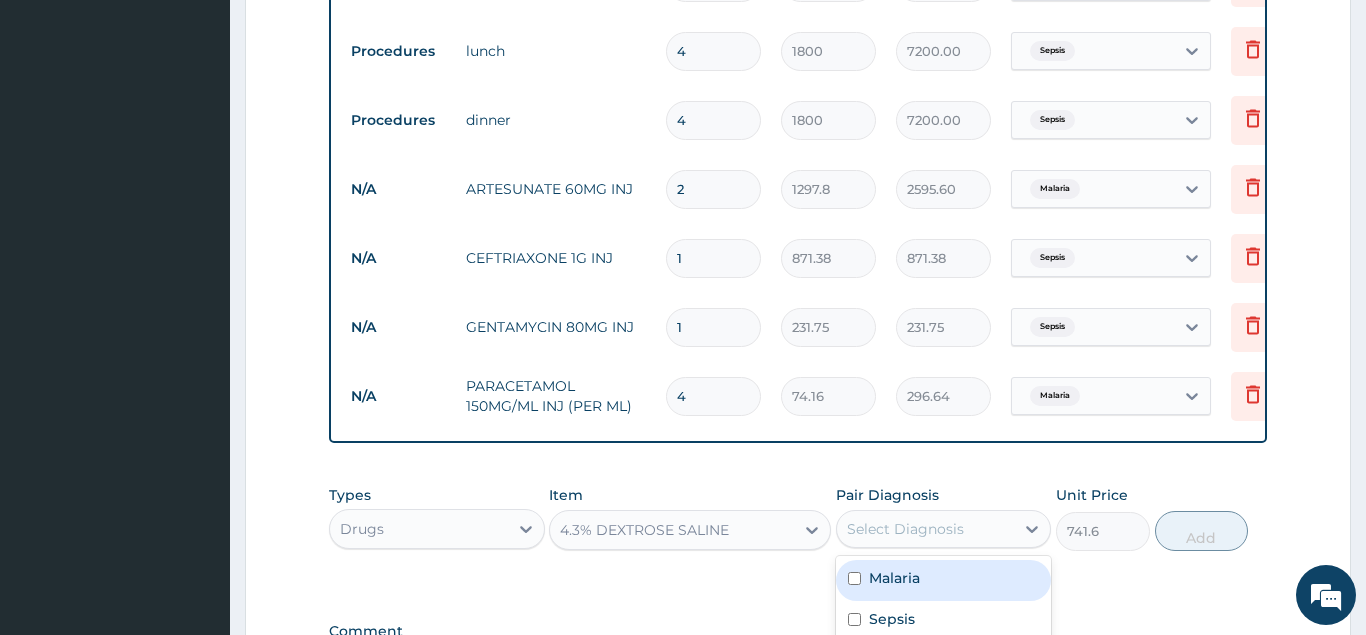 drag, startPoint x: 904, startPoint y: 579, endPoint x: 928, endPoint y: 580, distance: 24.020824 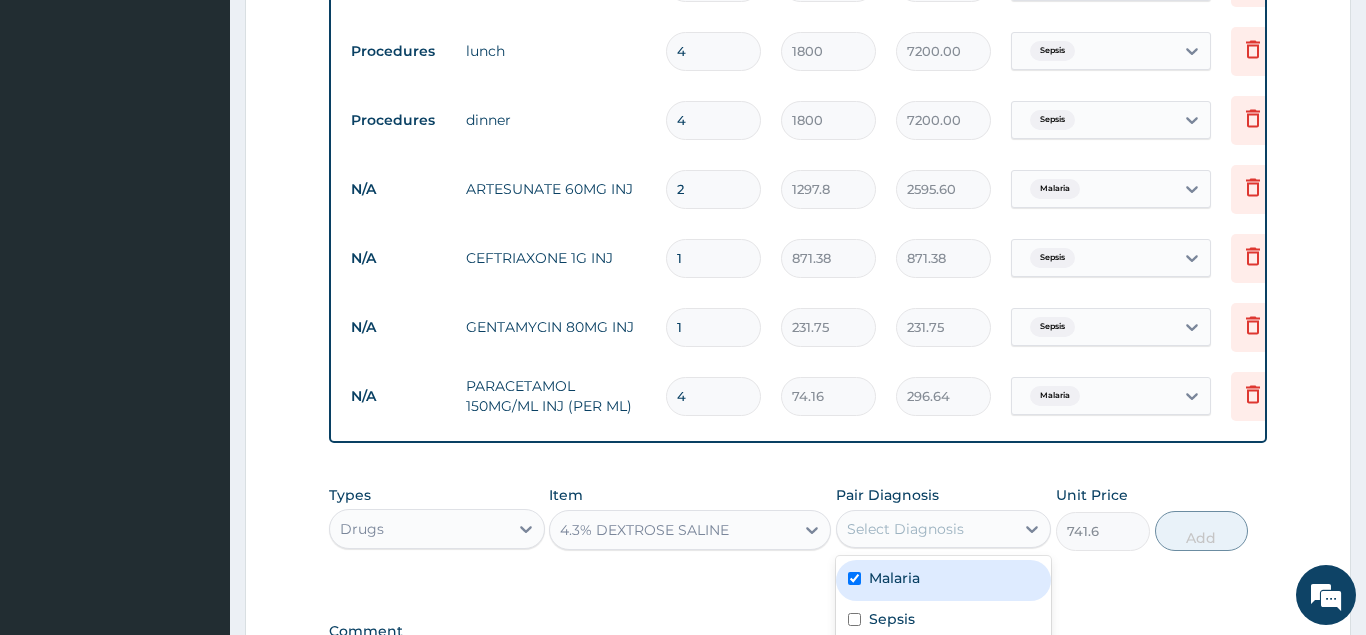 checkbox on "true" 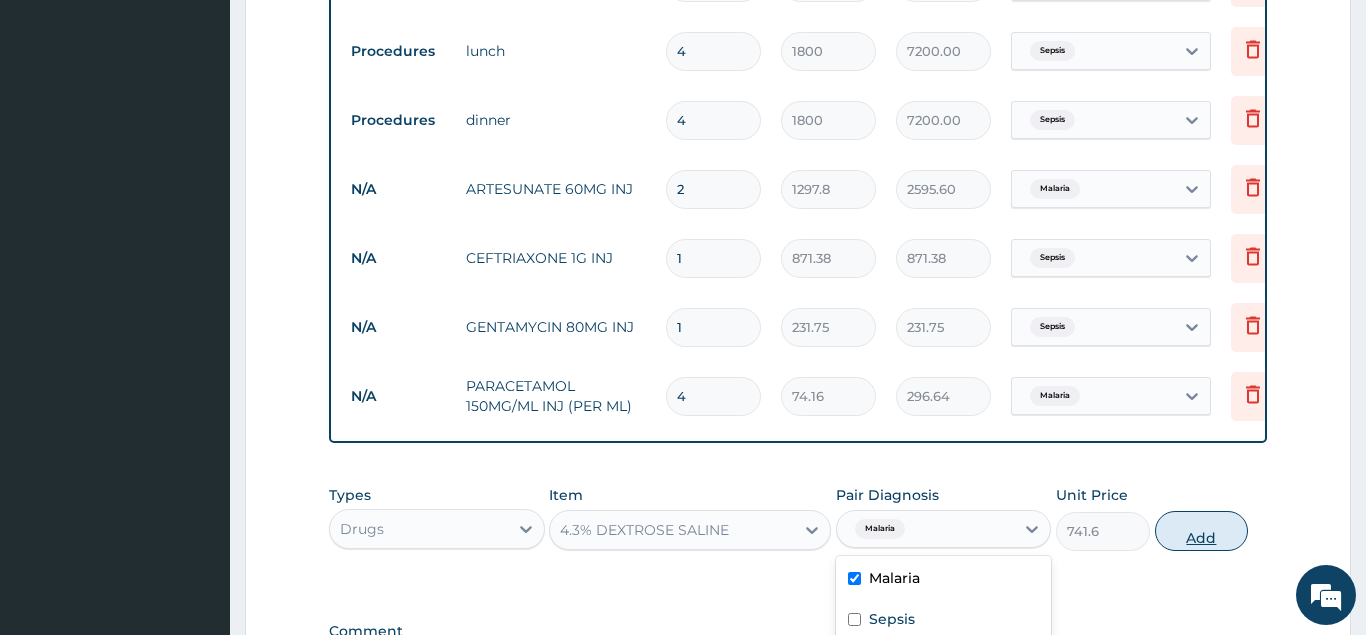 click on "Add" at bounding box center [1202, 531] 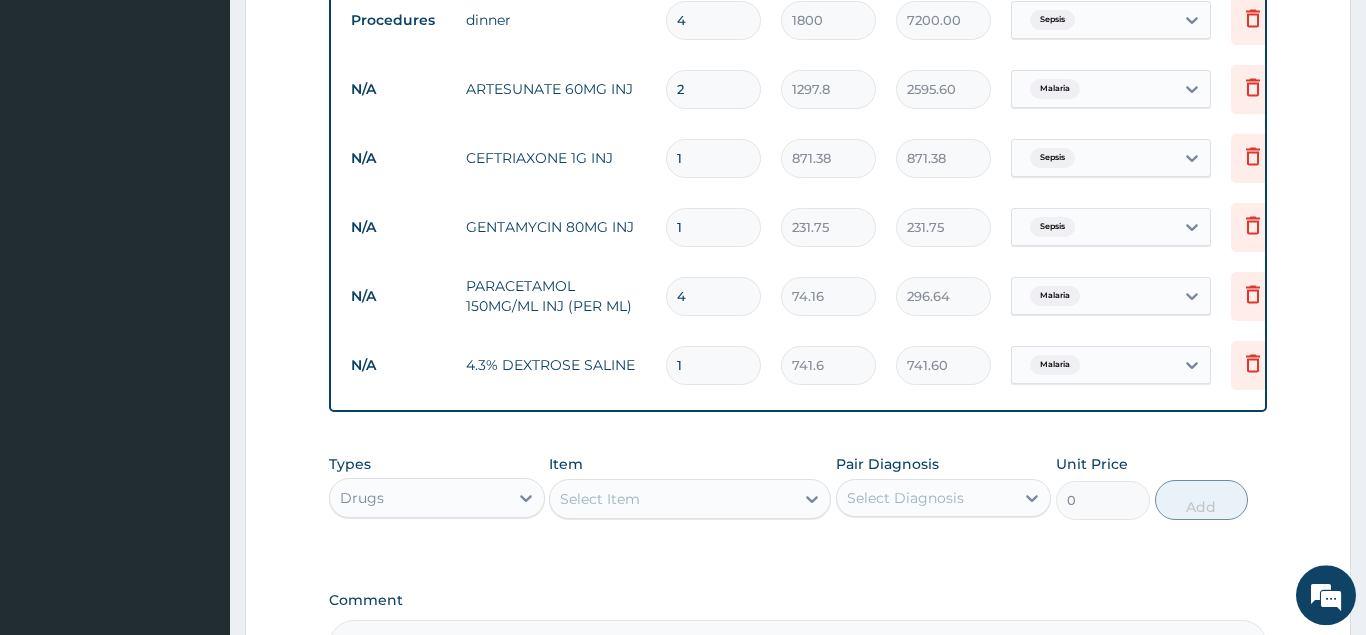 scroll, scrollTop: 1123, scrollLeft: 0, axis: vertical 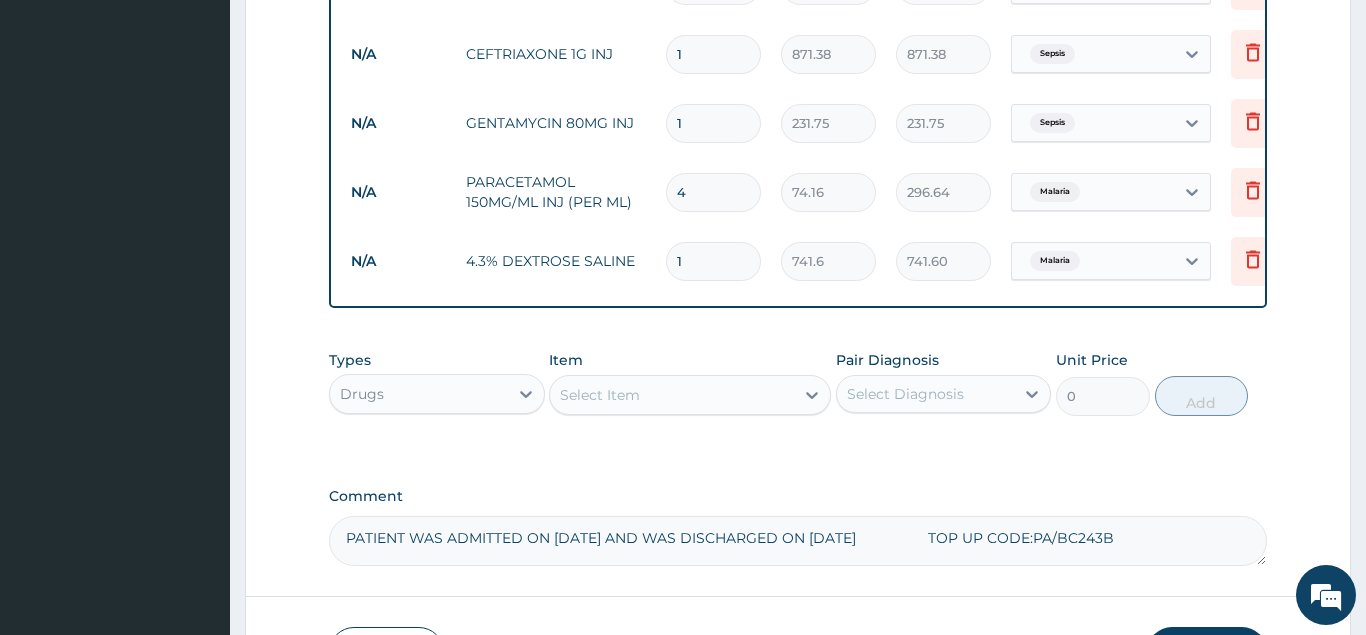click on "Select Item" at bounding box center [672, 395] 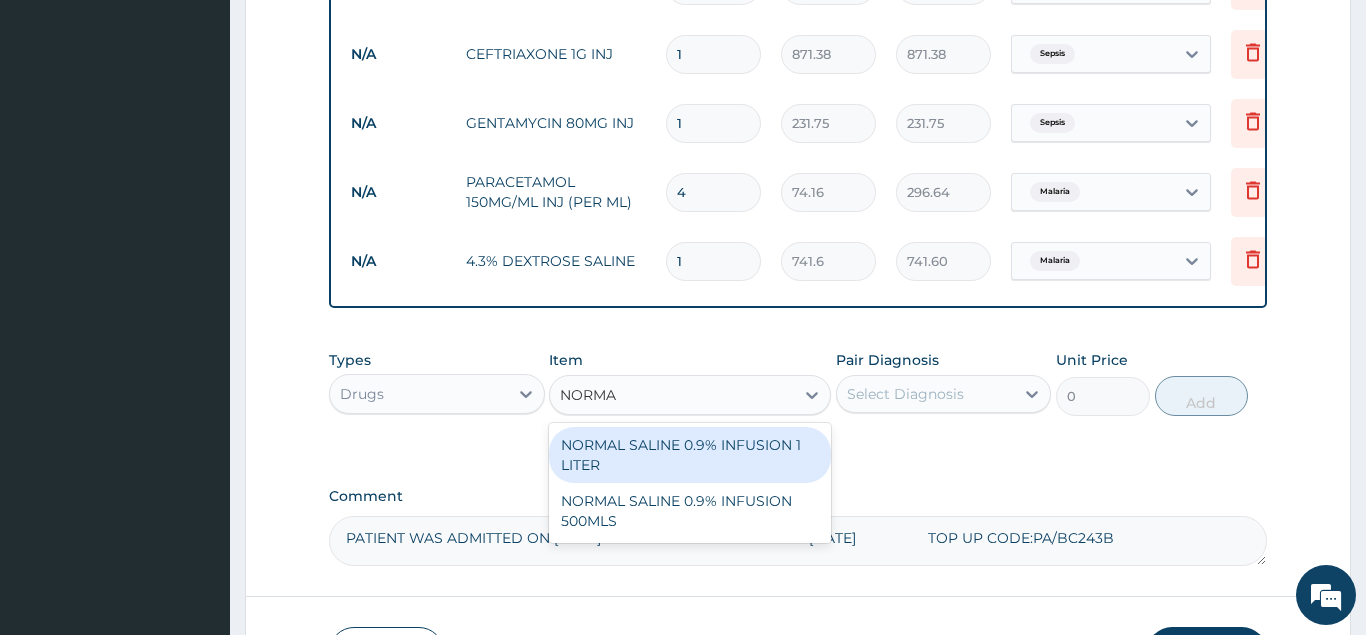 type on "NORMAL" 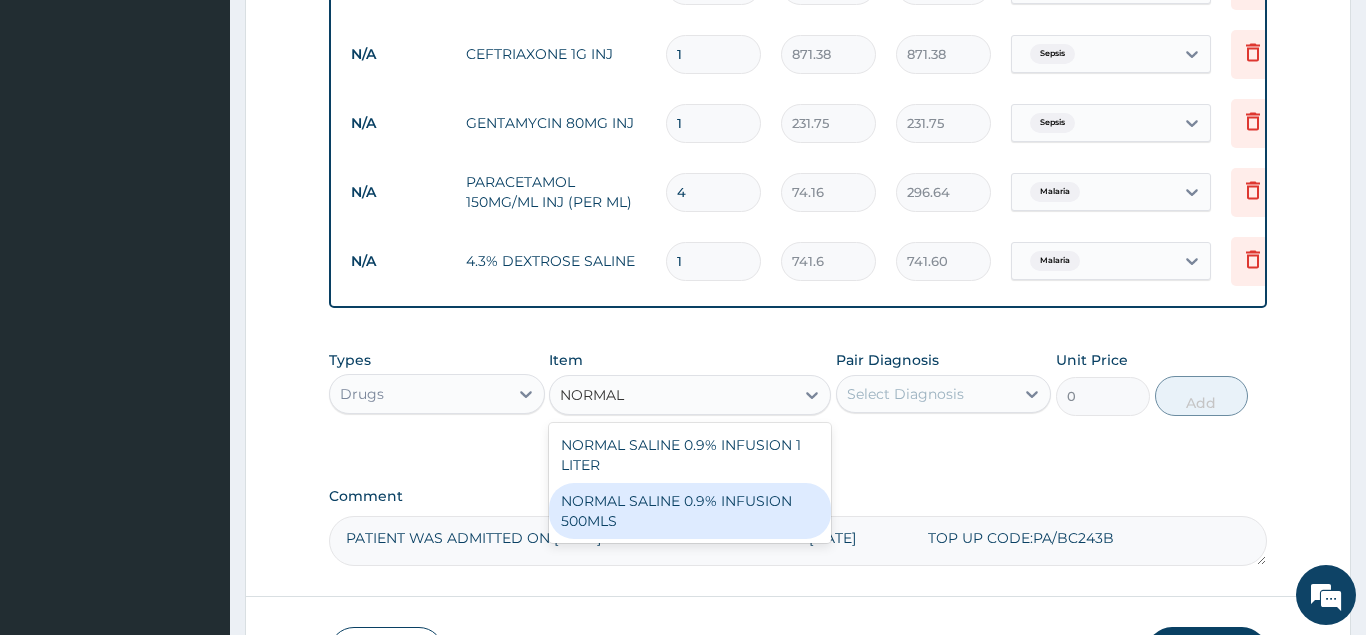 click on "NORMAL SALINE 0.9% INFUSION 500MLS" at bounding box center (690, 511) 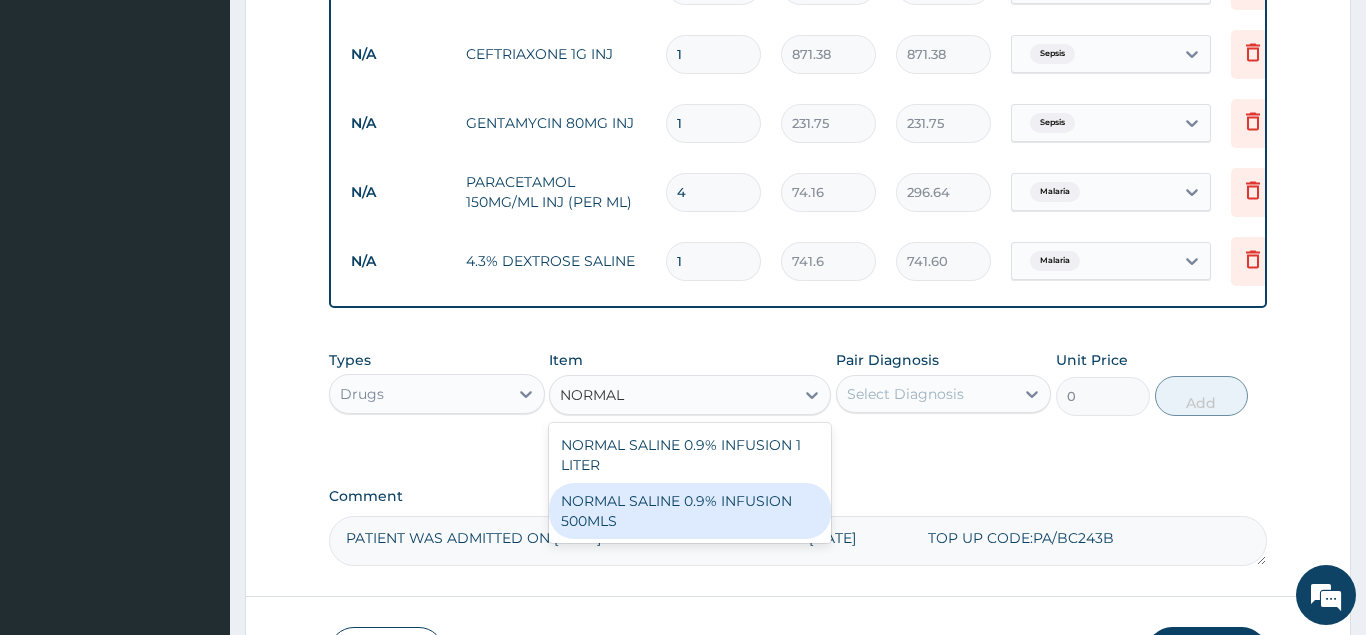 type 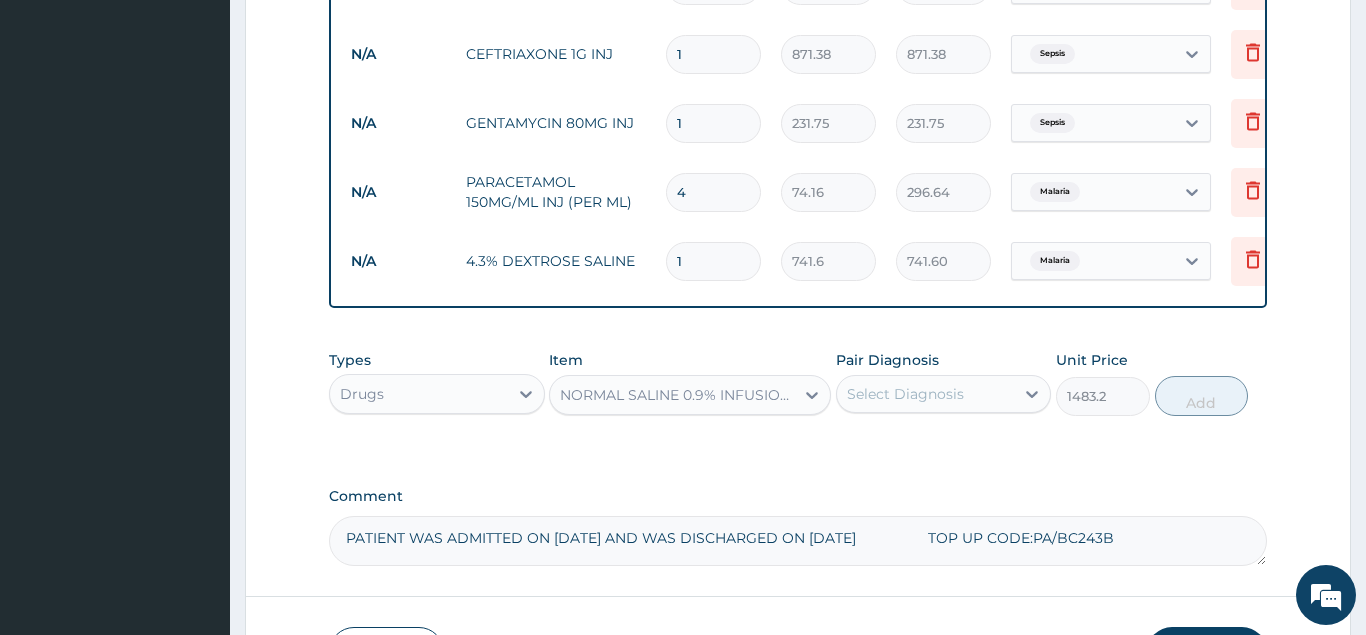 click on "Select Diagnosis" at bounding box center (905, 394) 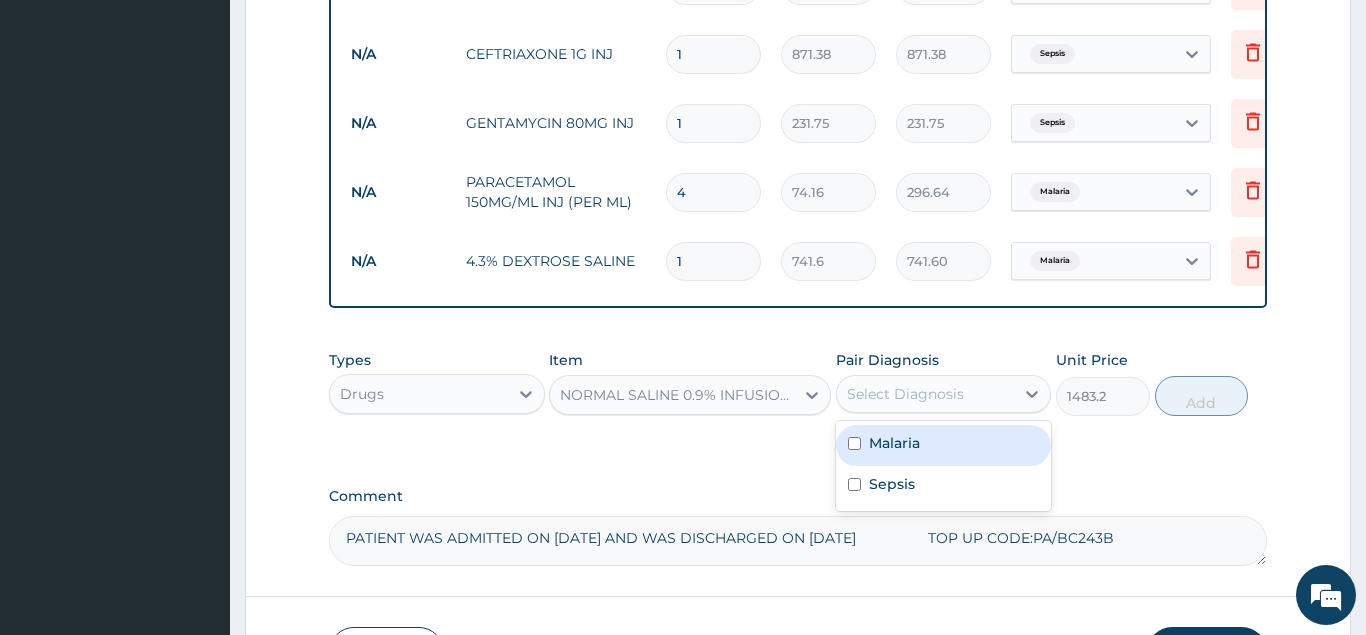 click on "Malaria" at bounding box center (894, 443) 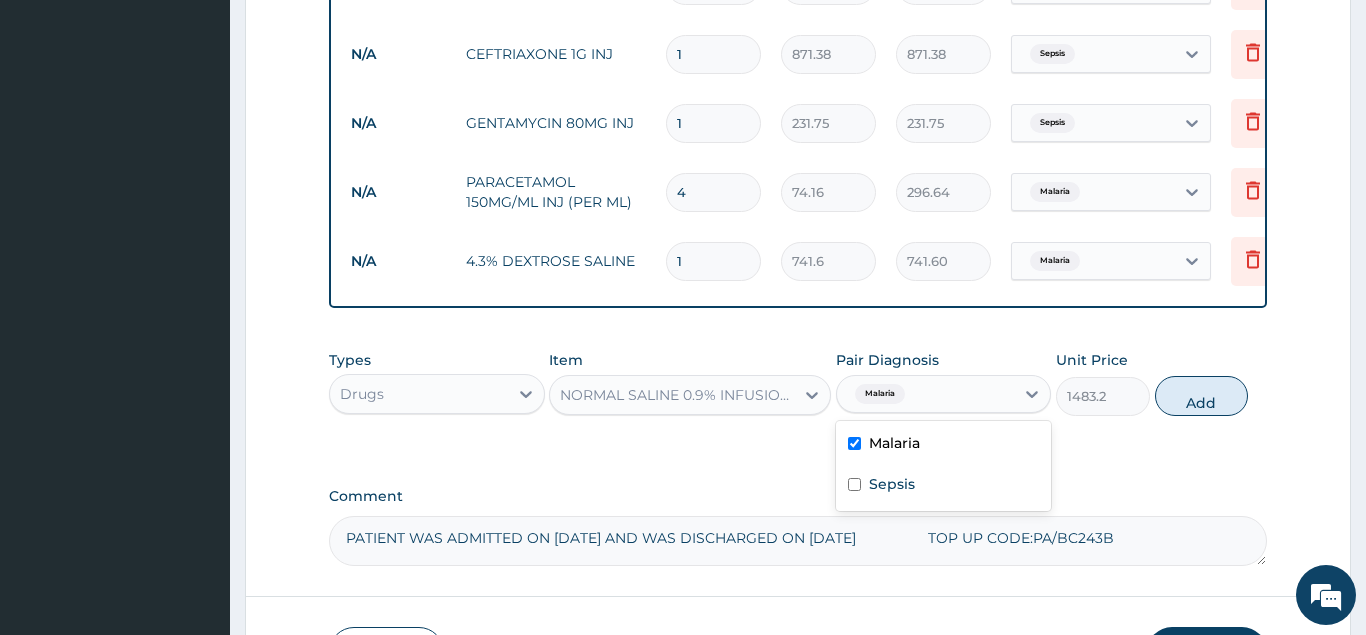 click on "Malaria" at bounding box center [894, 443] 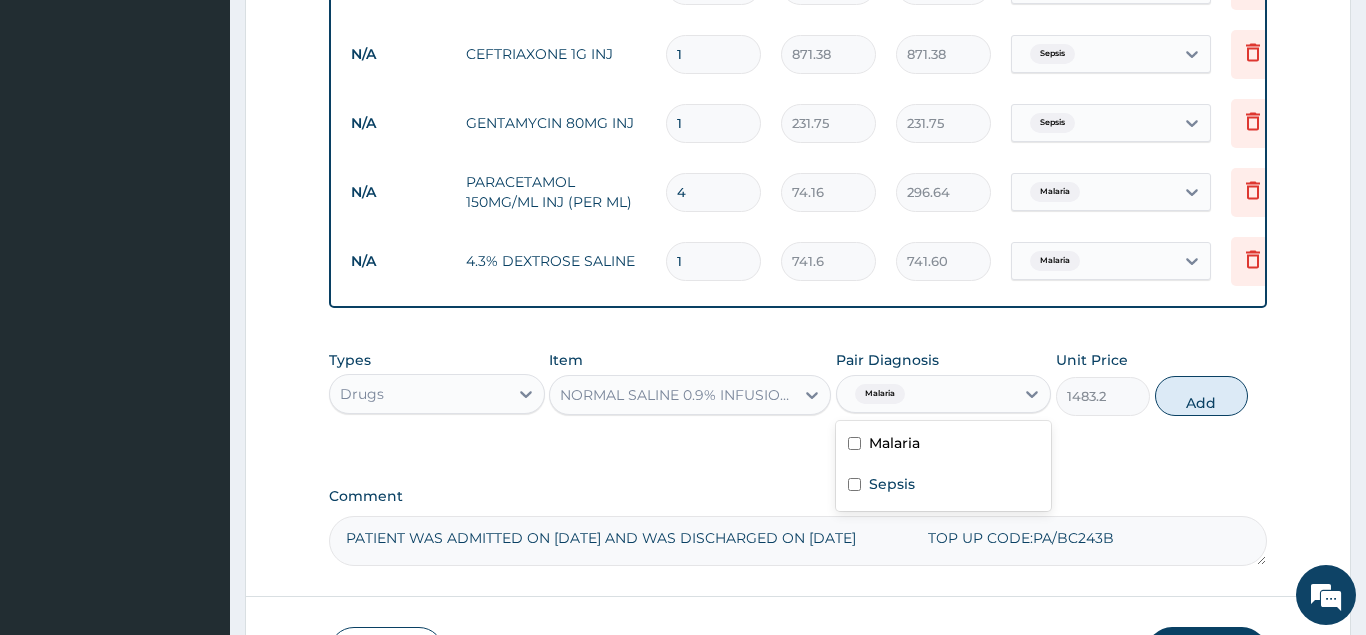 checkbox on "false" 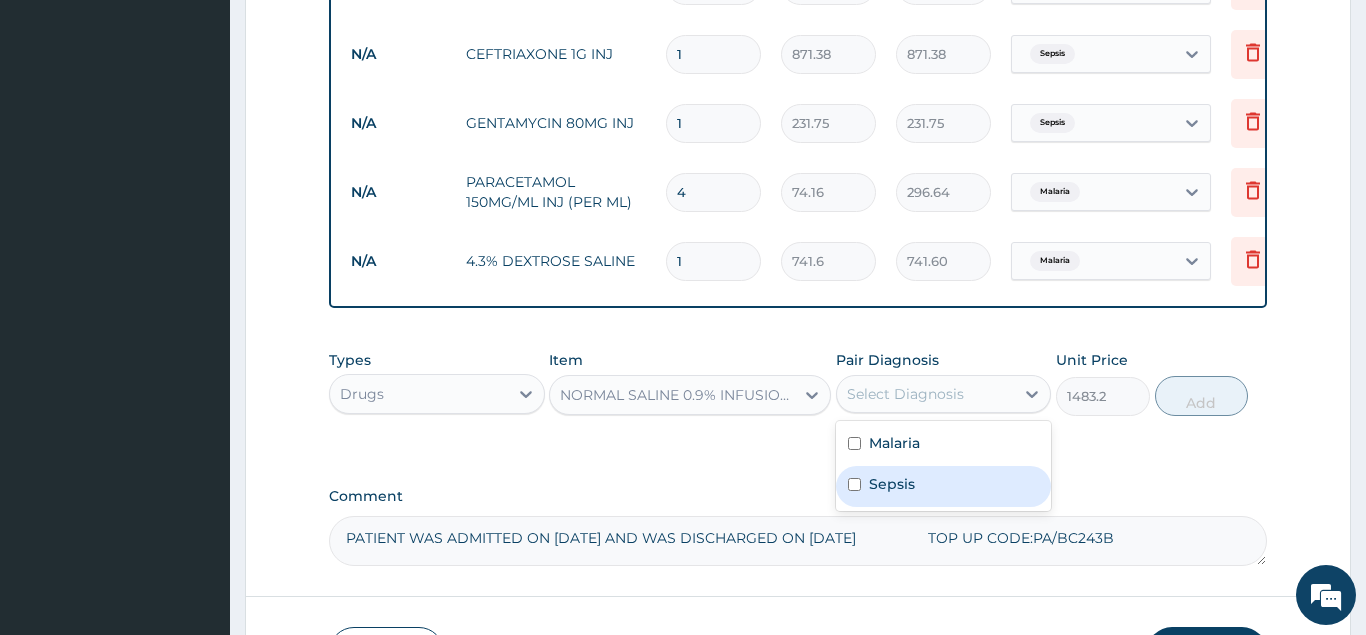 click on "Sepsis" at bounding box center [892, 484] 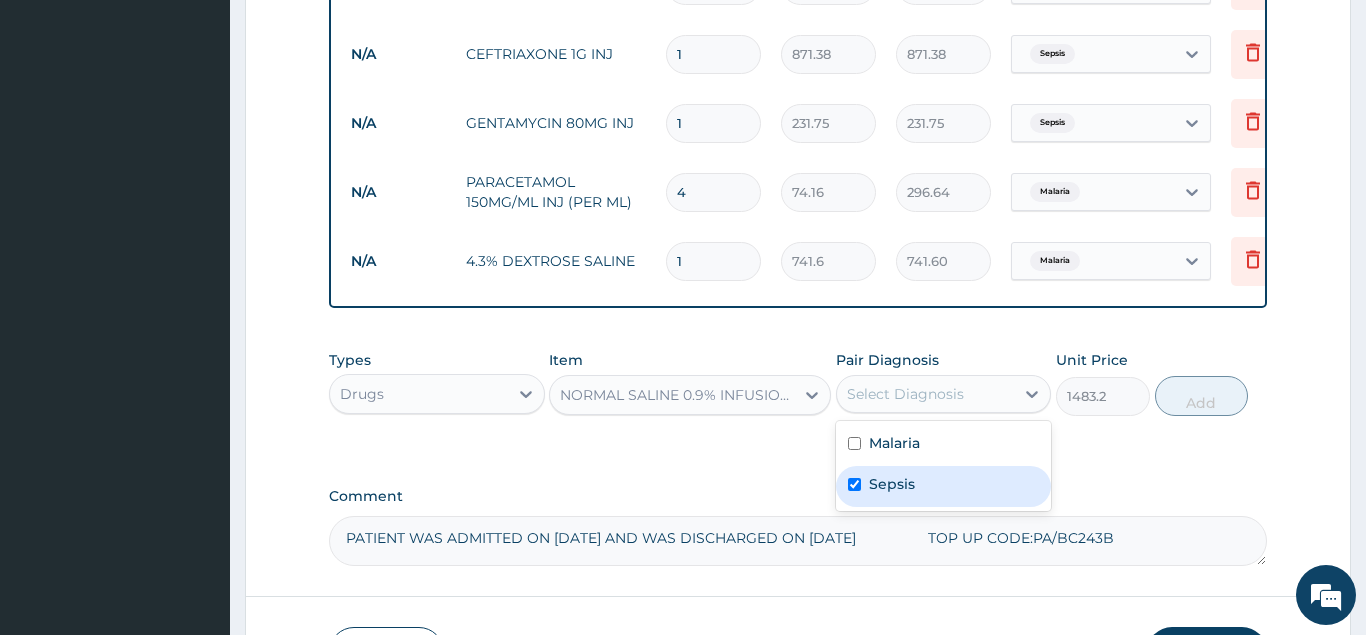 checkbox on "true" 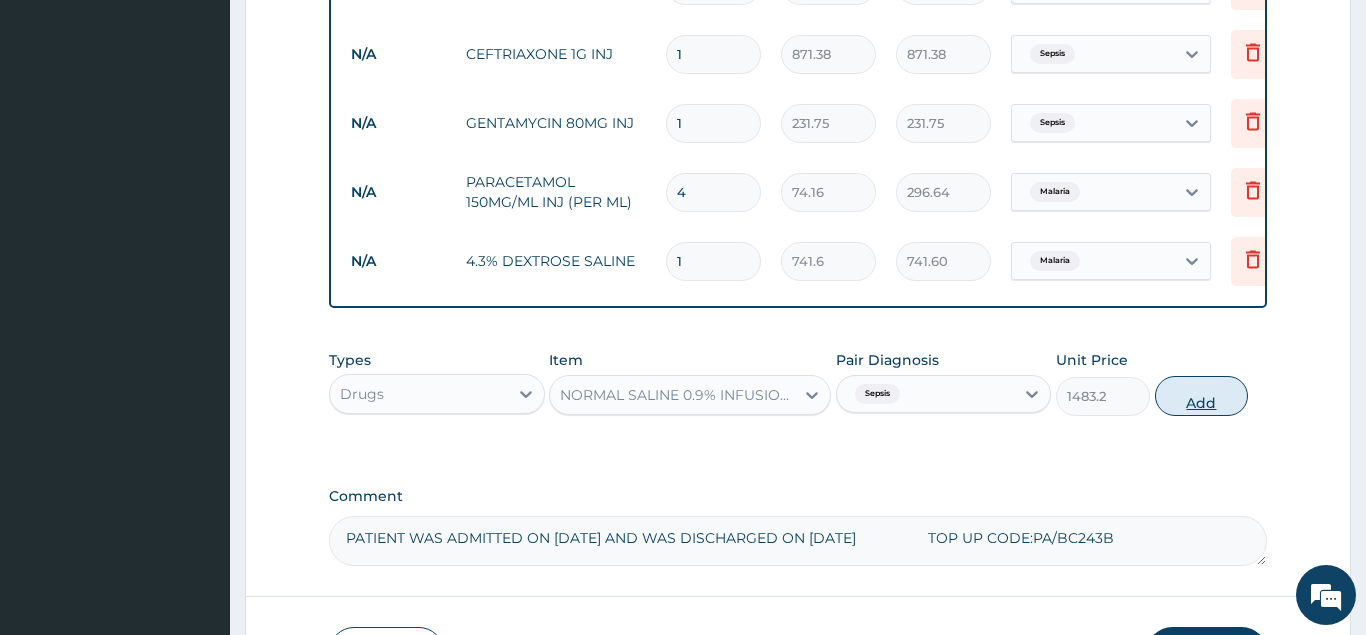 click on "Add" at bounding box center [1202, 396] 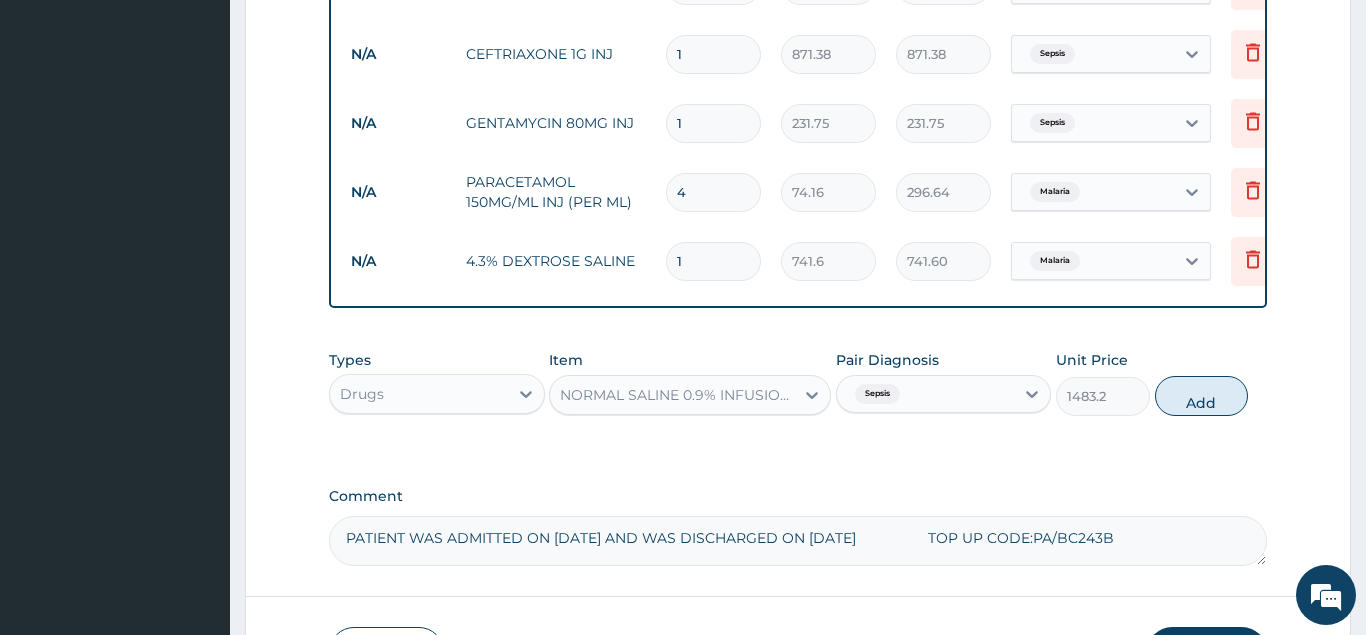 type on "0" 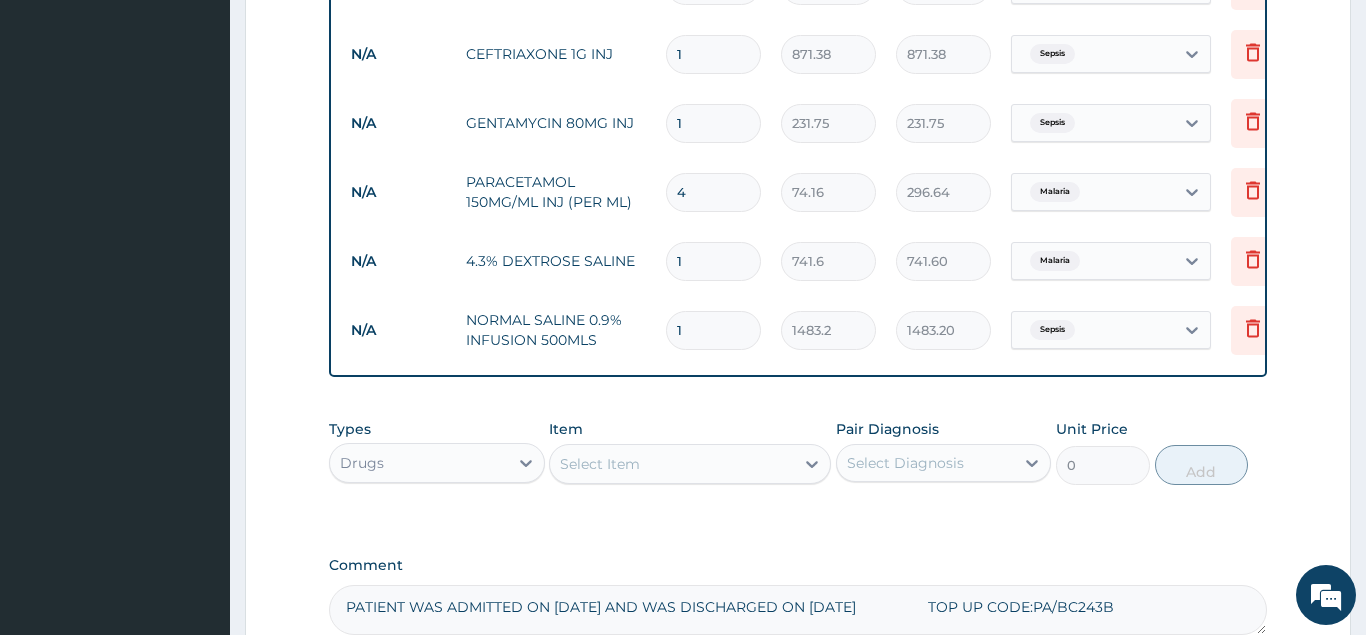 drag, startPoint x: 698, startPoint y: 265, endPoint x: 641, endPoint y: 270, distance: 57.21888 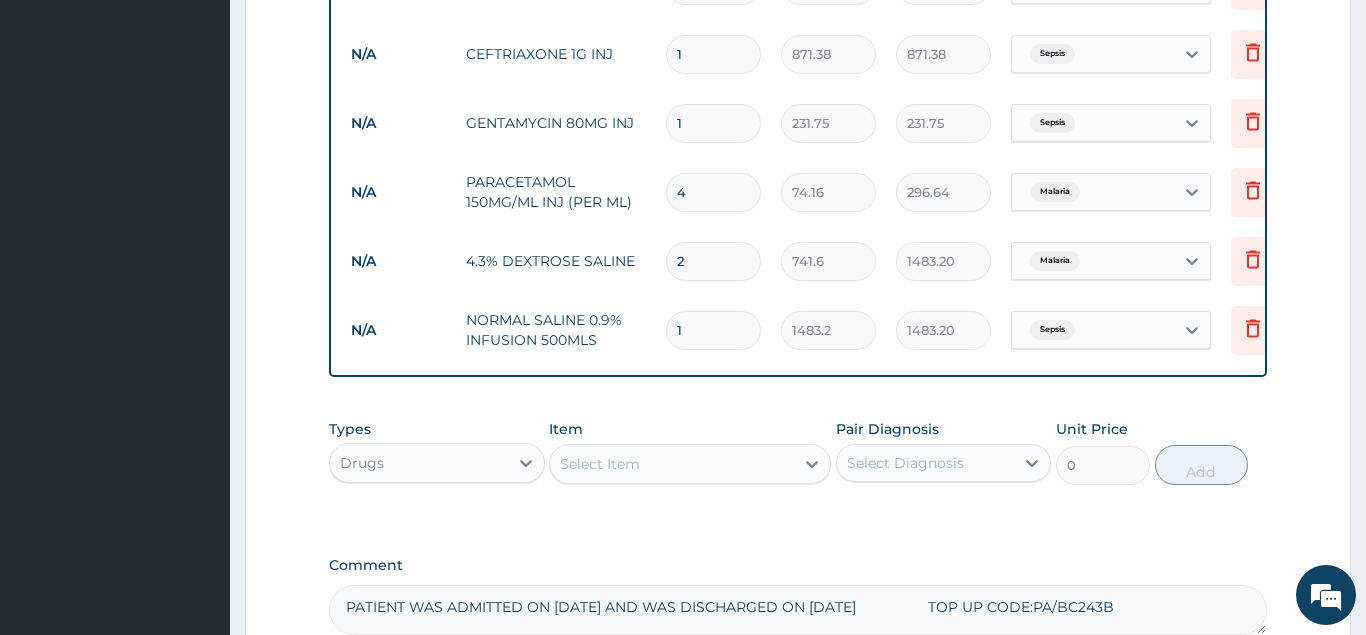type on "2" 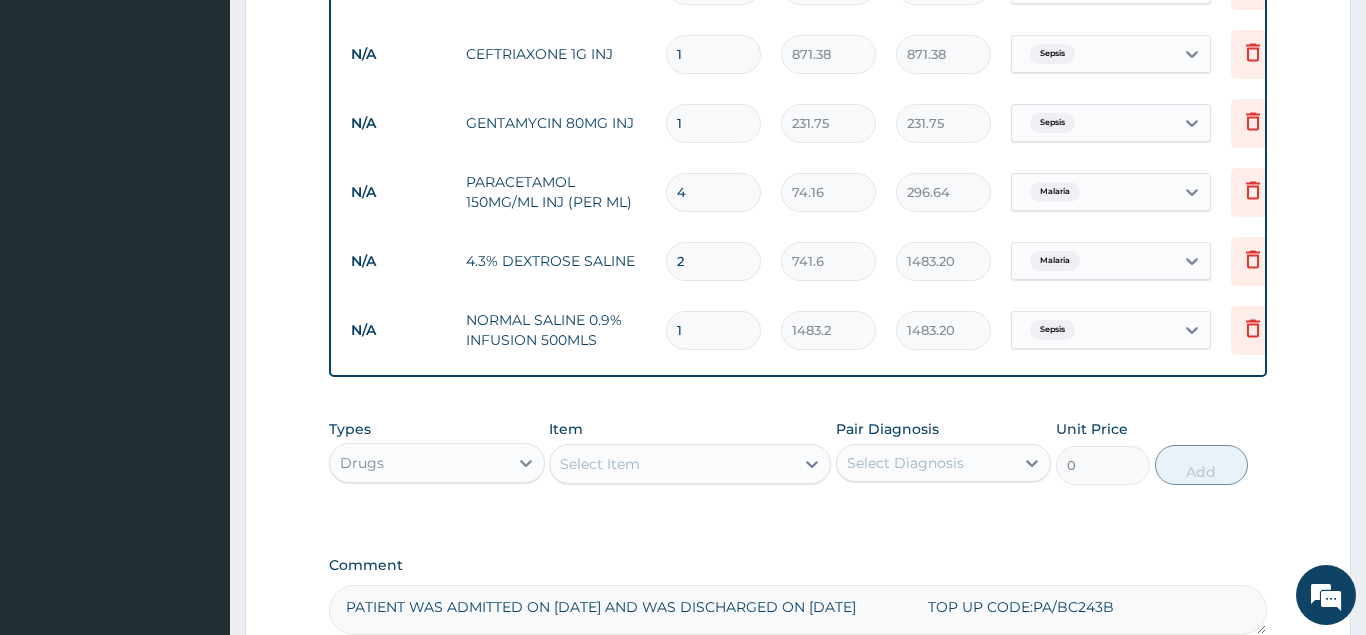 drag, startPoint x: 694, startPoint y: 58, endPoint x: 585, endPoint y: 62, distance: 109.07337 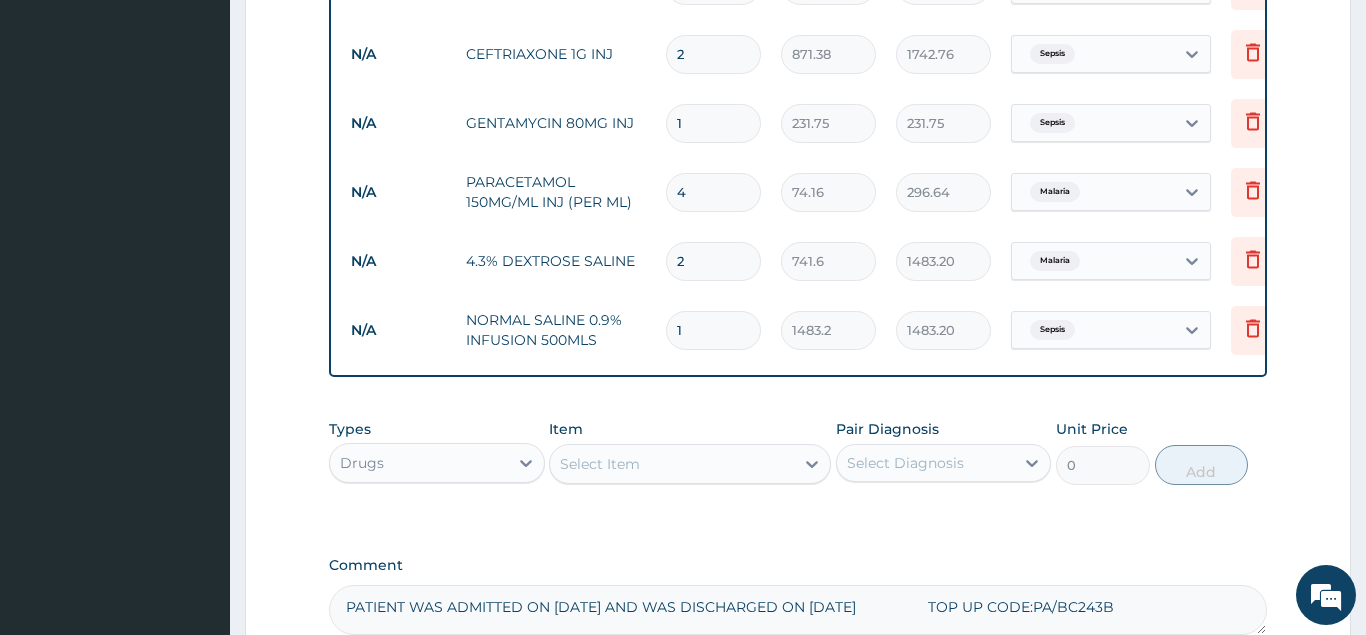 type on "2" 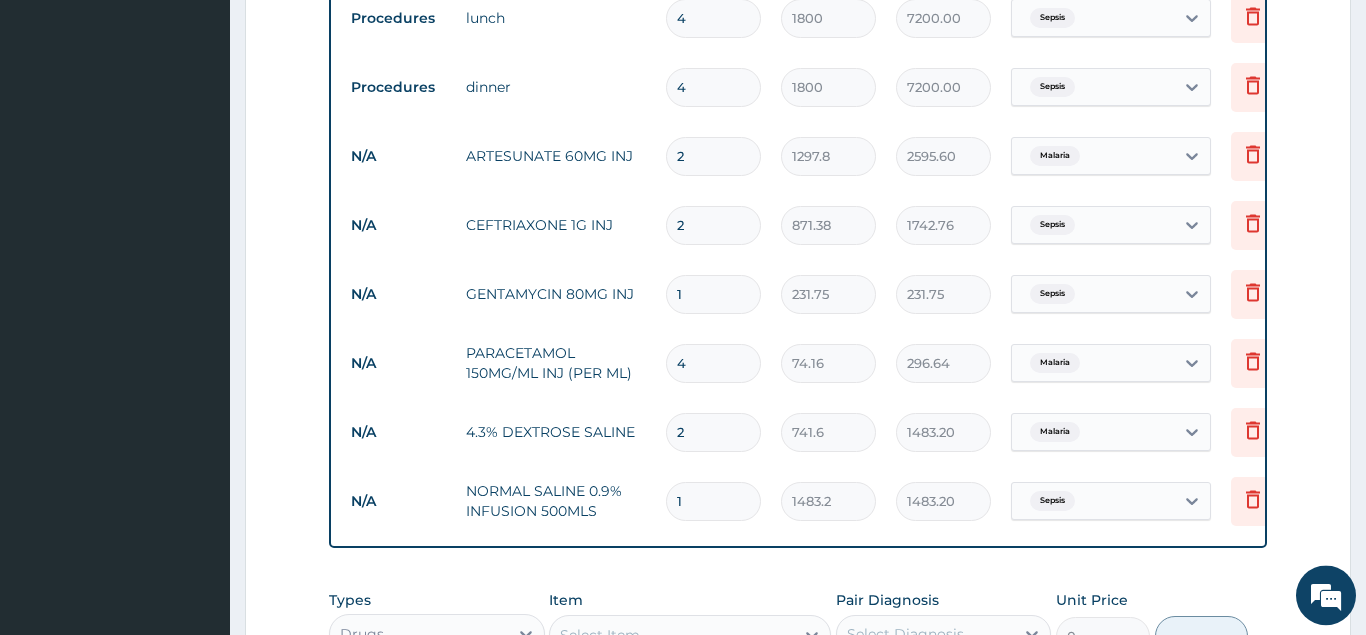 scroll, scrollTop: 919, scrollLeft: 0, axis: vertical 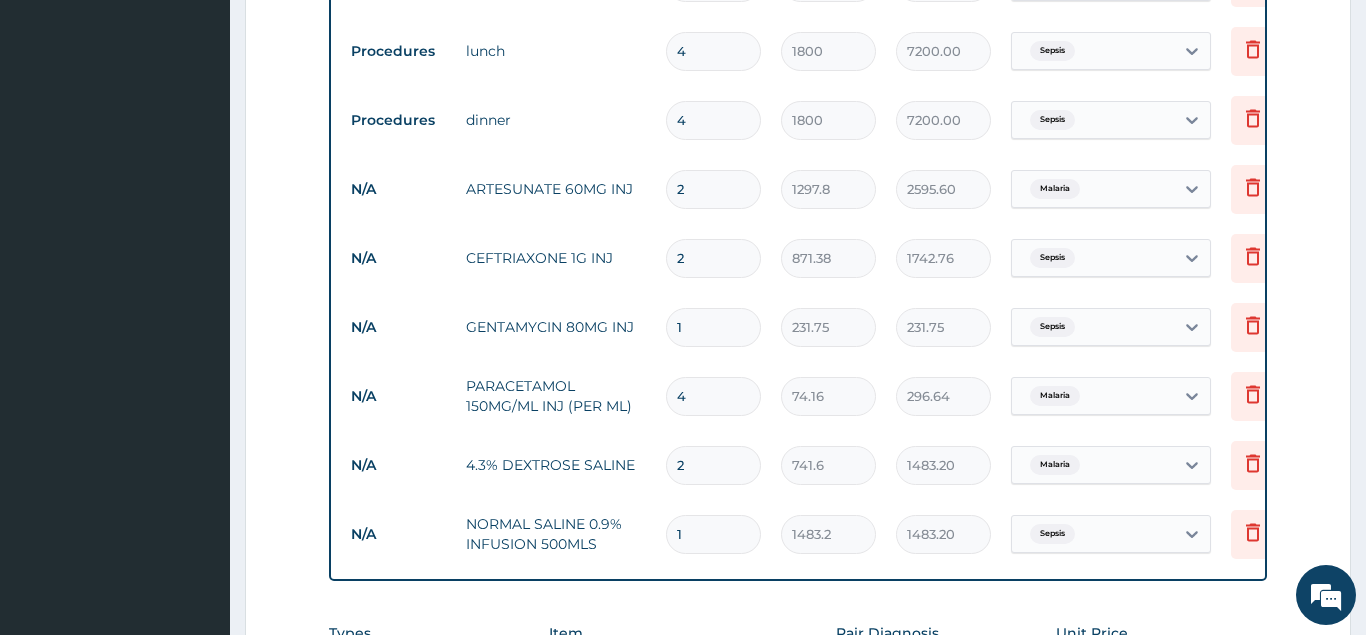 drag, startPoint x: 691, startPoint y: 199, endPoint x: 646, endPoint y: 207, distance: 45.705578 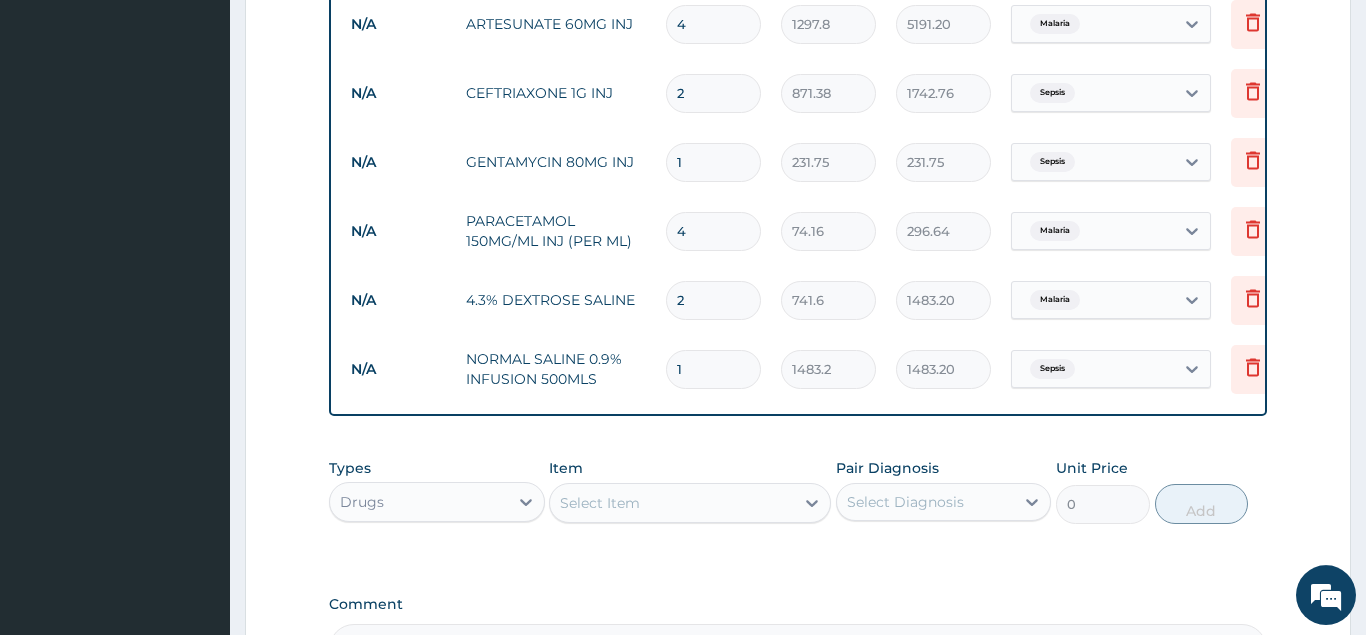 scroll, scrollTop: 1123, scrollLeft: 0, axis: vertical 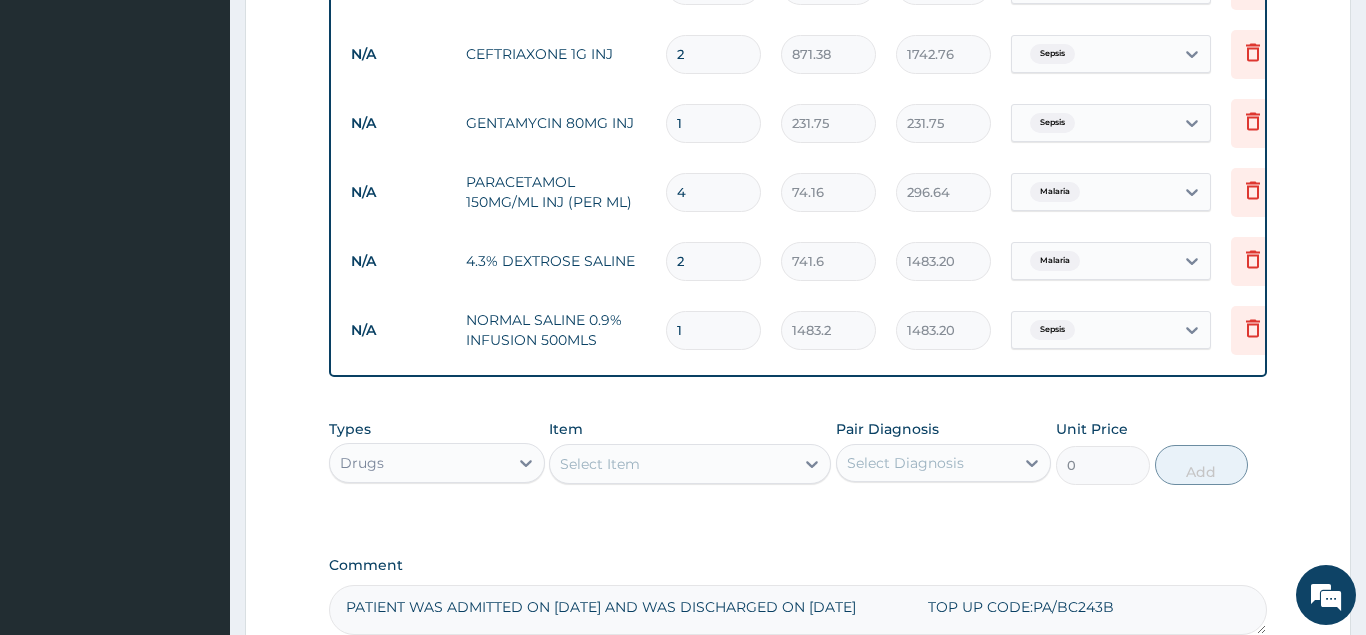 type on "4" 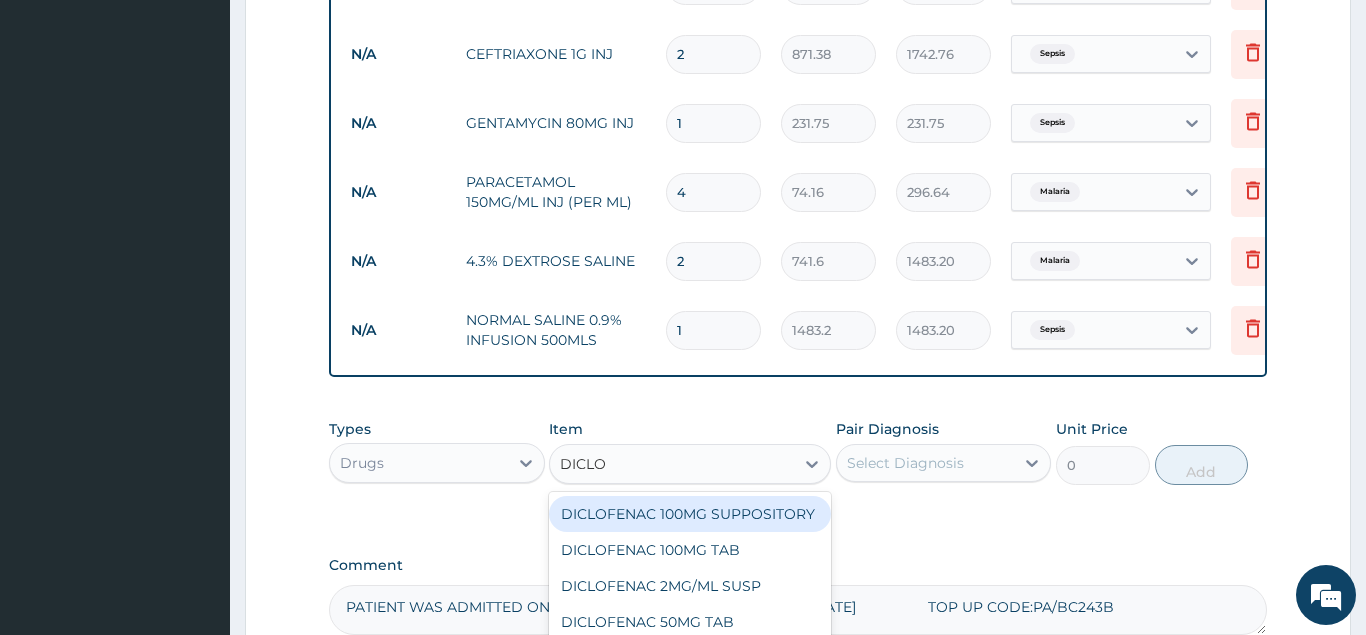 type on "DICLOF" 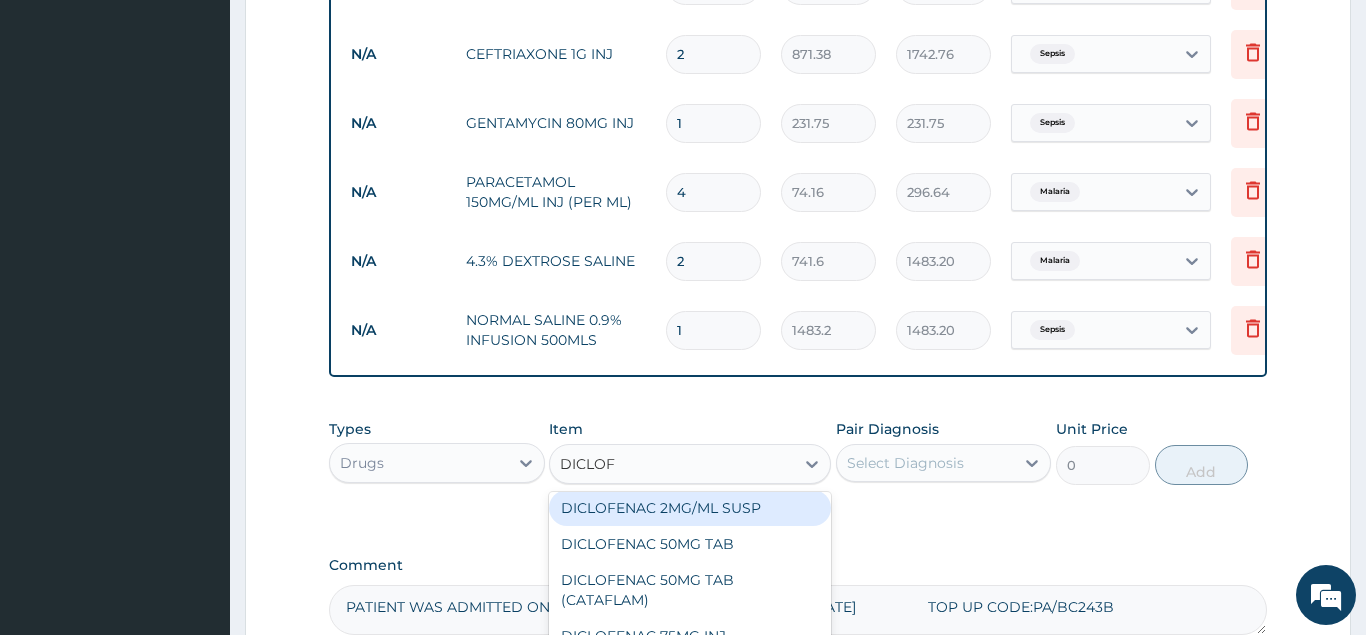 scroll, scrollTop: 108, scrollLeft: 0, axis: vertical 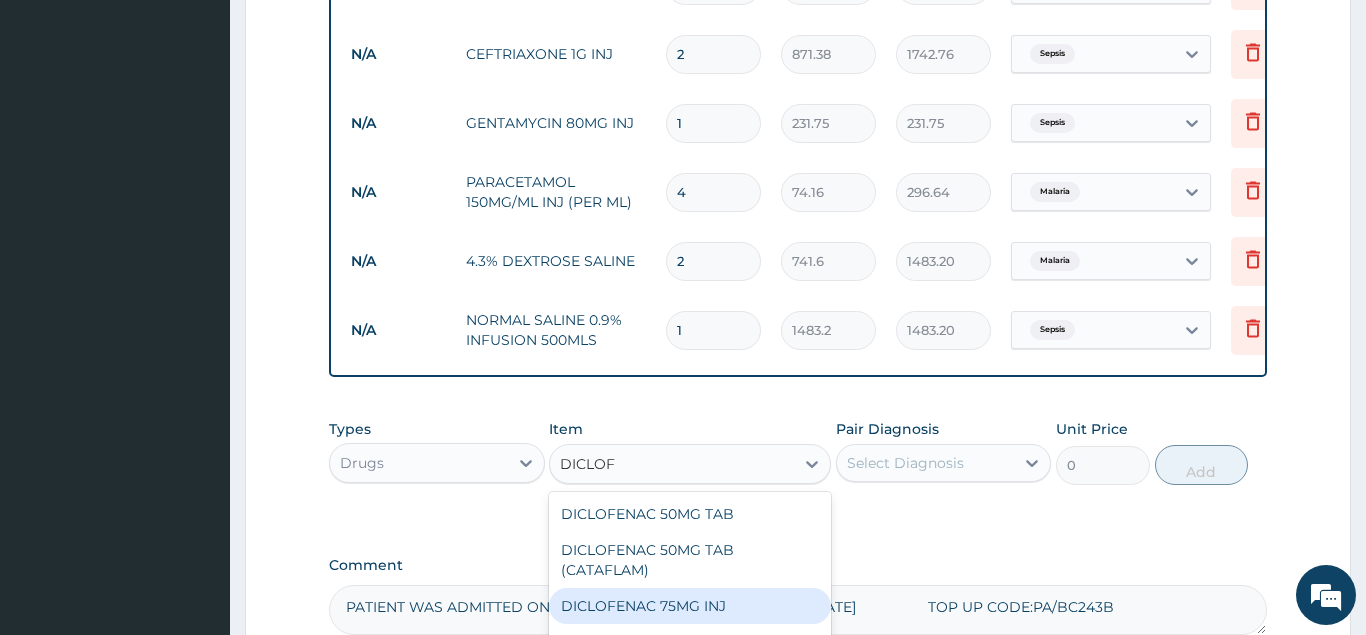 drag, startPoint x: 702, startPoint y: 614, endPoint x: 714, endPoint y: 608, distance: 13.416408 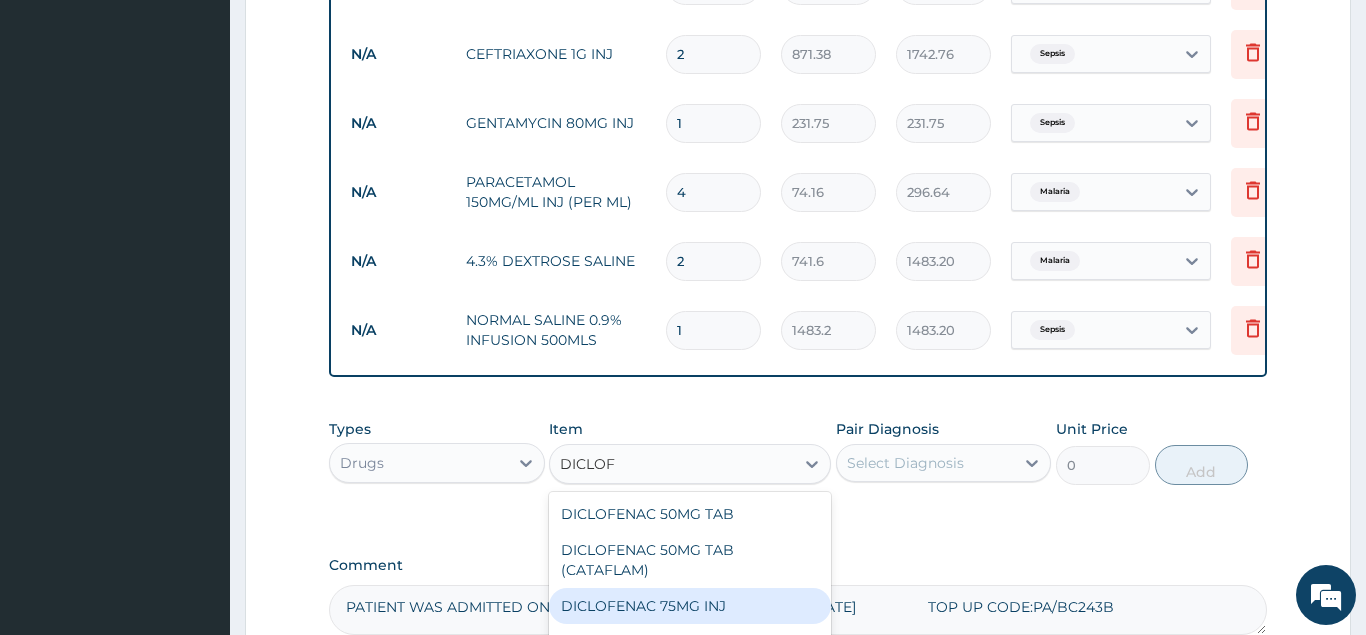 click on "DICLOFENAC 75MG INJ" at bounding box center (690, 606) 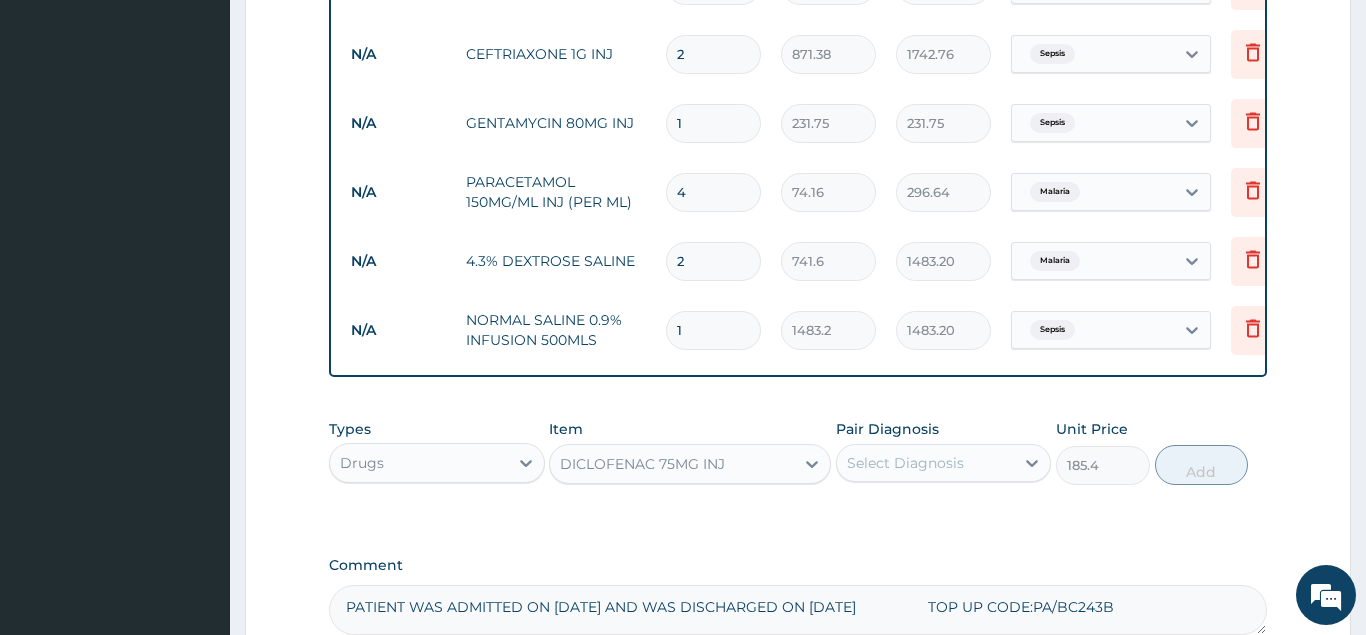drag, startPoint x: 928, startPoint y: 464, endPoint x: 913, endPoint y: 486, distance: 26.627054 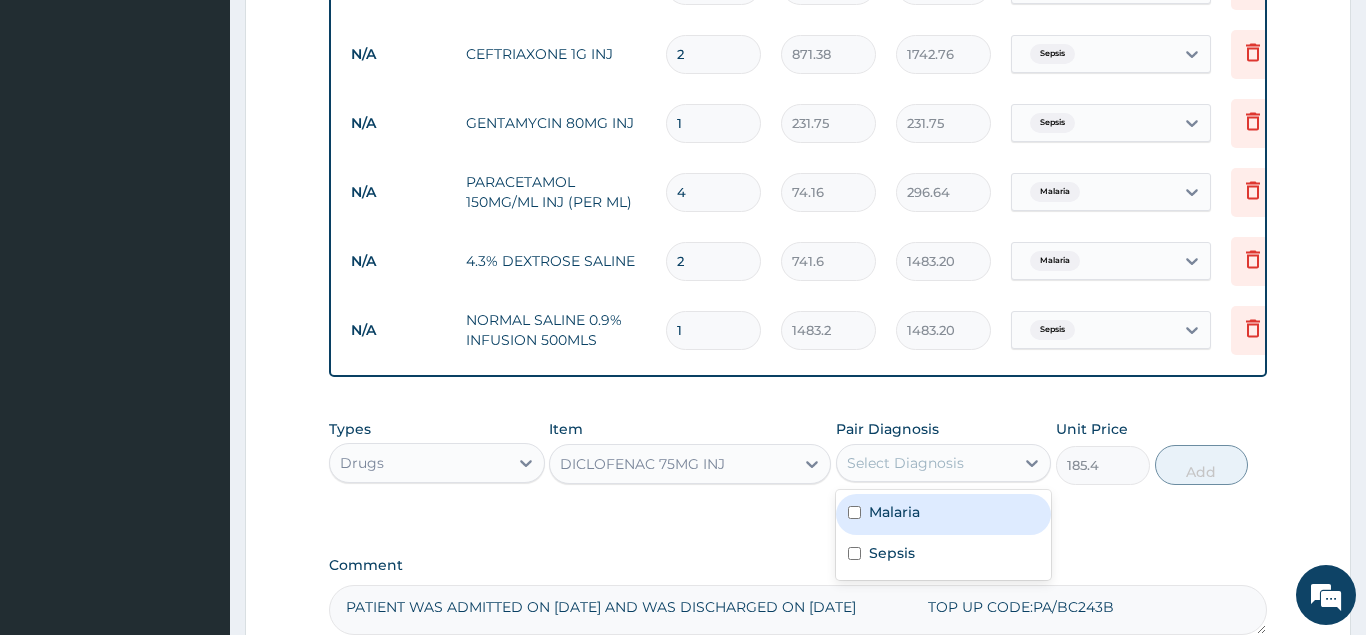click on "Malaria" at bounding box center [894, 512] 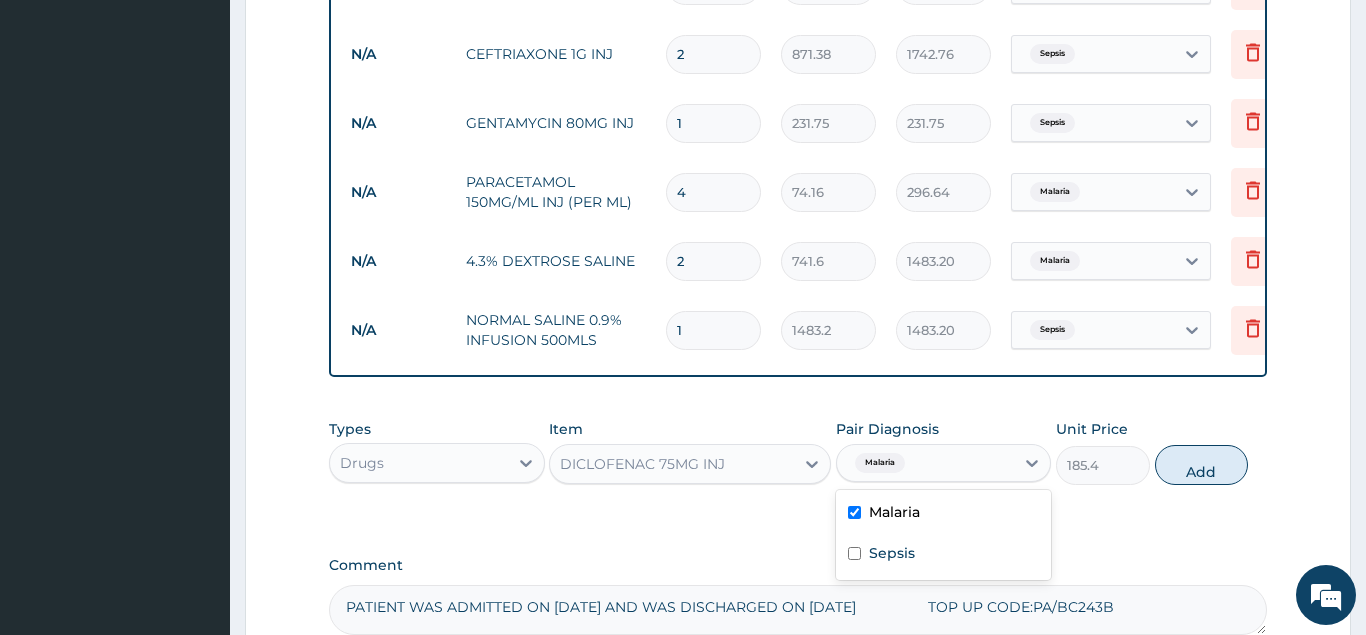 checkbox on "true" 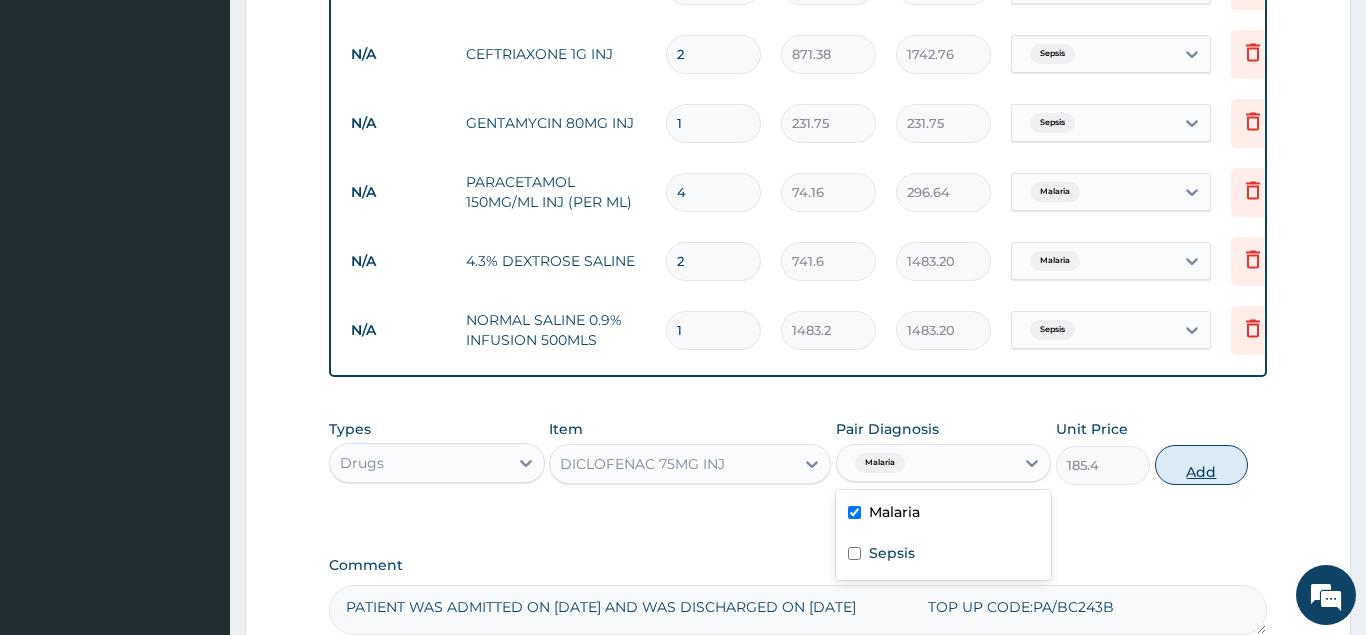 click on "Add" at bounding box center (1202, 465) 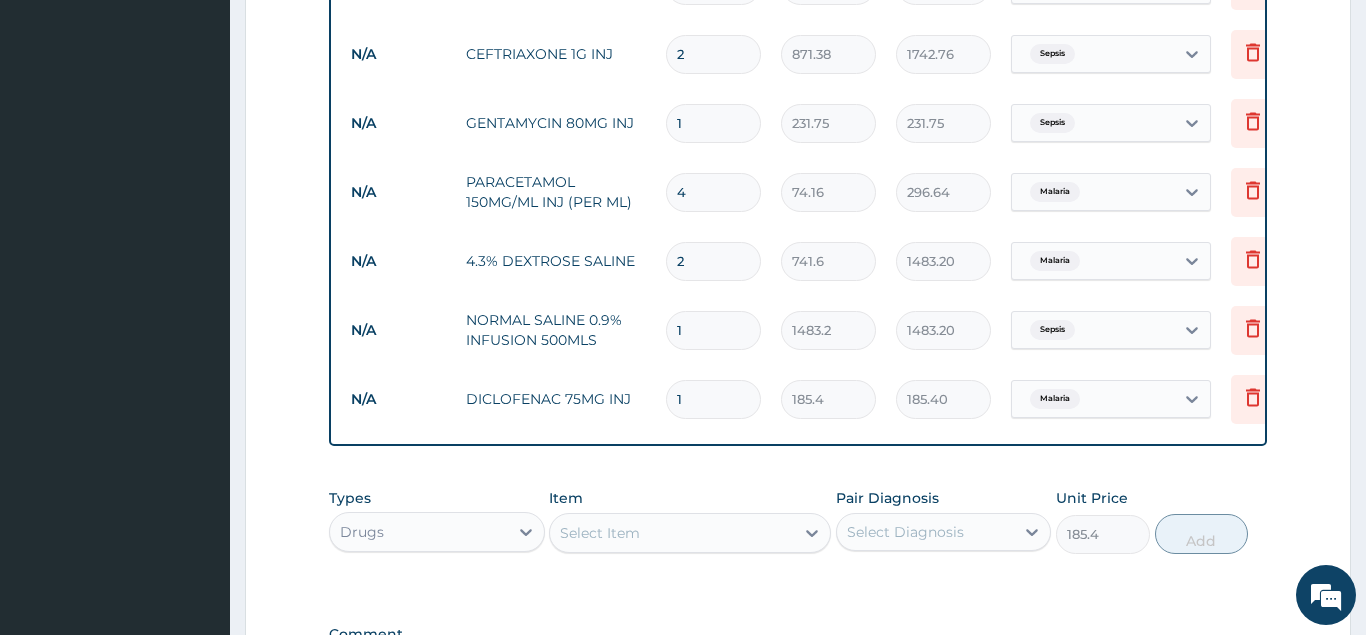 type on "0" 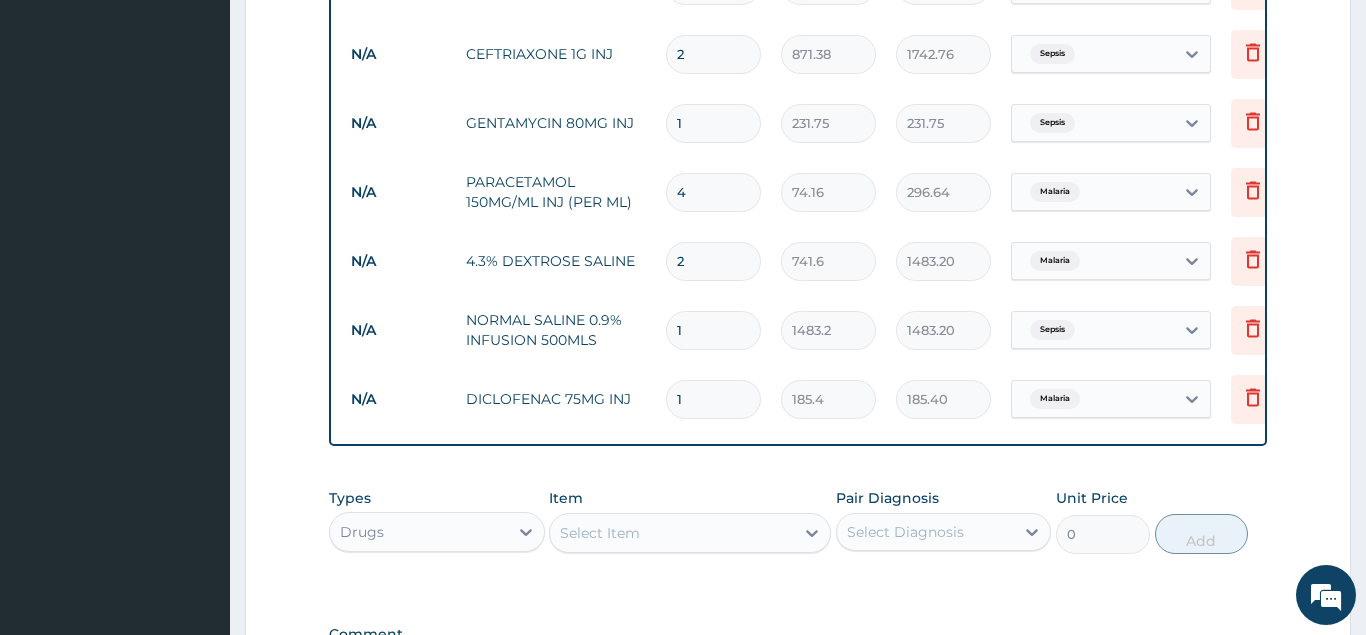 drag, startPoint x: 643, startPoint y: 134, endPoint x: 629, endPoint y: 140, distance: 15.231546 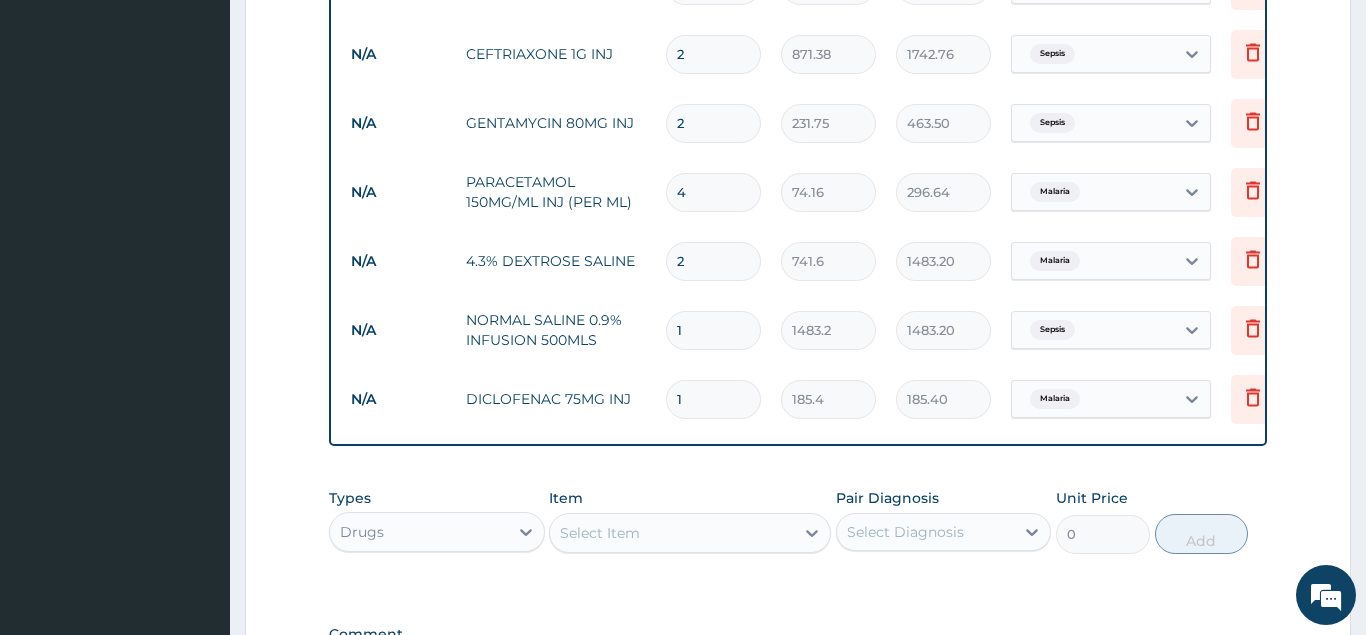 type on "2" 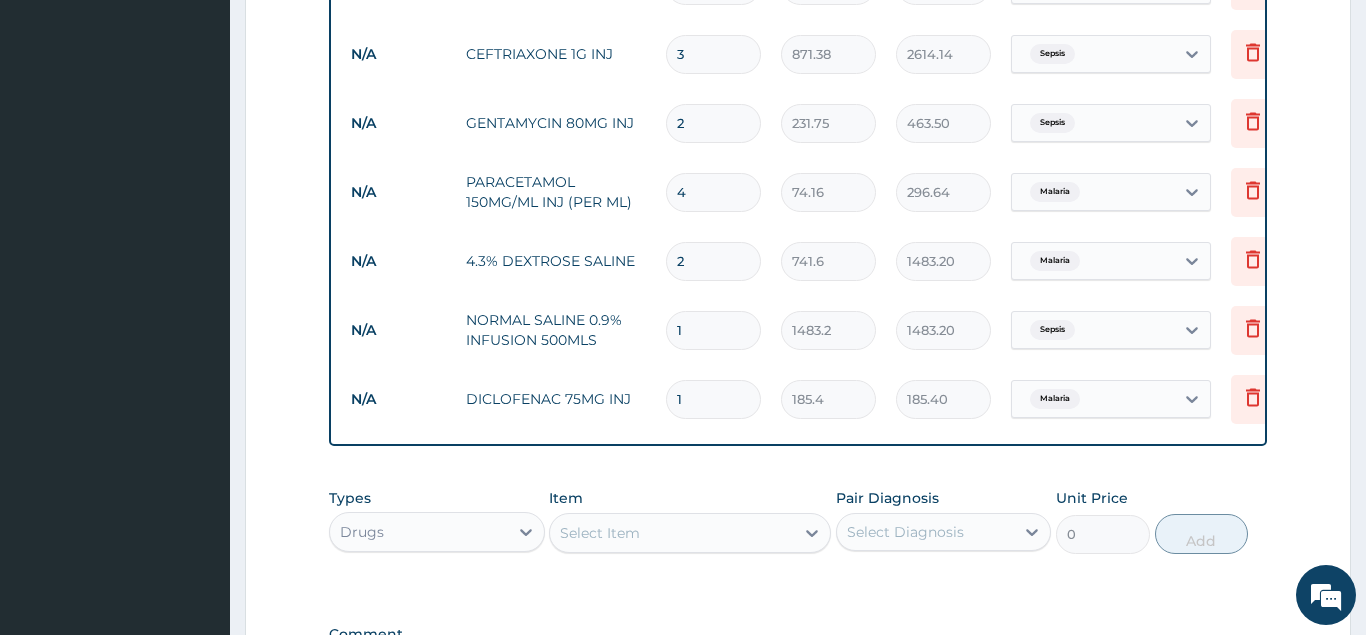 type on "3" 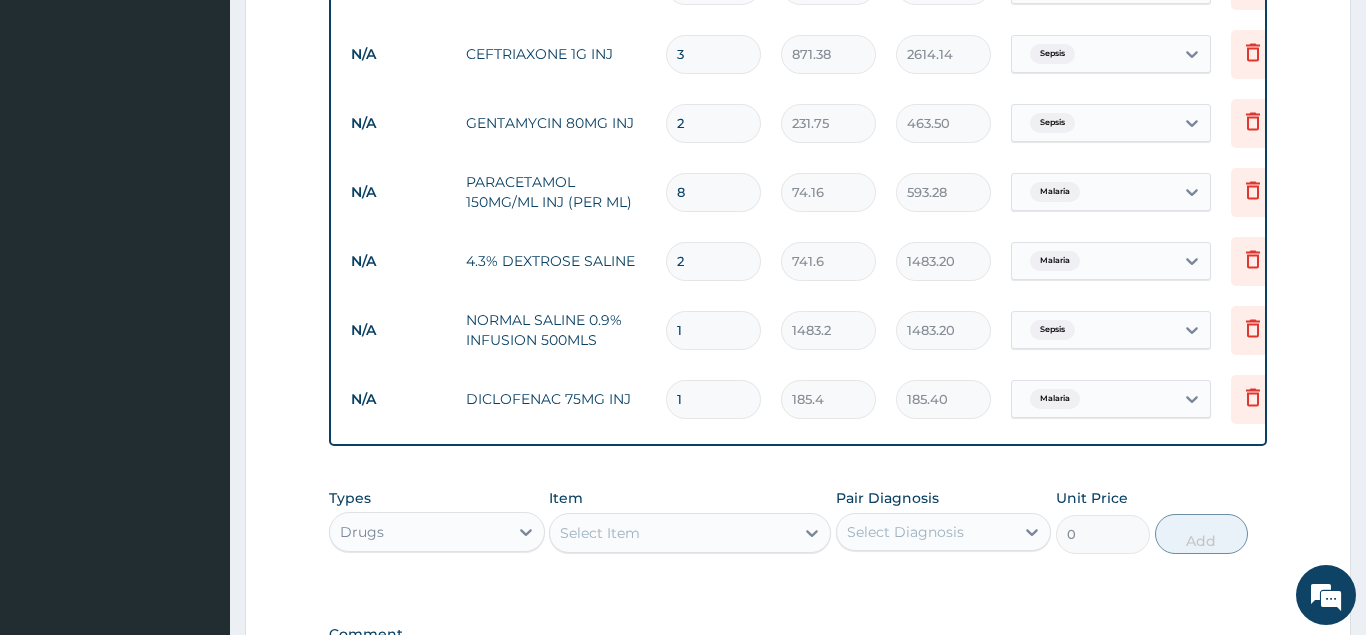 type on "8" 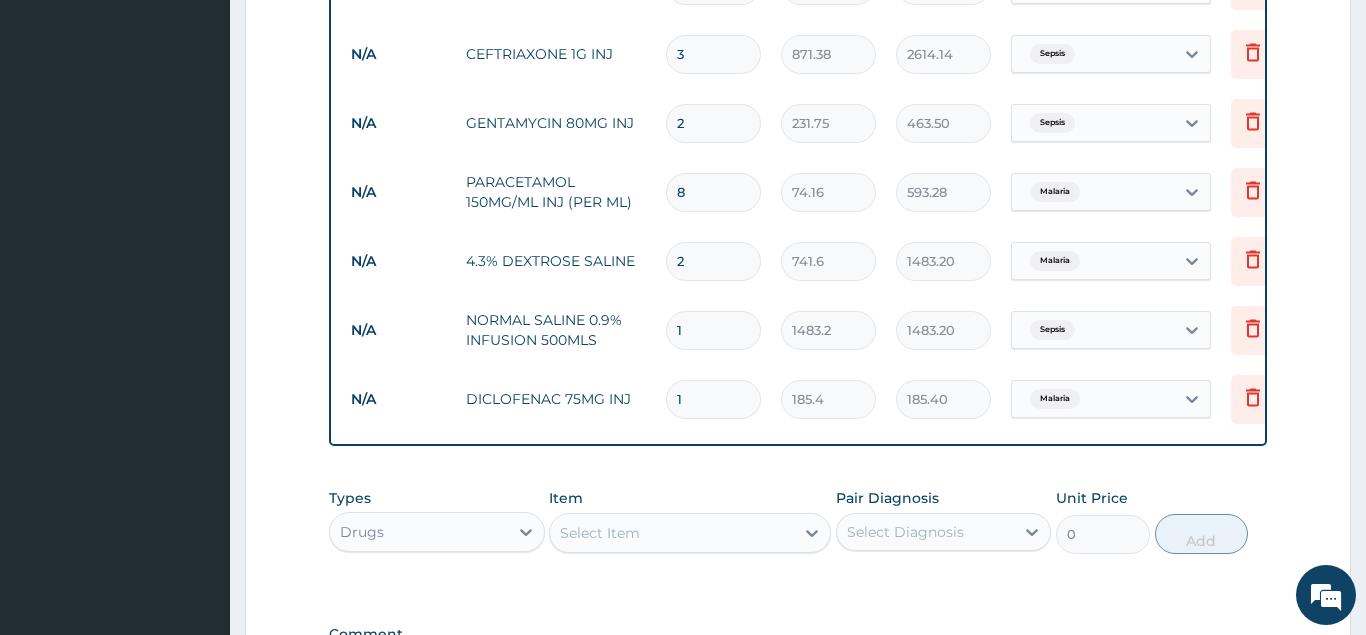 type on "4" 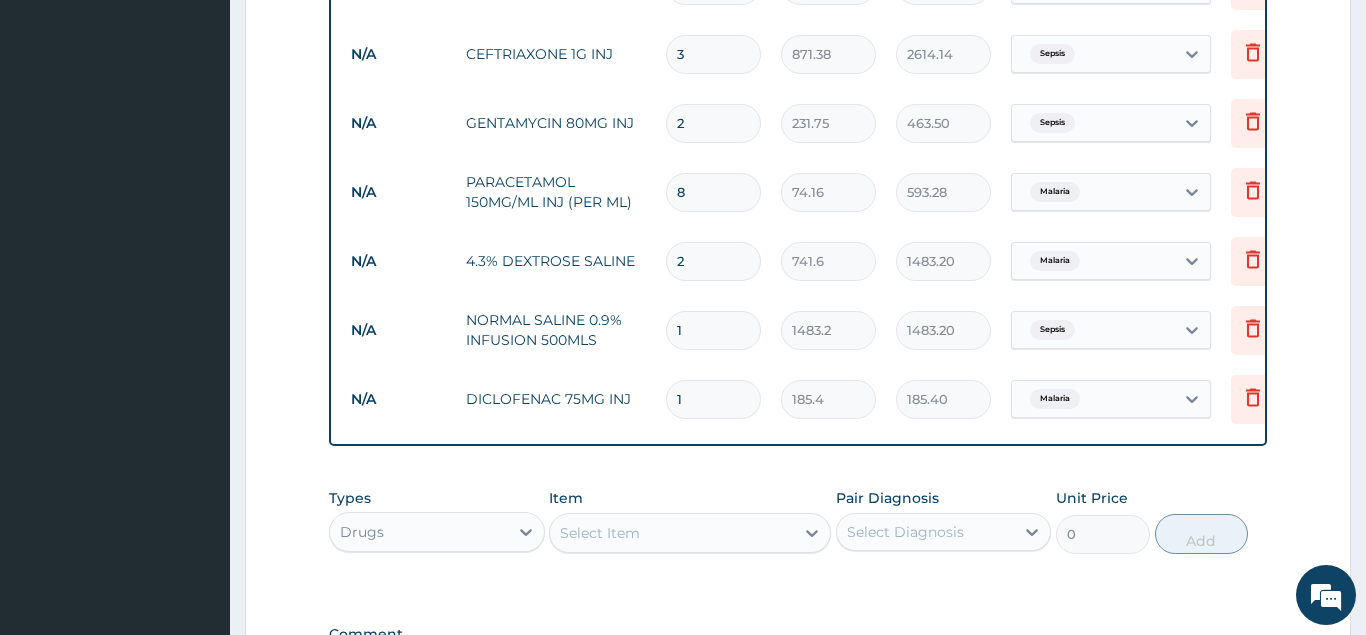 type on "3485.52" 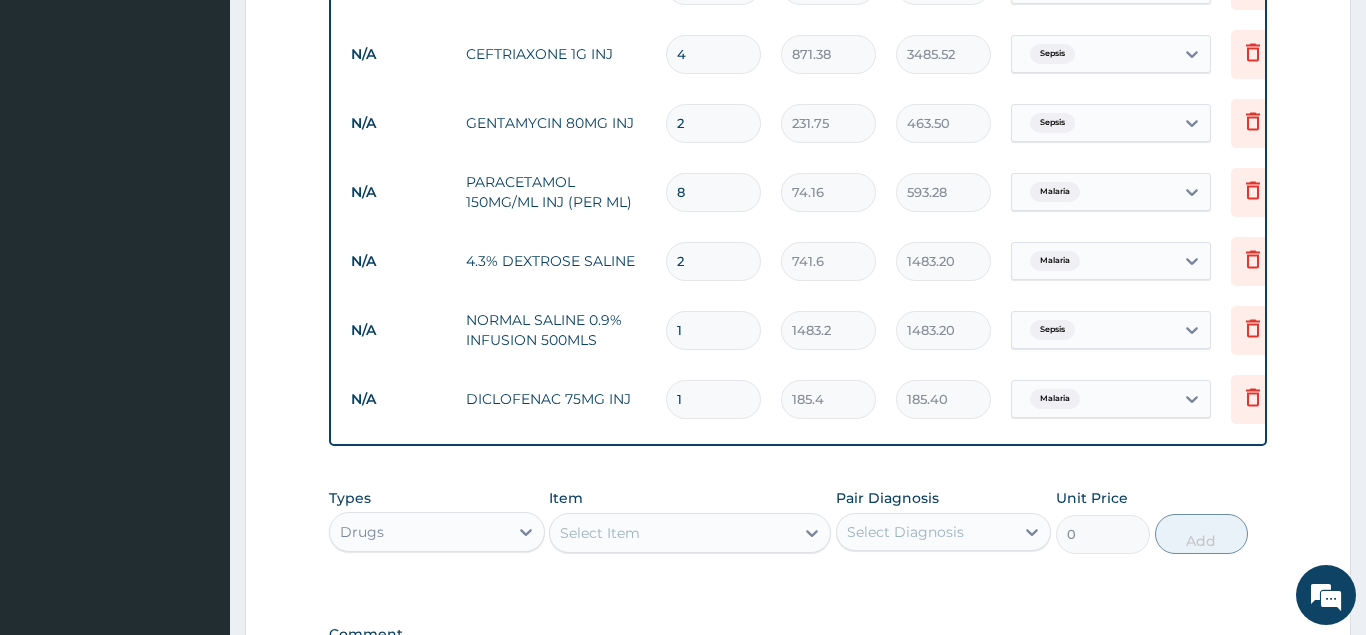 type on "4" 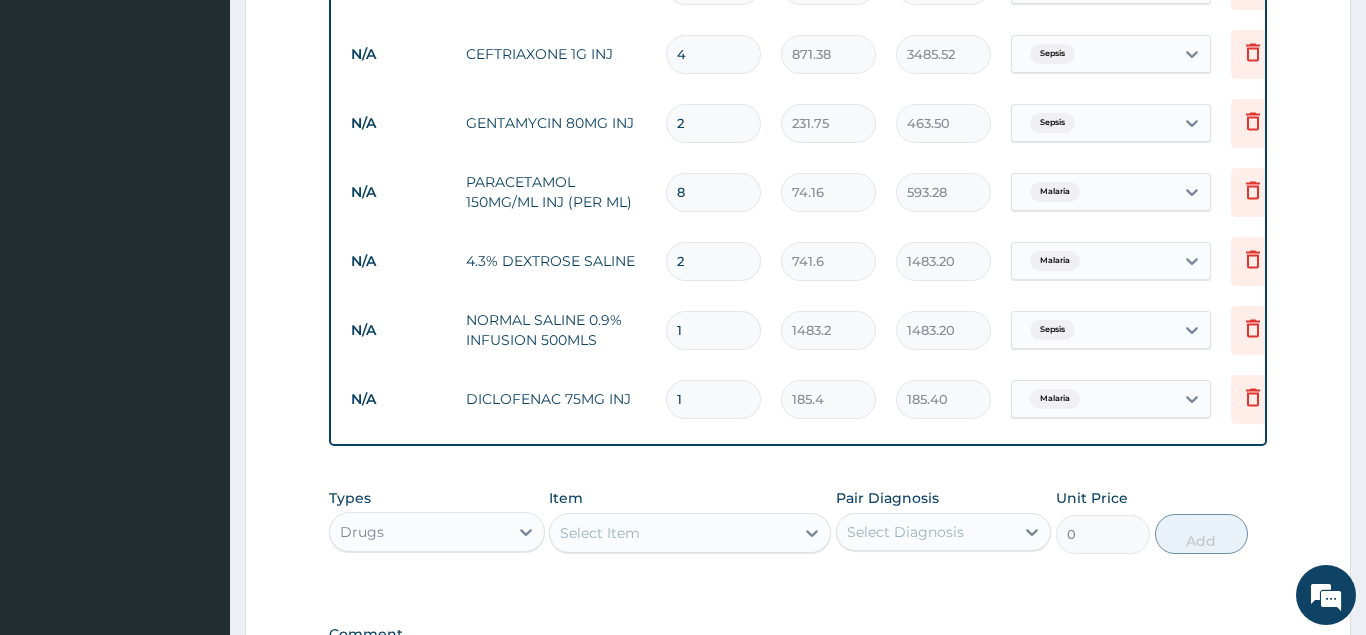 type on "0.00" 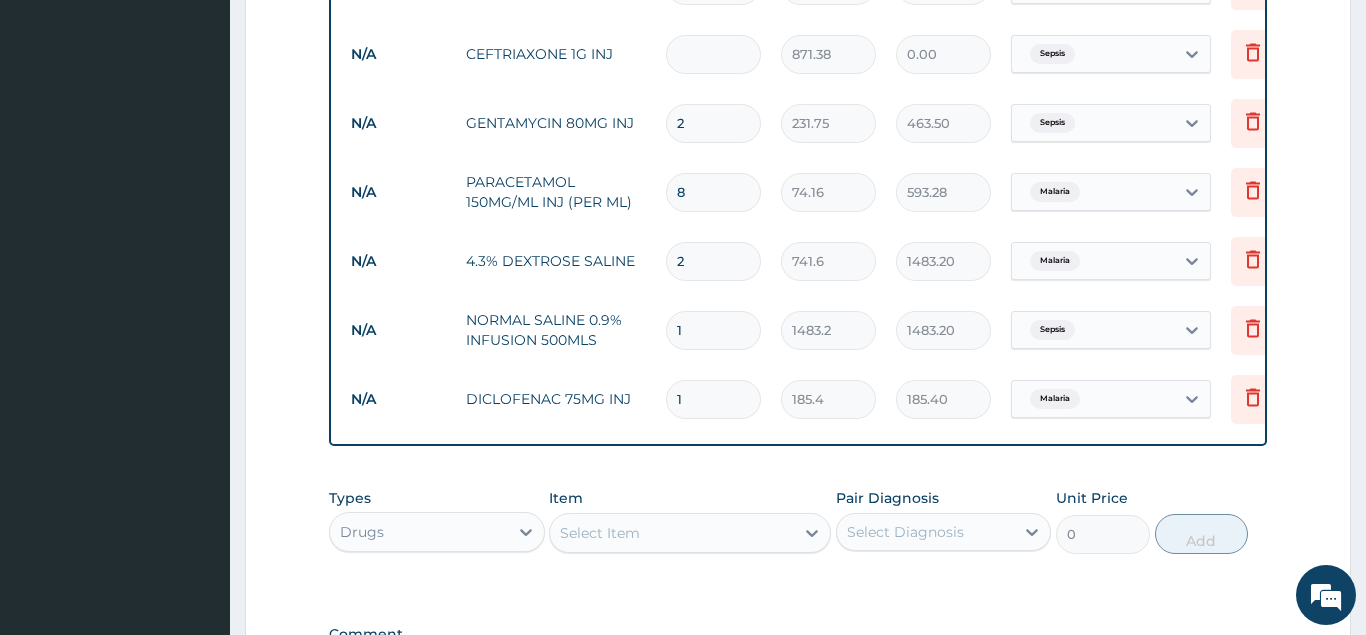 type on "5" 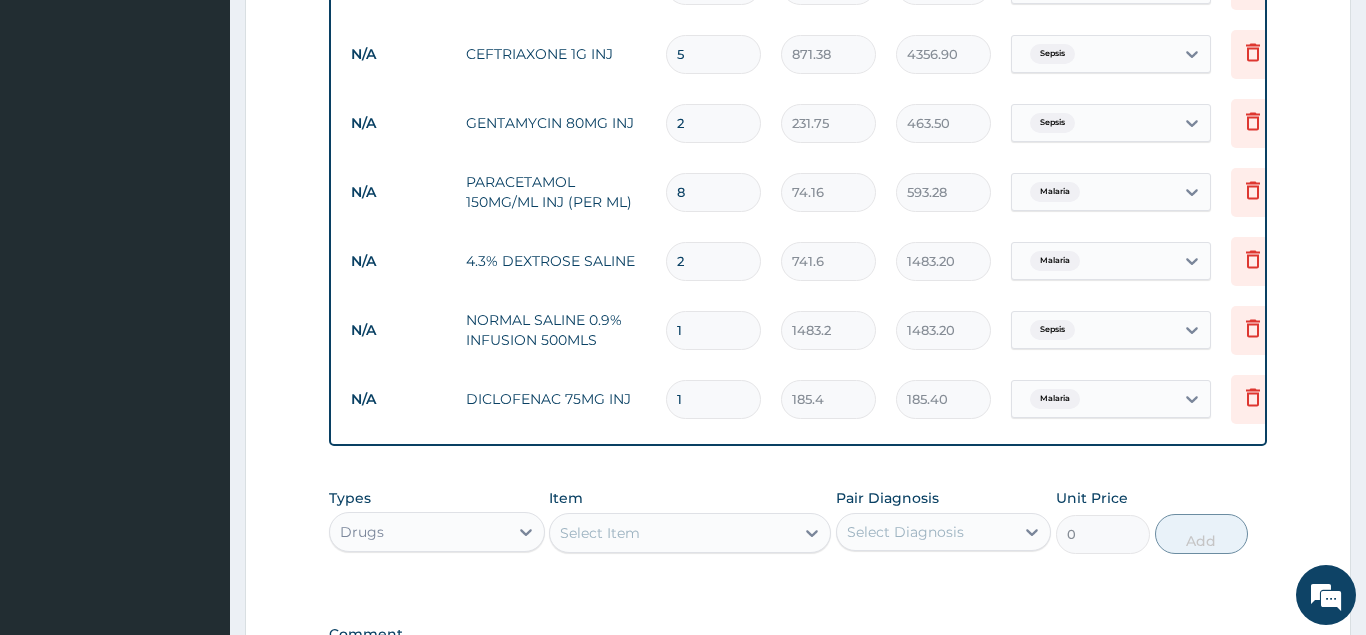 type on "5" 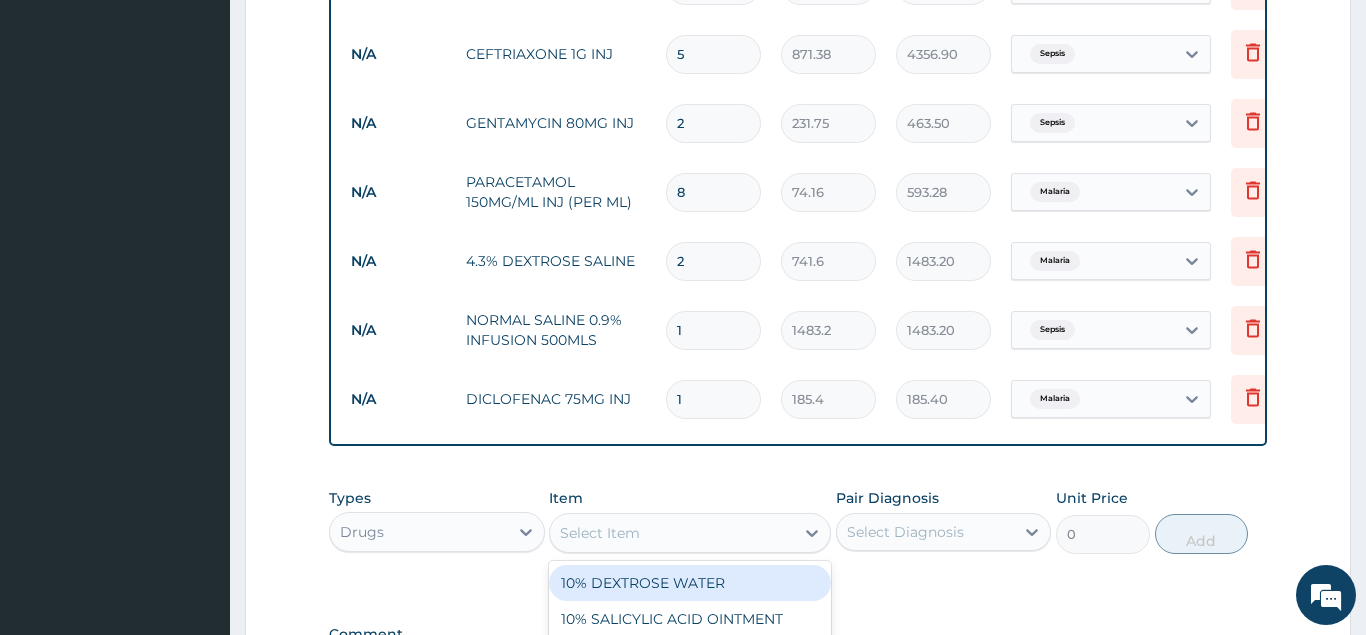 click on "Select Item" at bounding box center (672, 533) 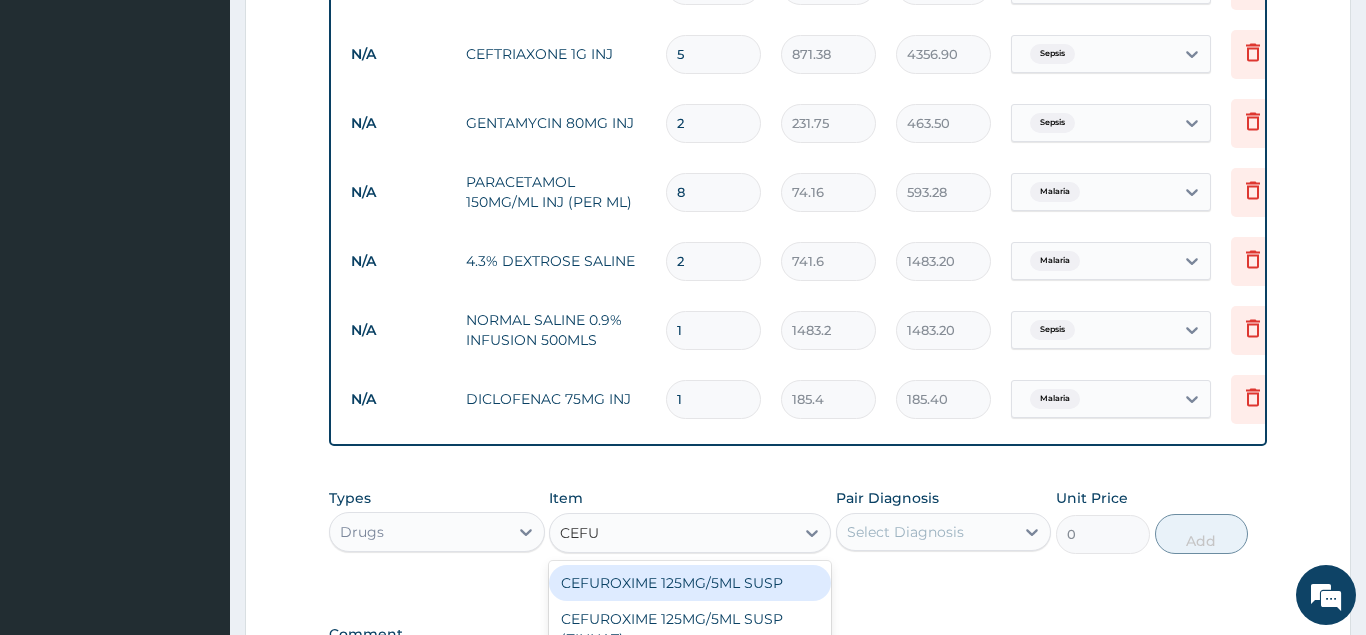 type on "CEFUR" 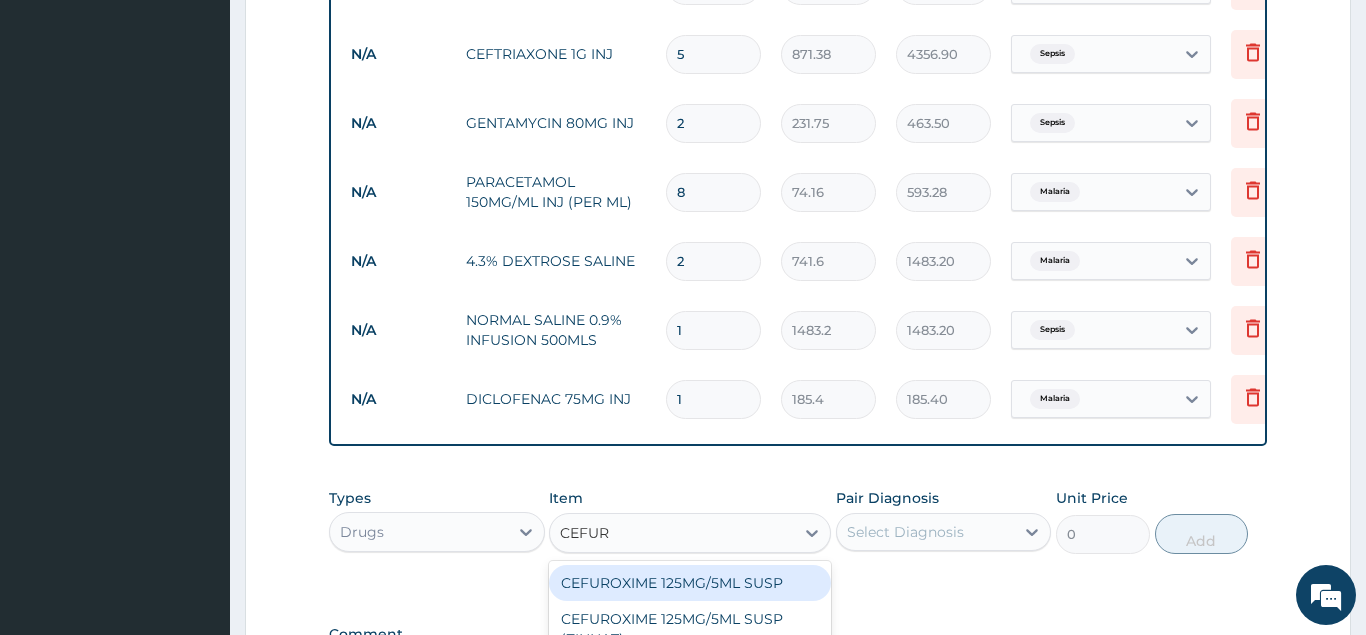 click on "CEFUROXIME 125MG/5ML SUSP" at bounding box center [690, 583] 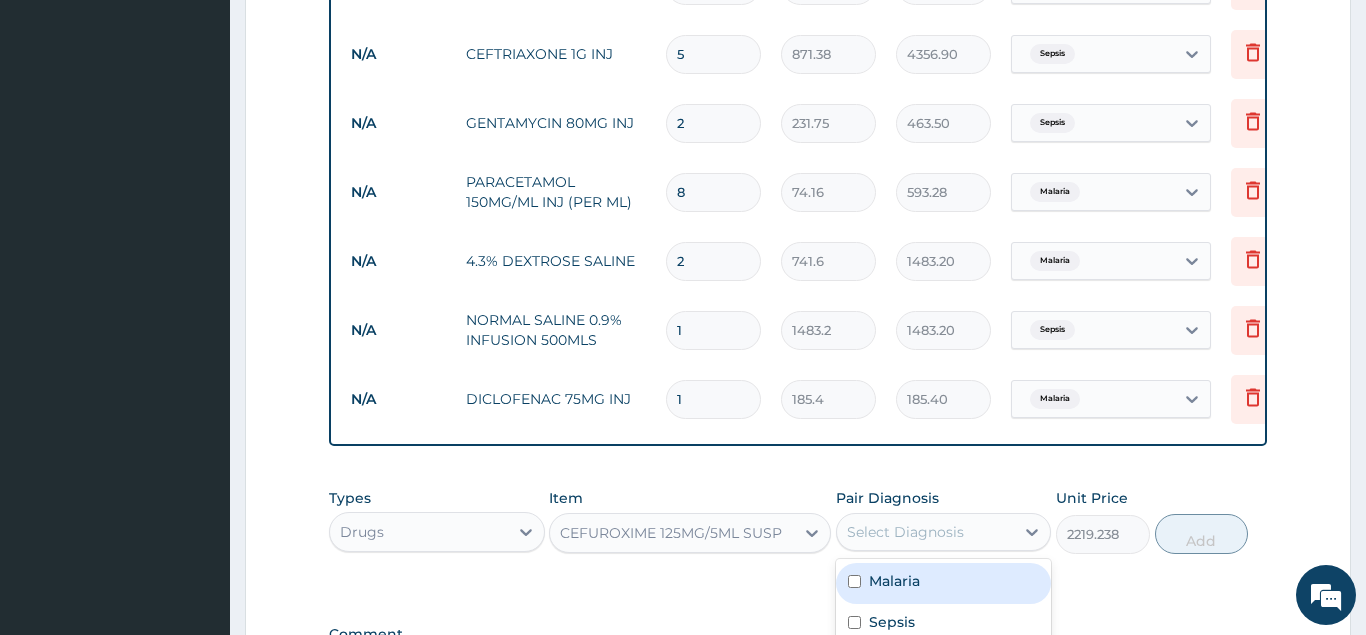 click on "Select Diagnosis" at bounding box center (905, 532) 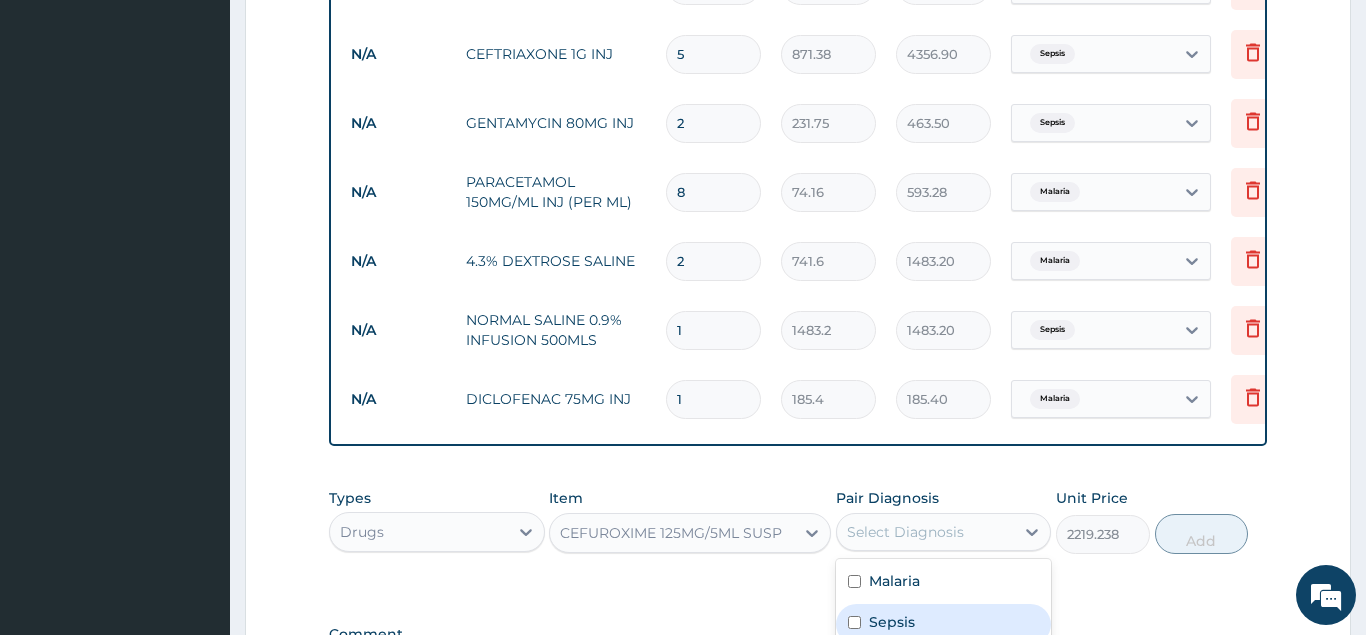 click on "Sepsis" at bounding box center [892, 622] 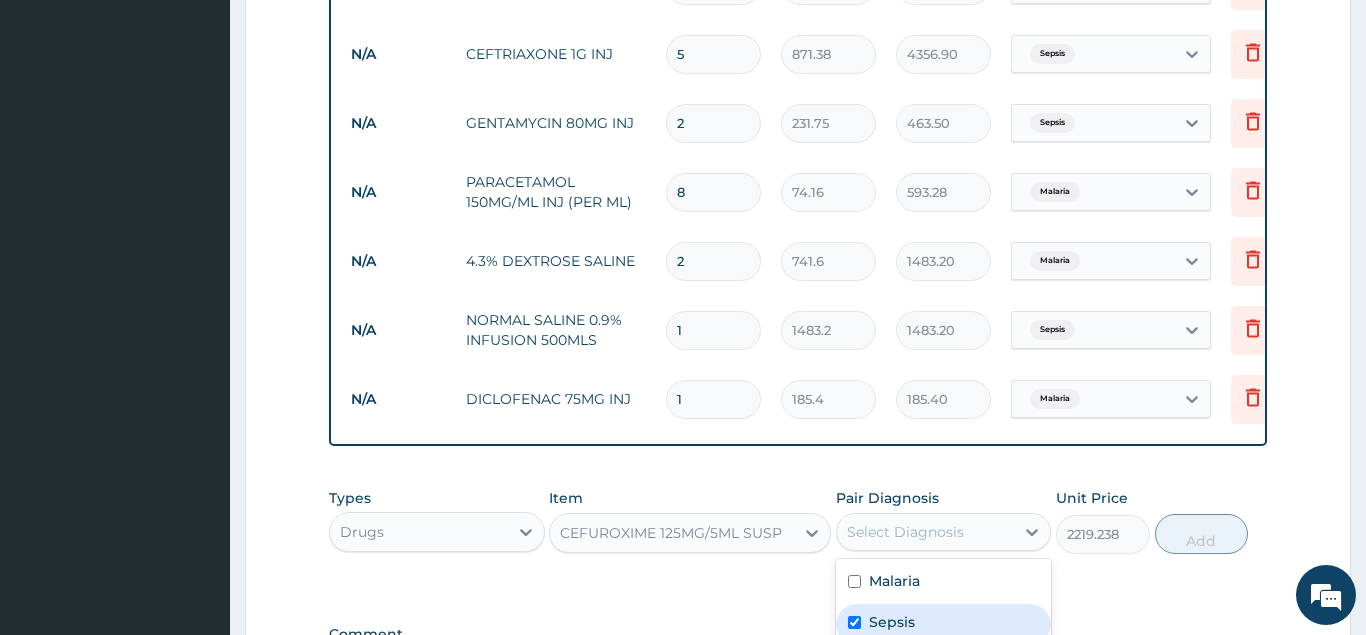 checkbox on "true" 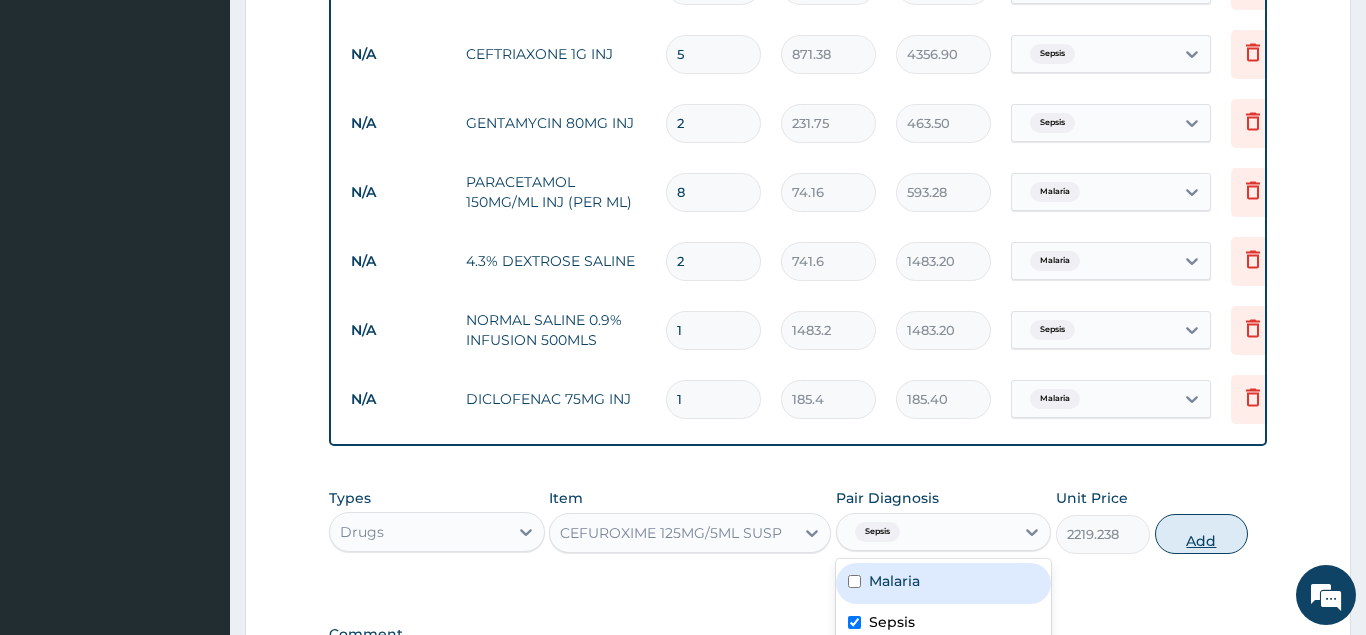 click on "Add" at bounding box center (1202, 534) 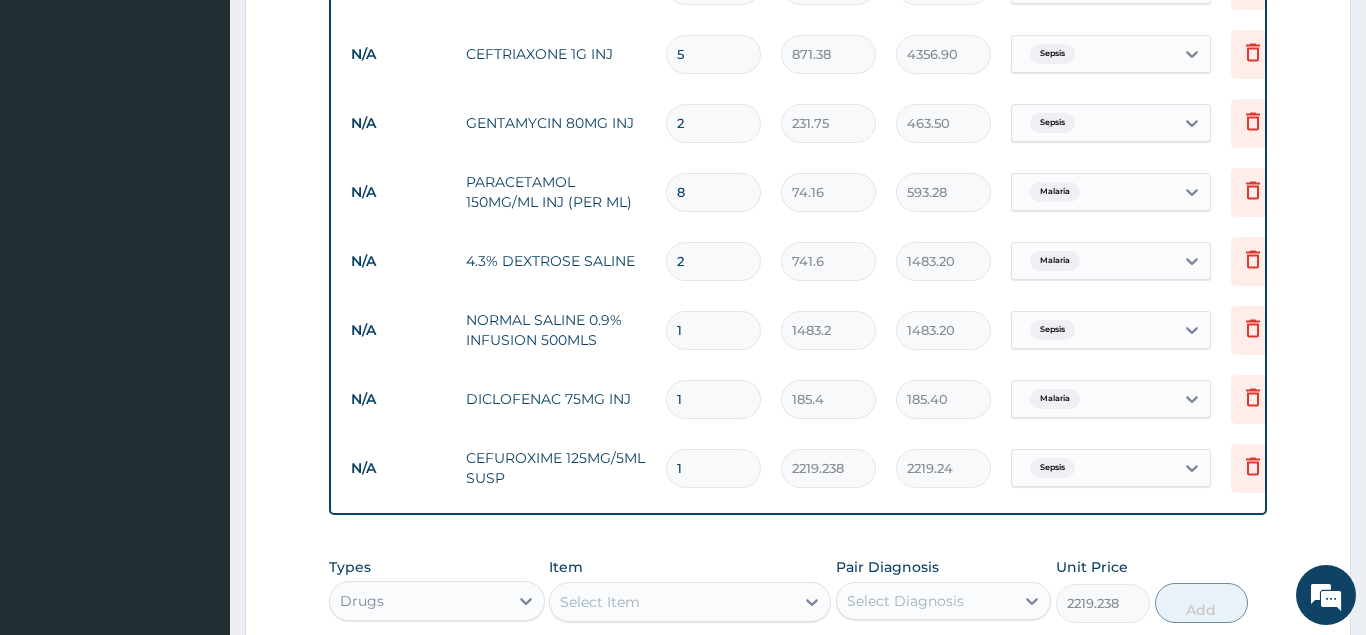 type on "0" 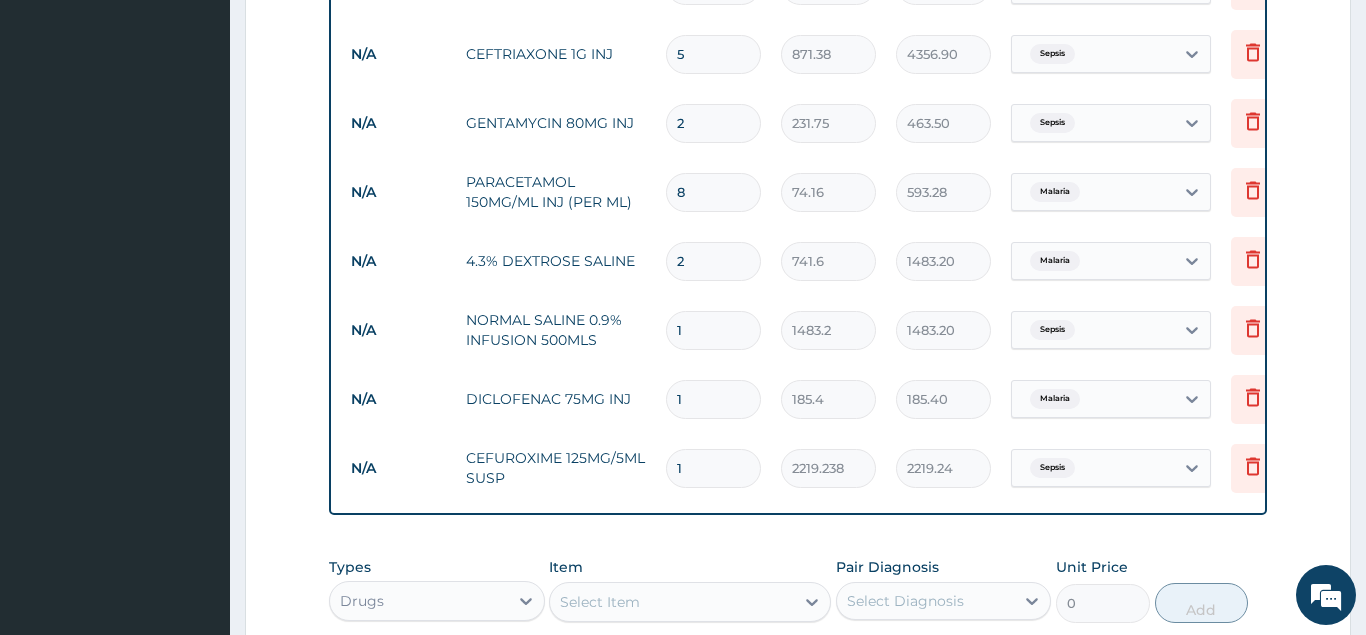 click on "Select Item" at bounding box center (672, 602) 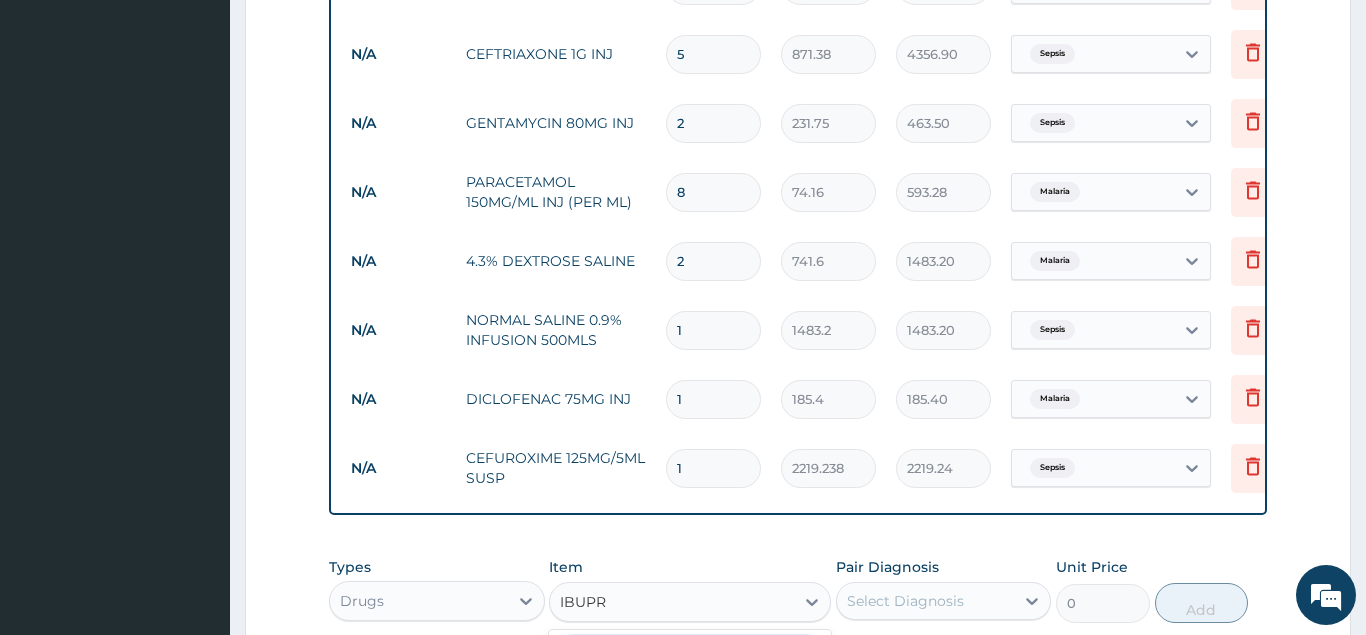 type on "IBUPRO" 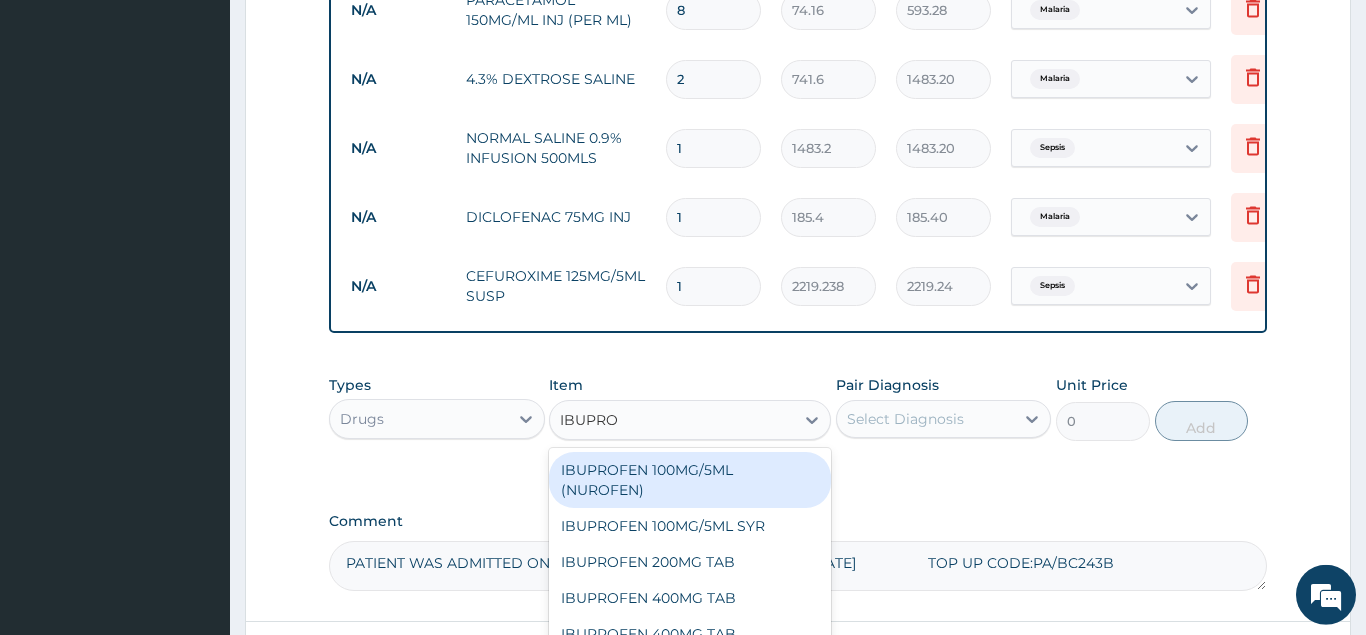 scroll, scrollTop: 1429, scrollLeft: 0, axis: vertical 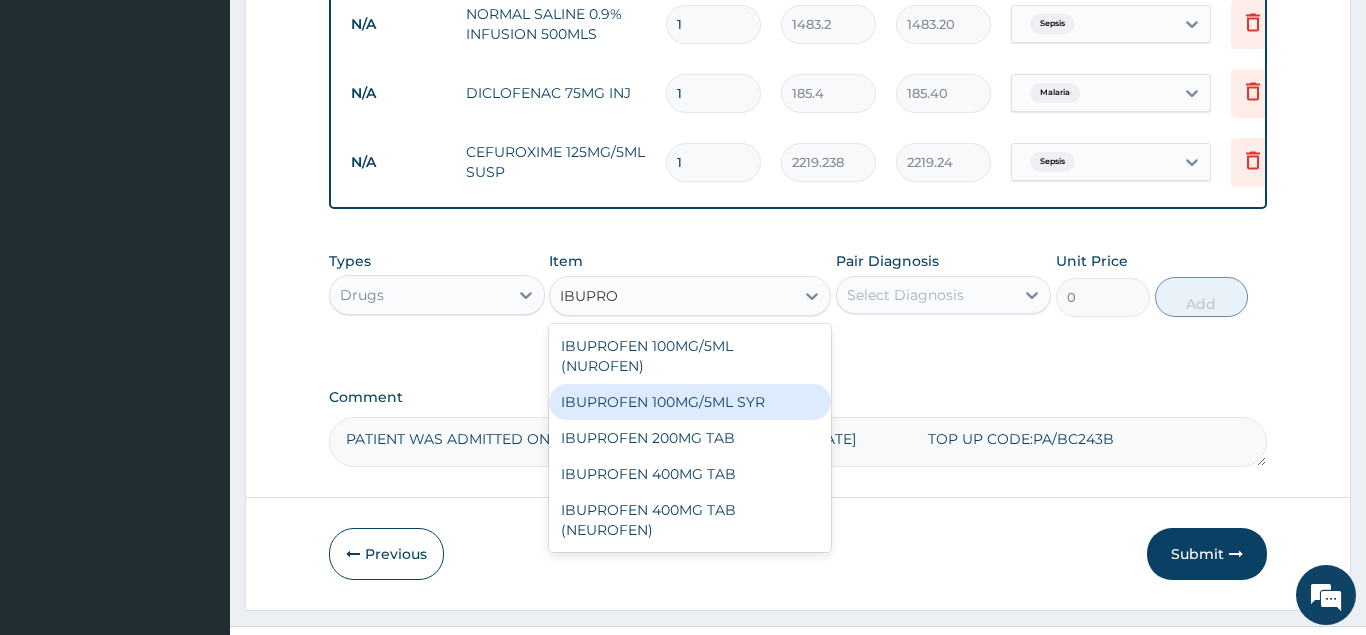 click on "IBUPROFEN 100MG/5ML SYR" at bounding box center [690, 402] 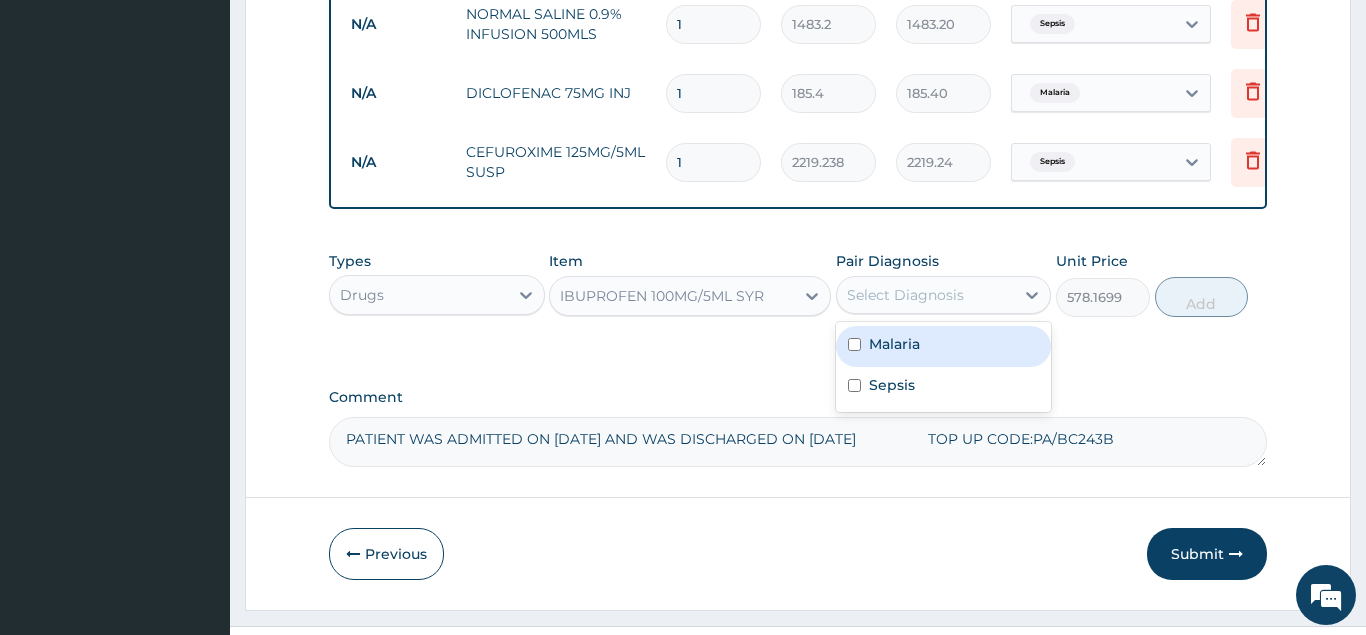 click on "Select Diagnosis" at bounding box center [905, 295] 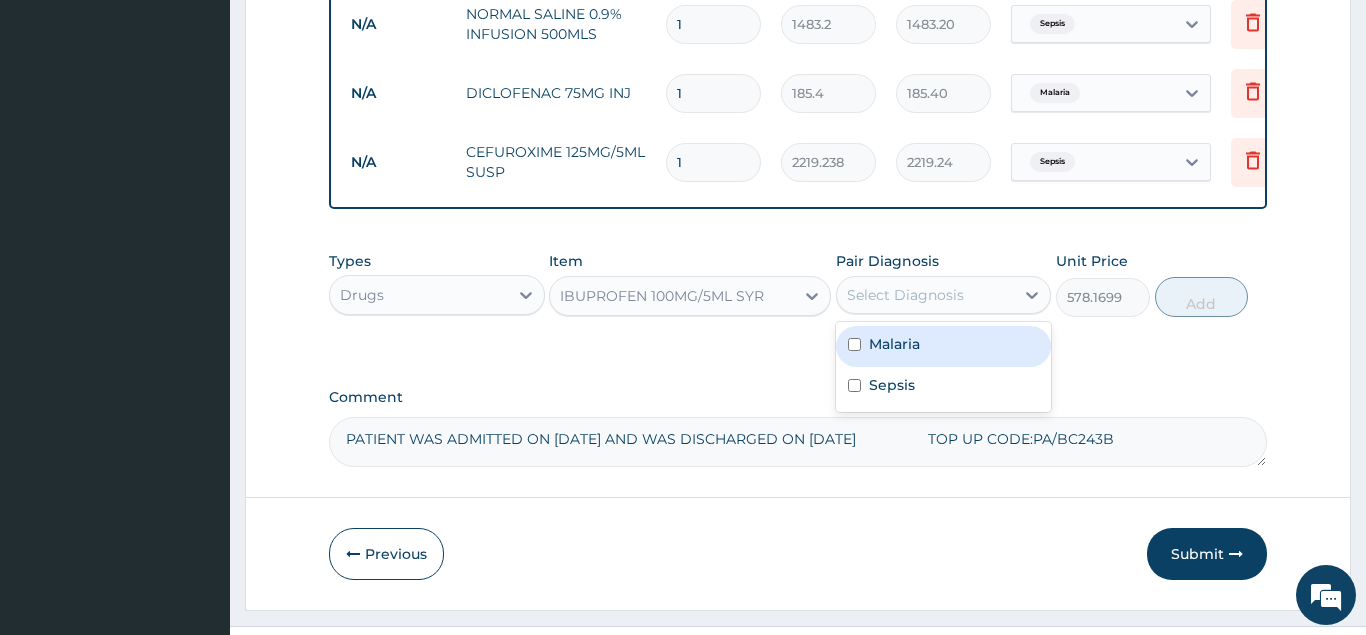 click on "Malaria" at bounding box center (894, 344) 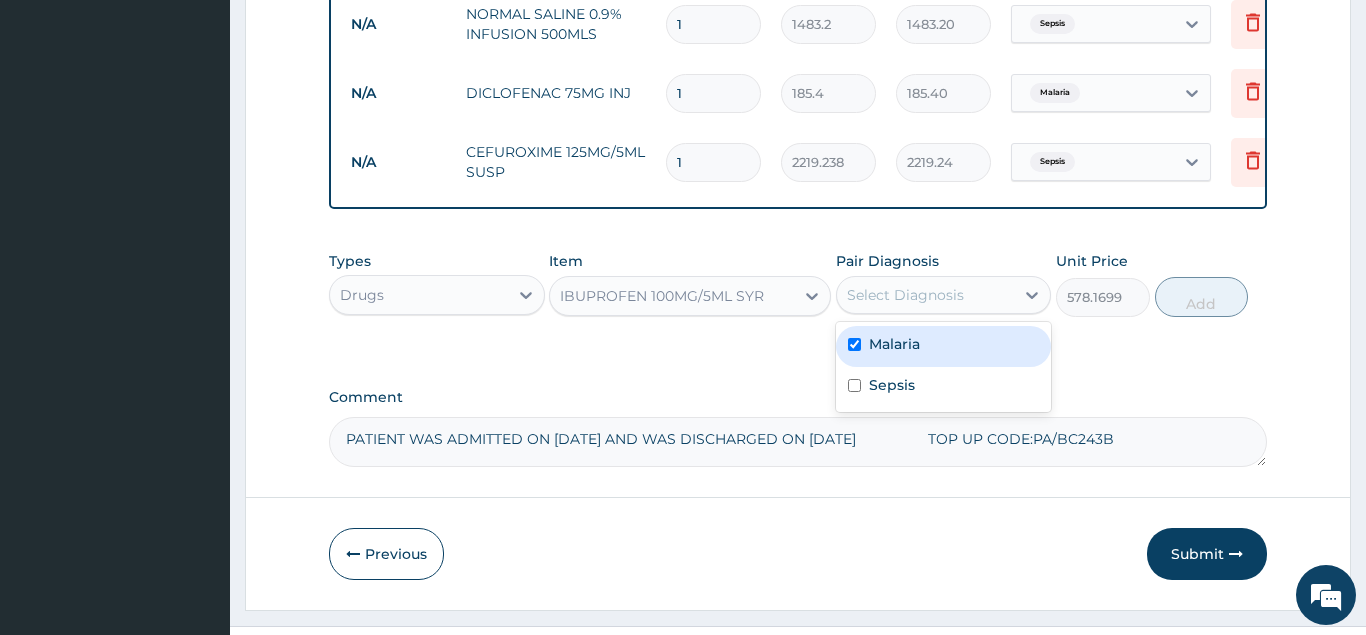 checkbox on "true" 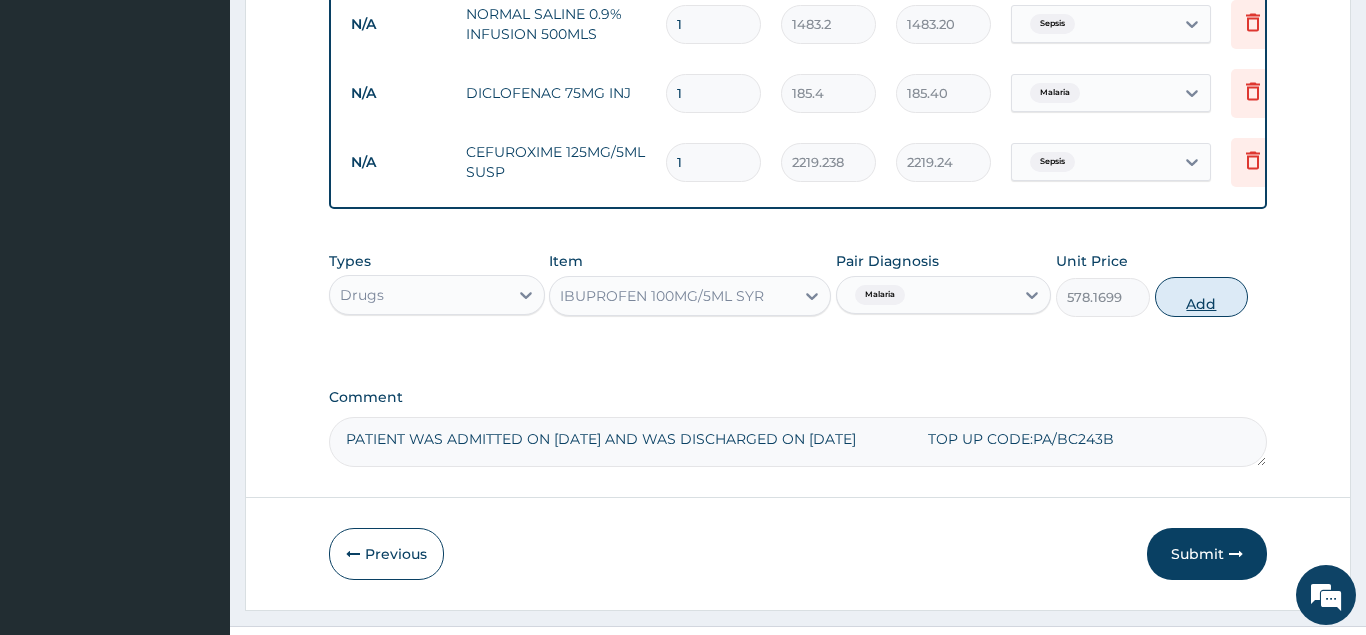 click on "Add" at bounding box center (1202, 297) 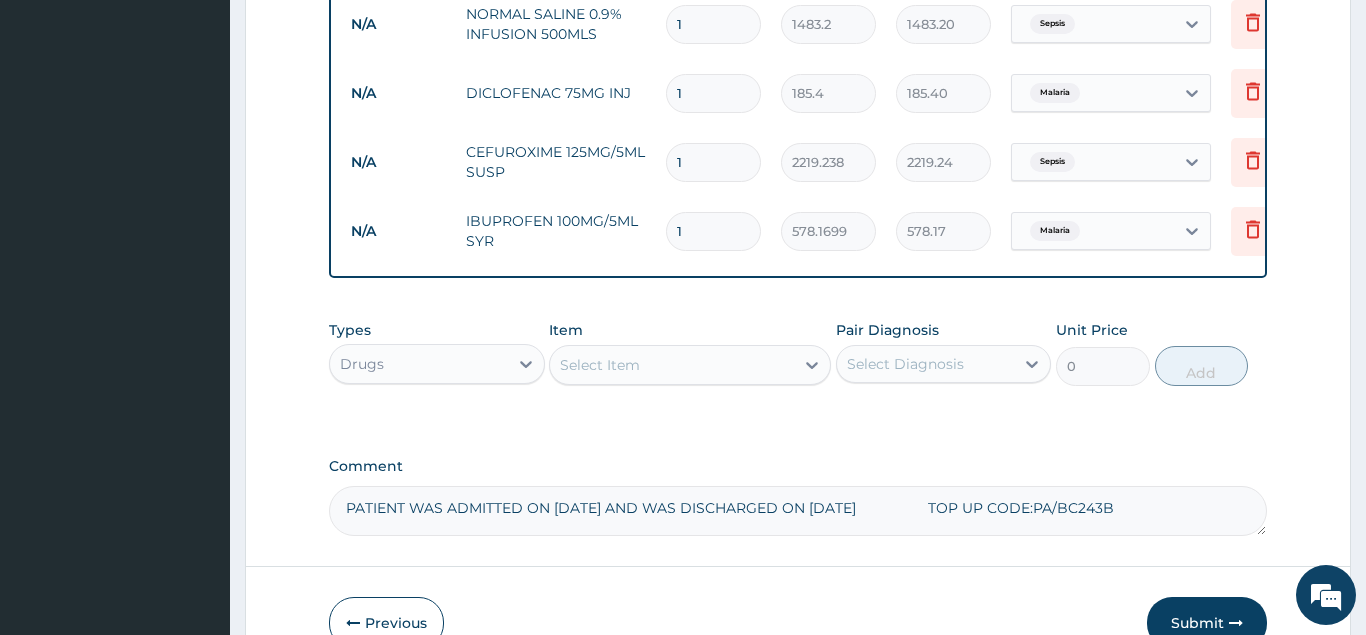 click on "Select Item" at bounding box center (672, 365) 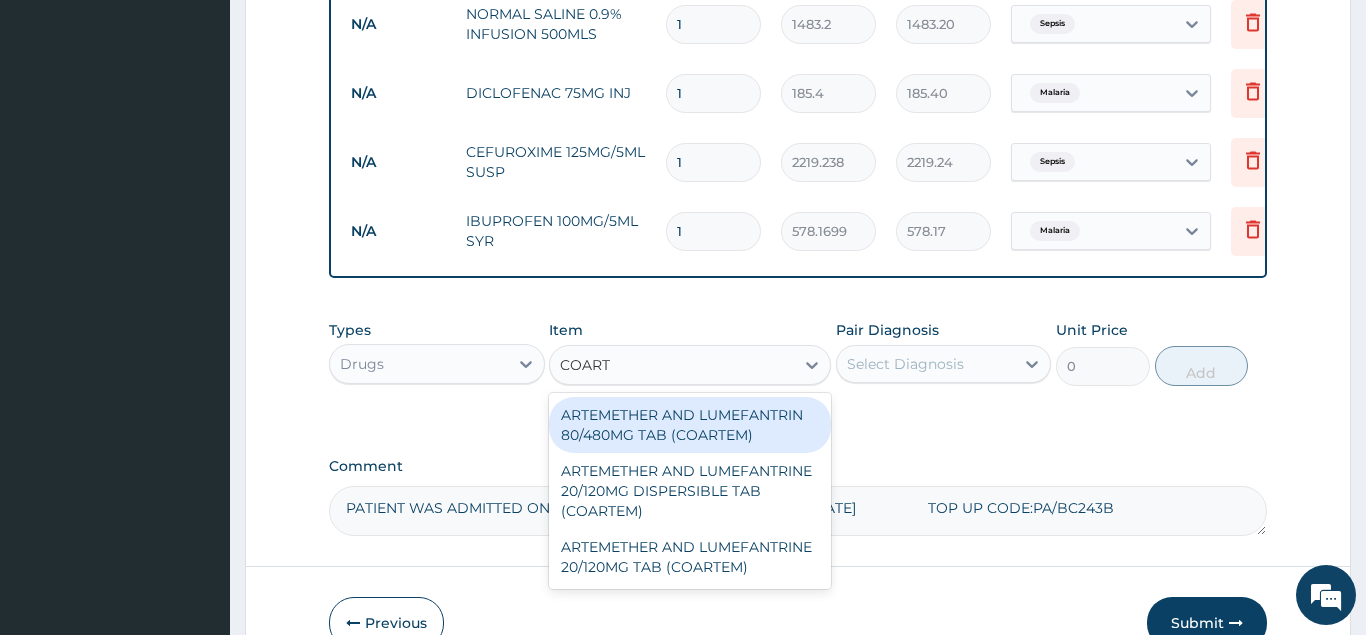 type on "COARTE" 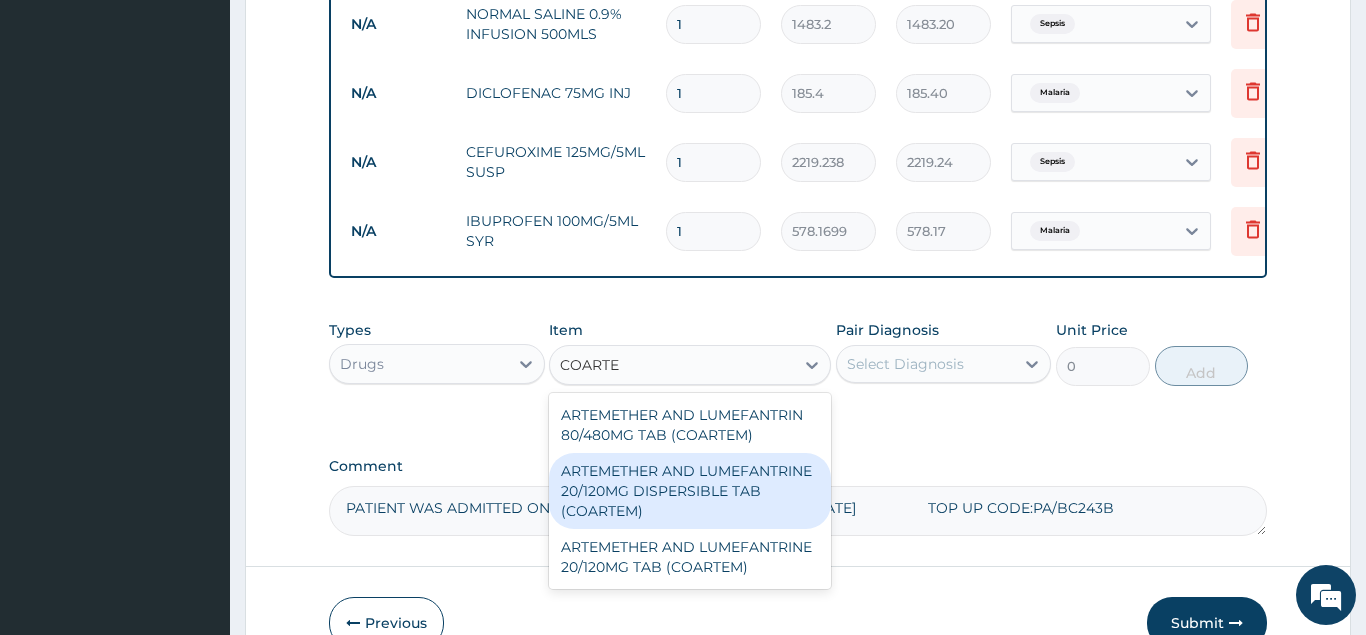 click on "ARTEMETHER AND LUMEFANTRINE 20/120MG DISPERSIBLE TAB (COARTEM)" at bounding box center (690, 491) 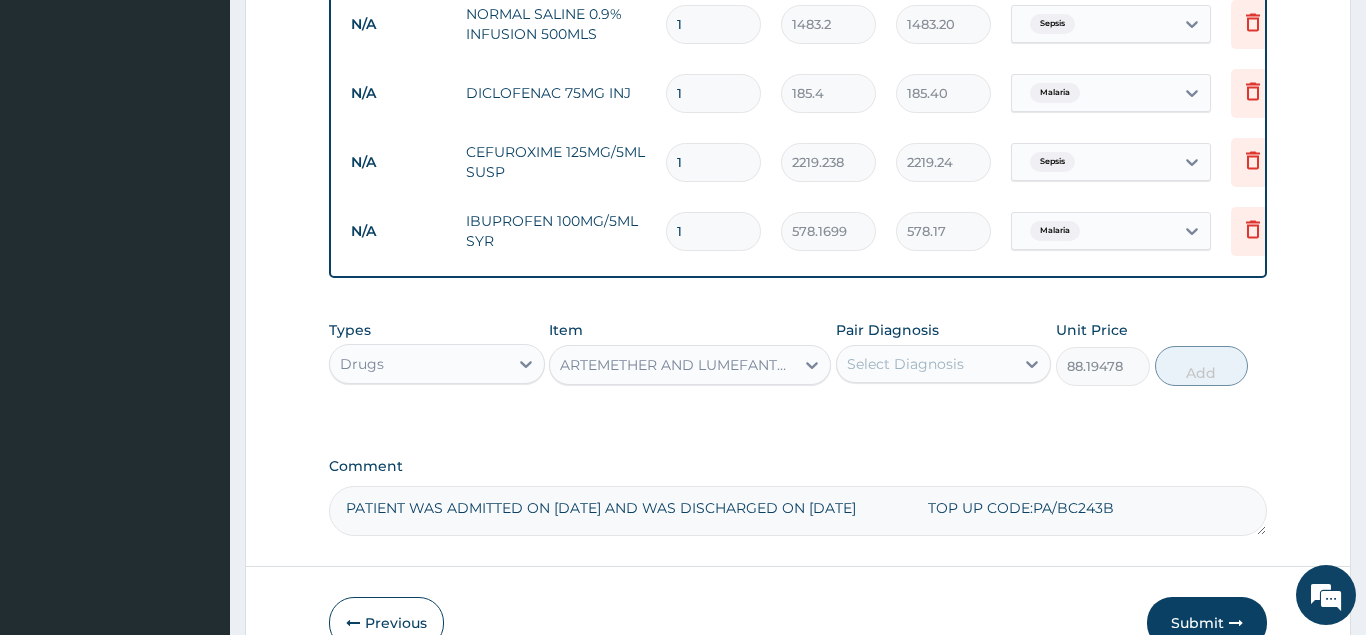 drag, startPoint x: 925, startPoint y: 360, endPoint x: 919, endPoint y: 369, distance: 10.816654 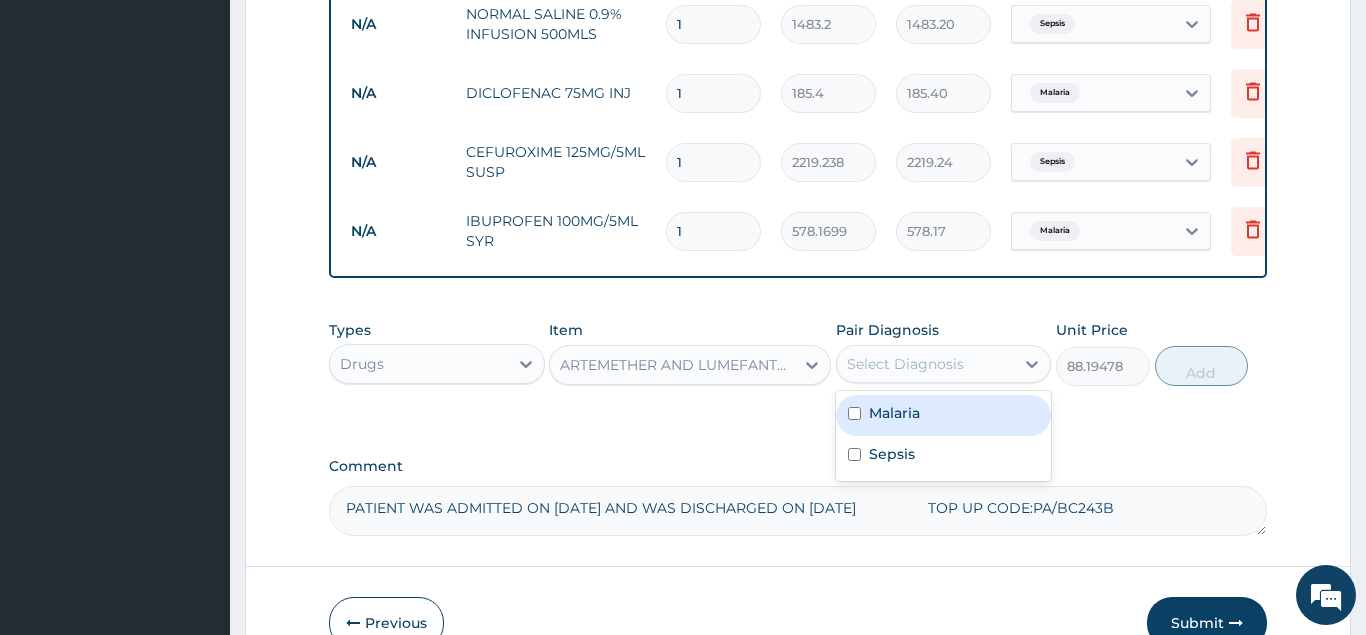 click on "Malaria" at bounding box center [944, 415] 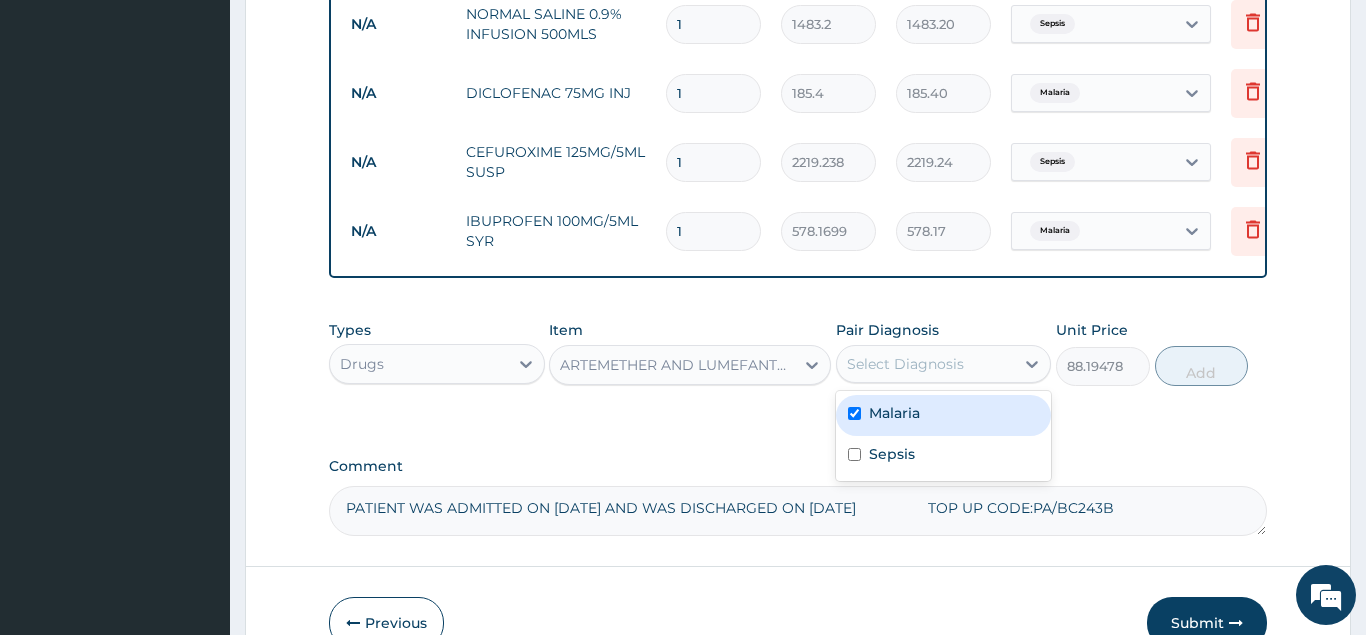checkbox on "true" 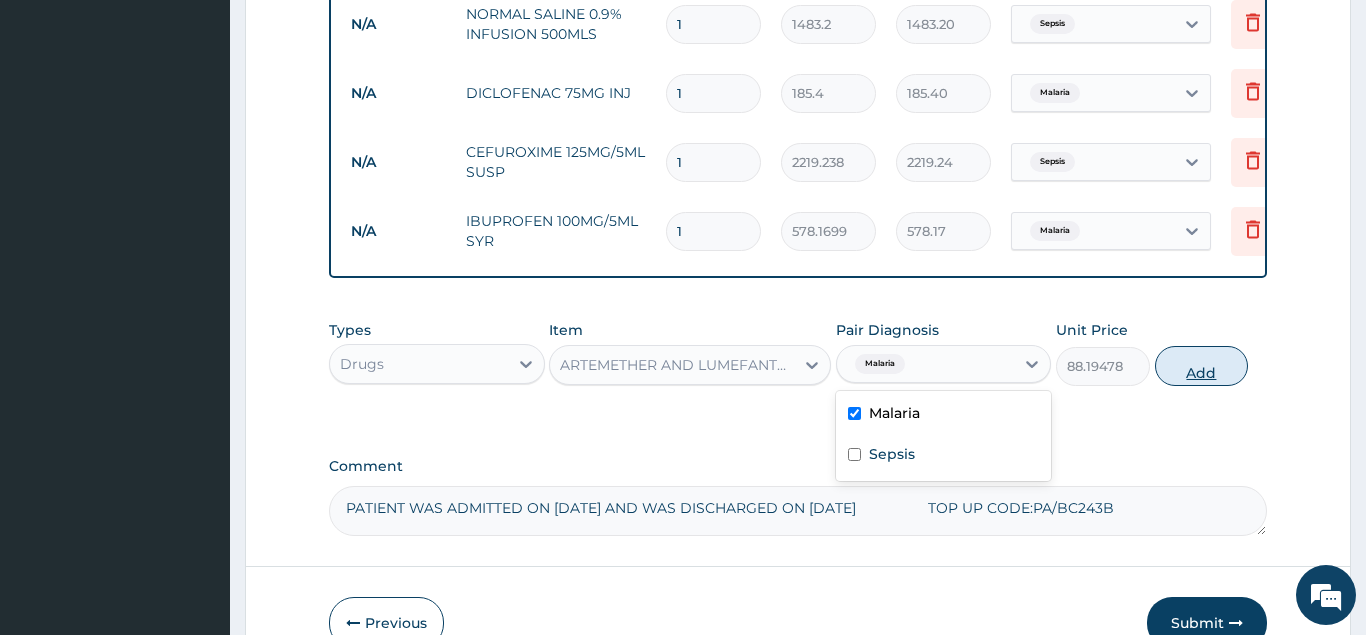 click on "Add" at bounding box center [1202, 366] 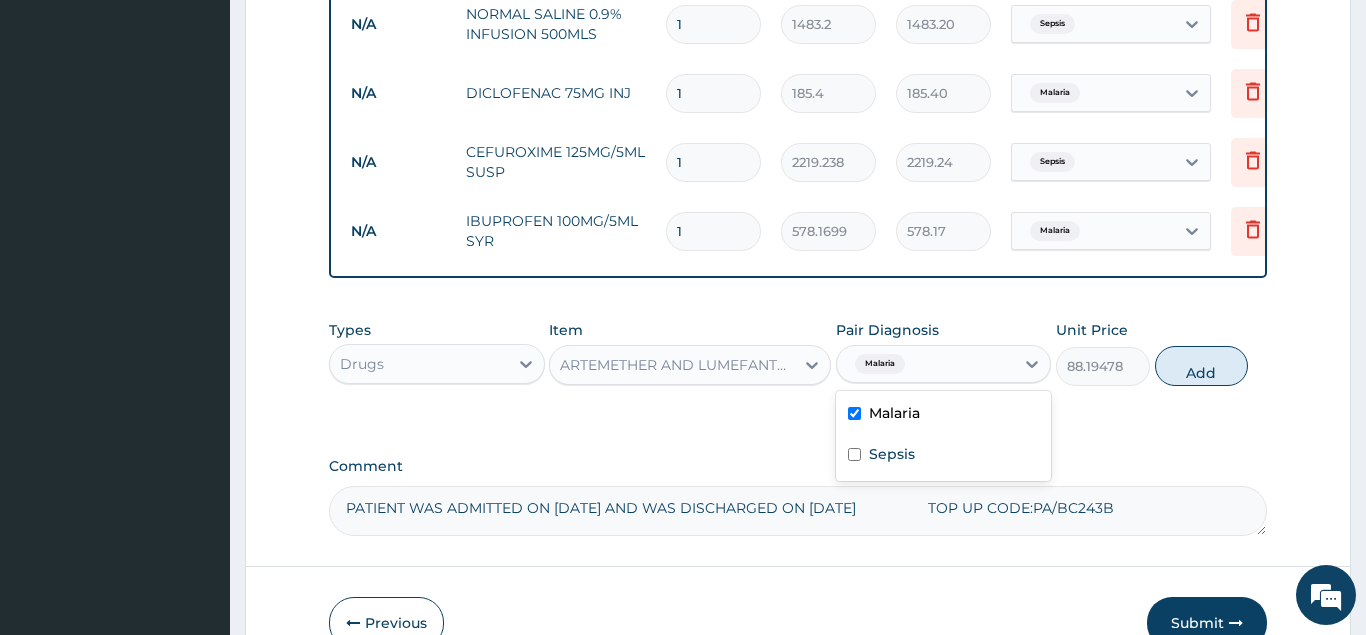 type on "0" 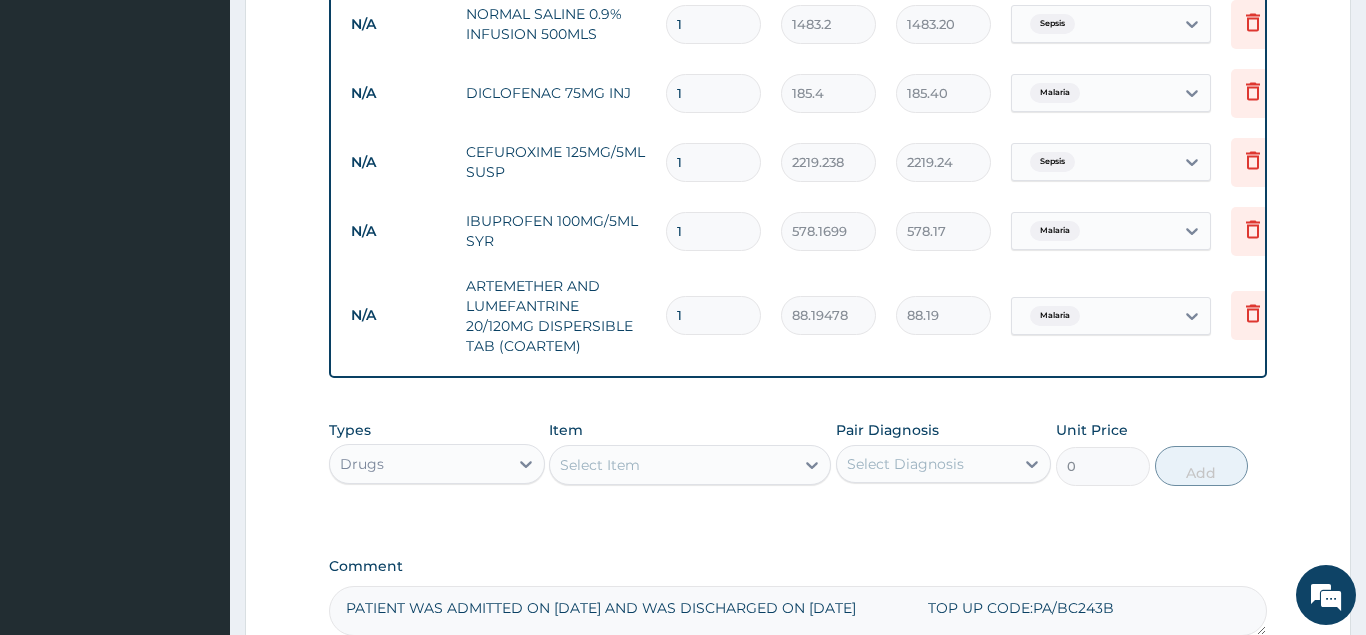 type 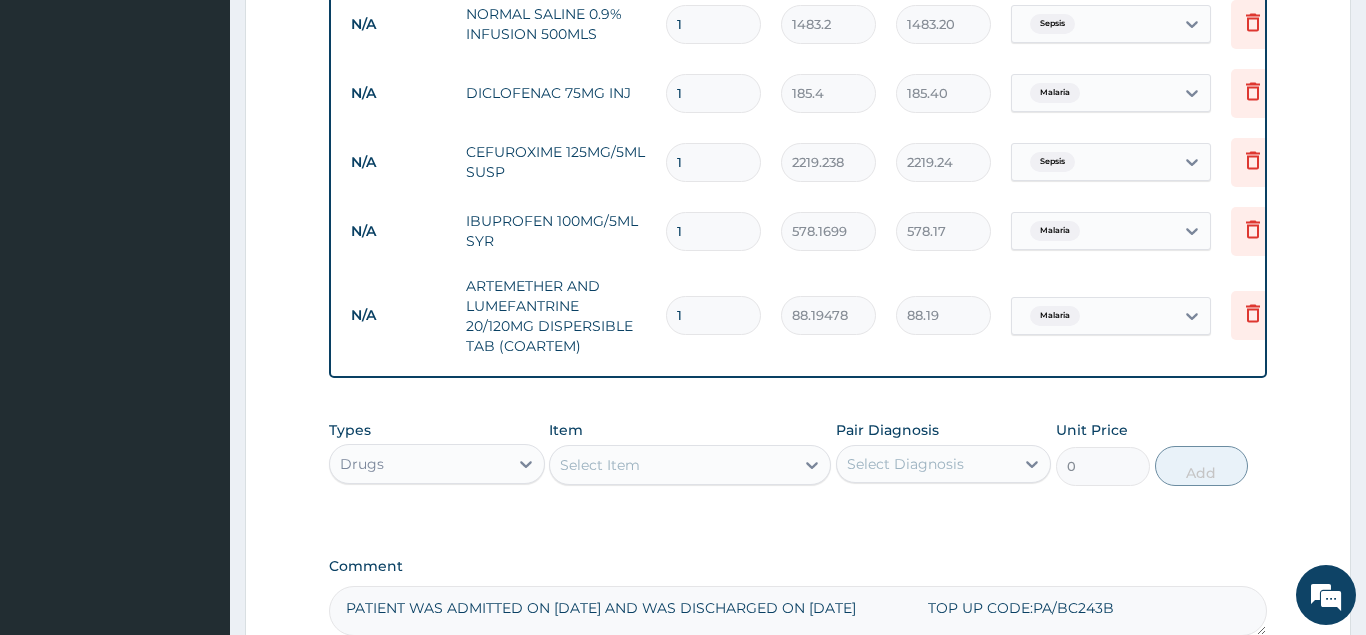 type on "0.00" 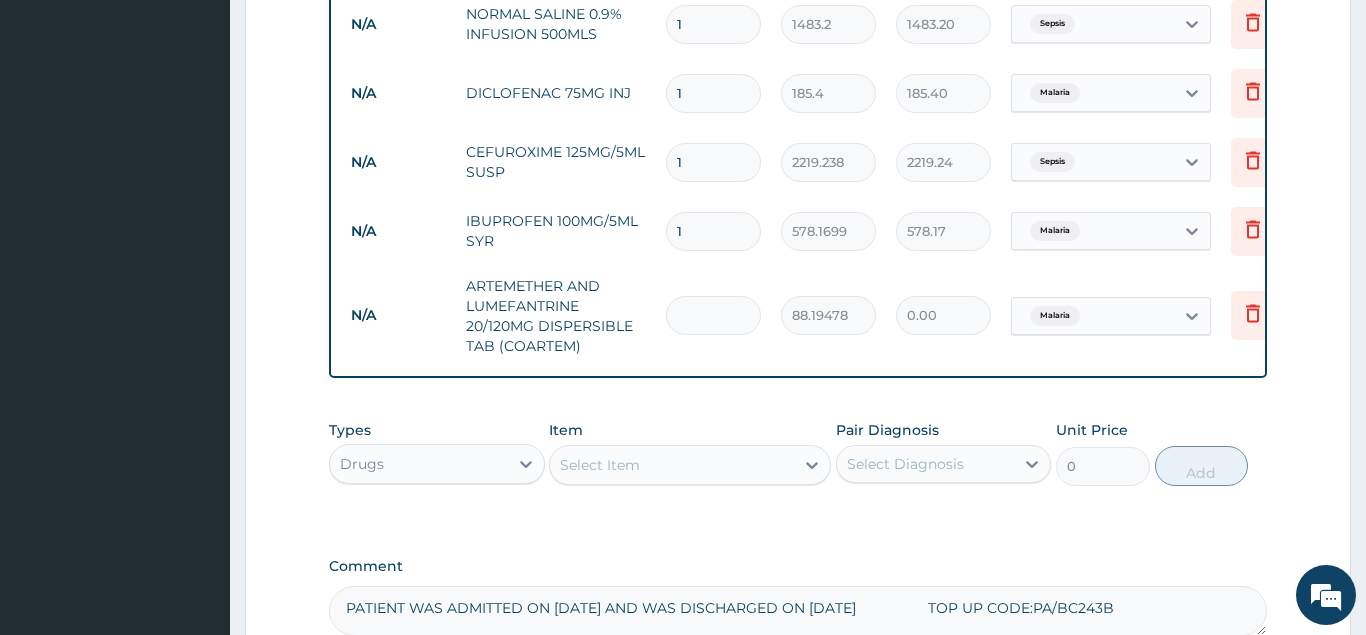 type on "6" 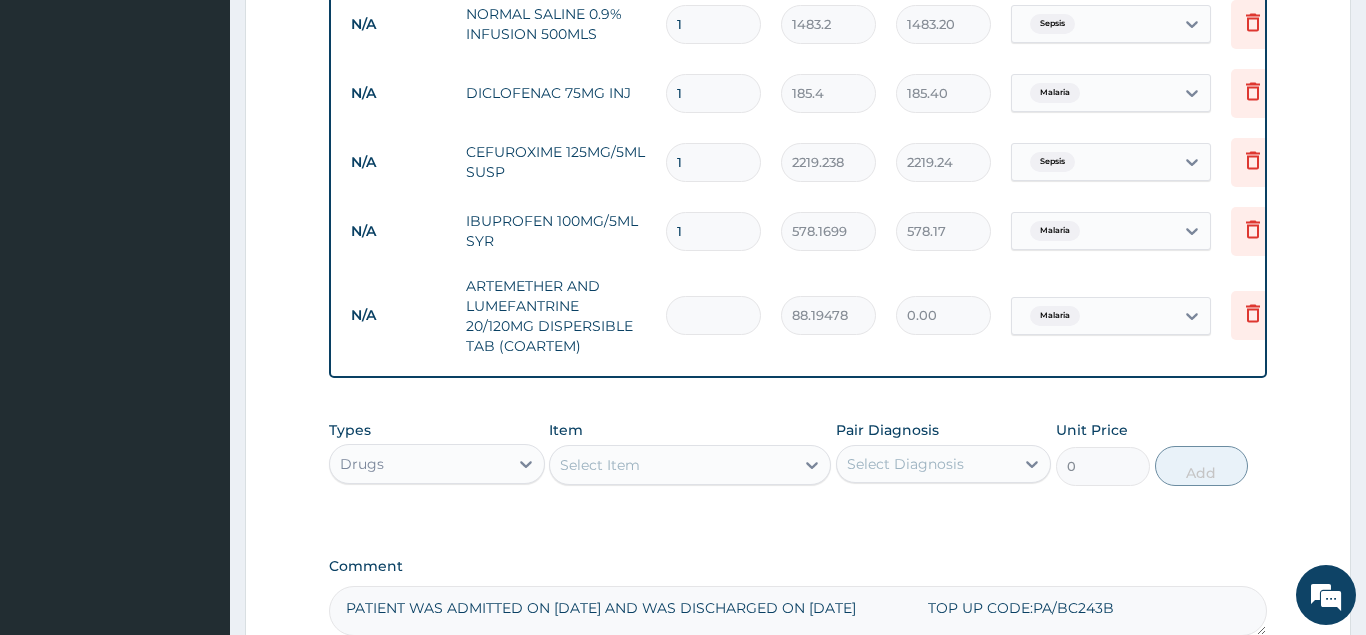 type on "529.17" 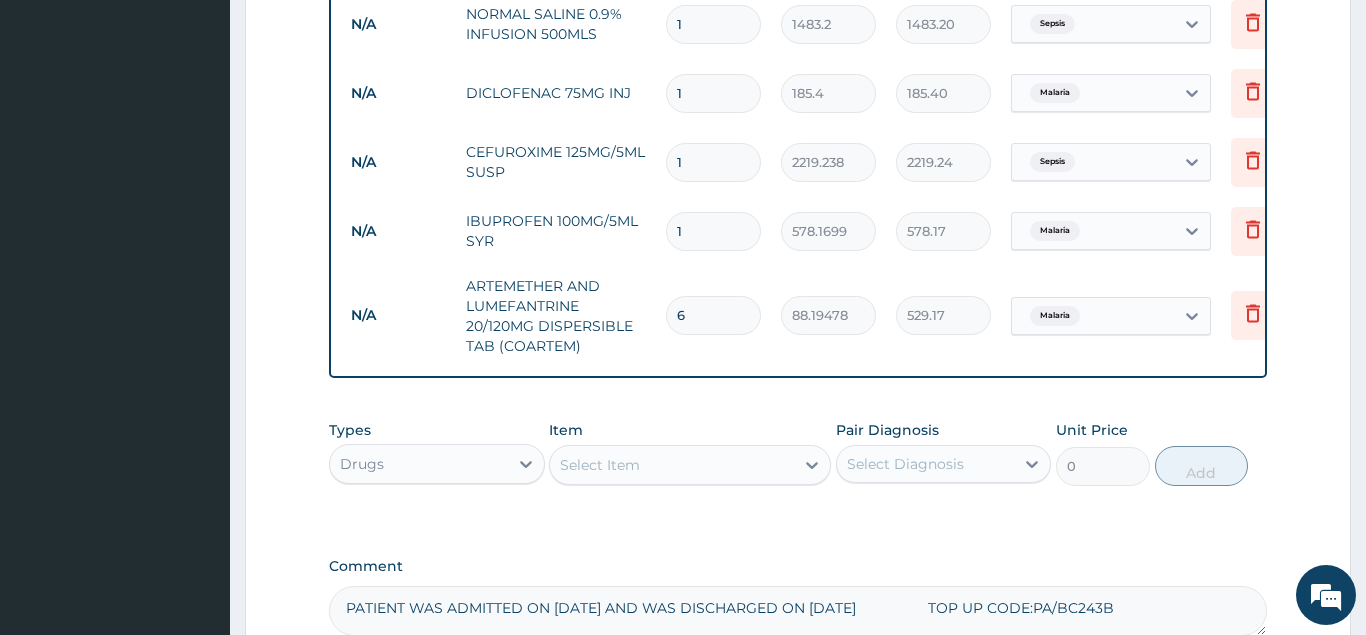 type on "6" 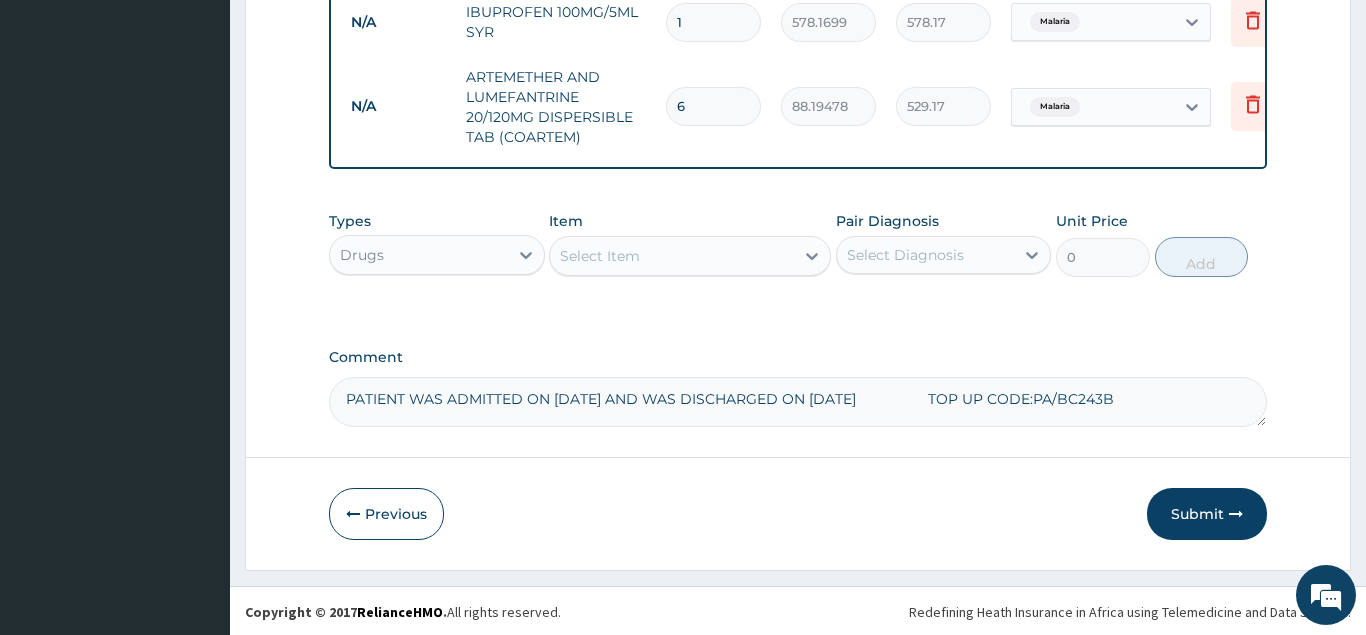 scroll, scrollTop: 1640, scrollLeft: 0, axis: vertical 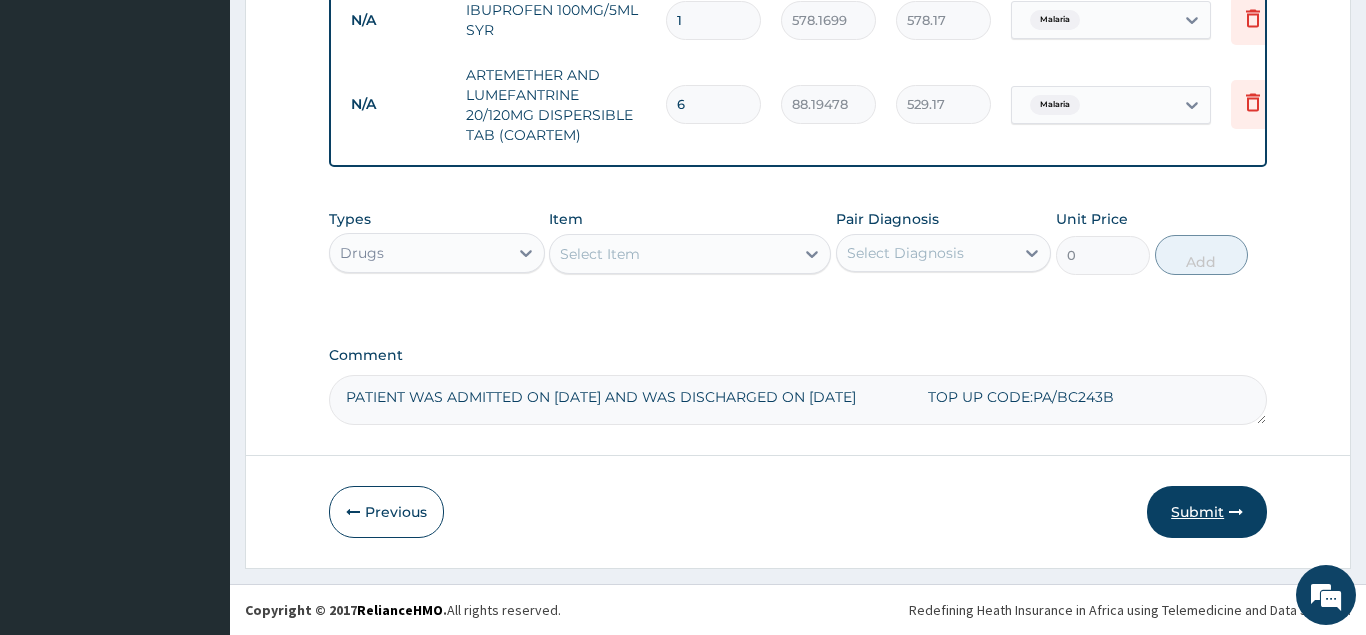 click on "Submit" at bounding box center (1207, 512) 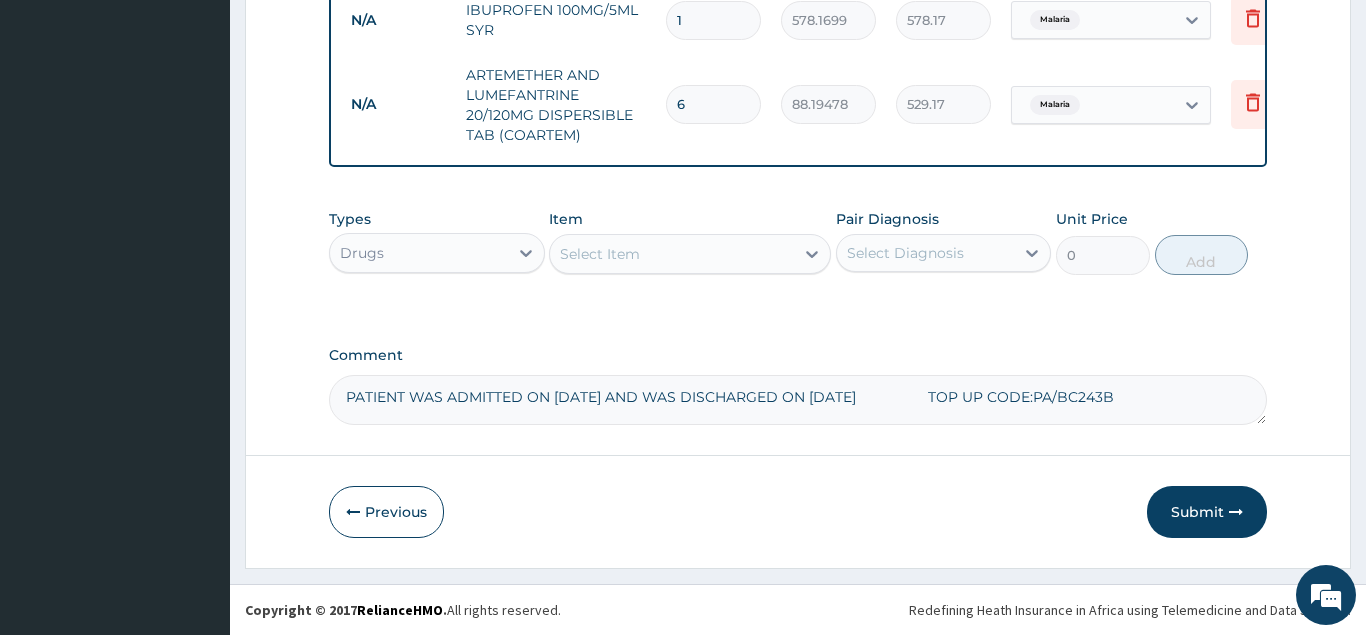 scroll, scrollTop: 77, scrollLeft: 0, axis: vertical 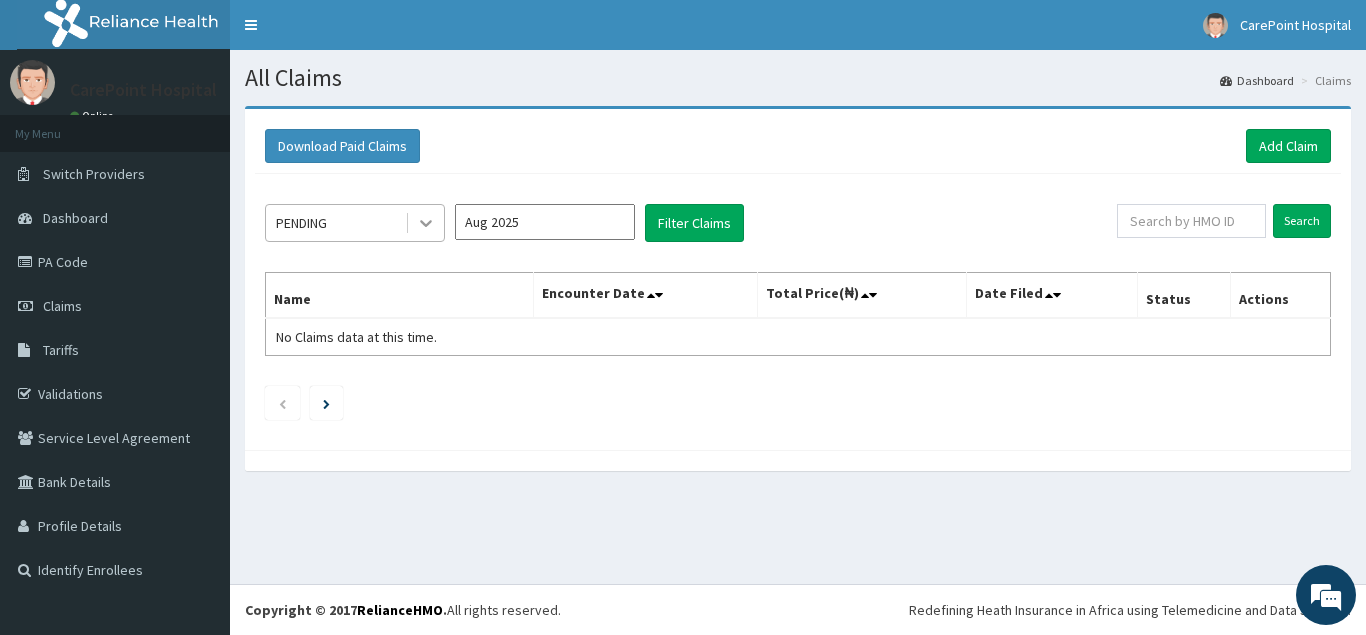 click 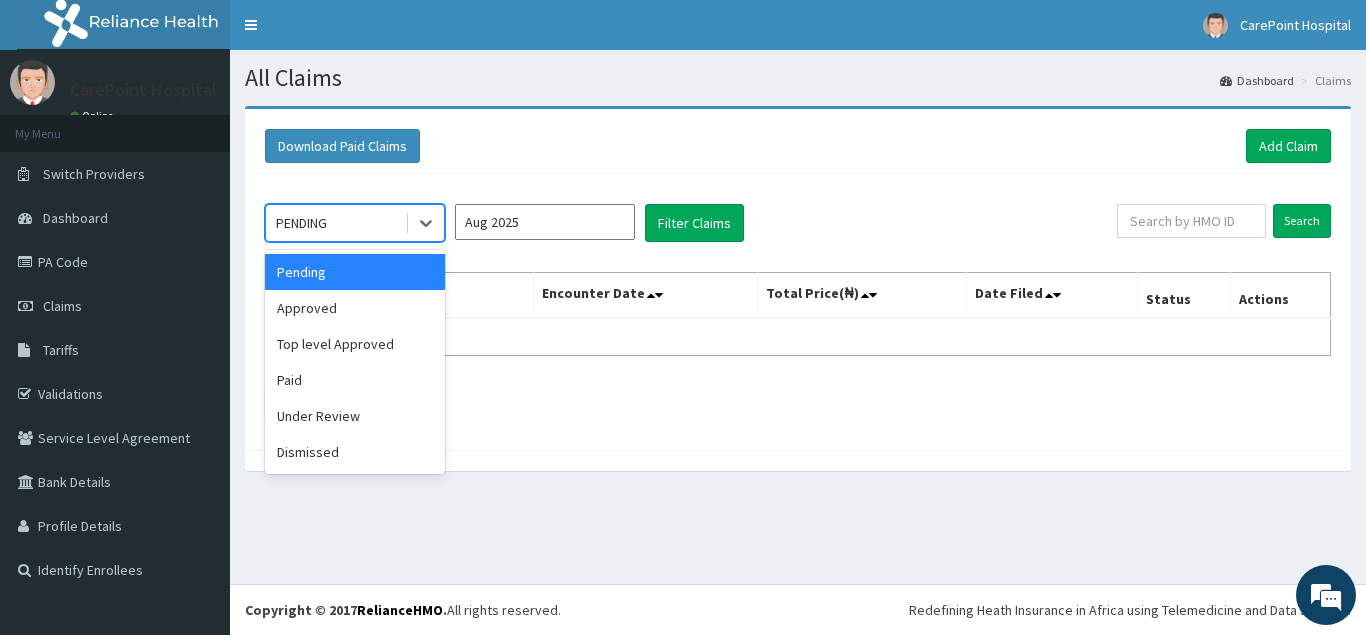 click on "Pending" at bounding box center [355, 272] 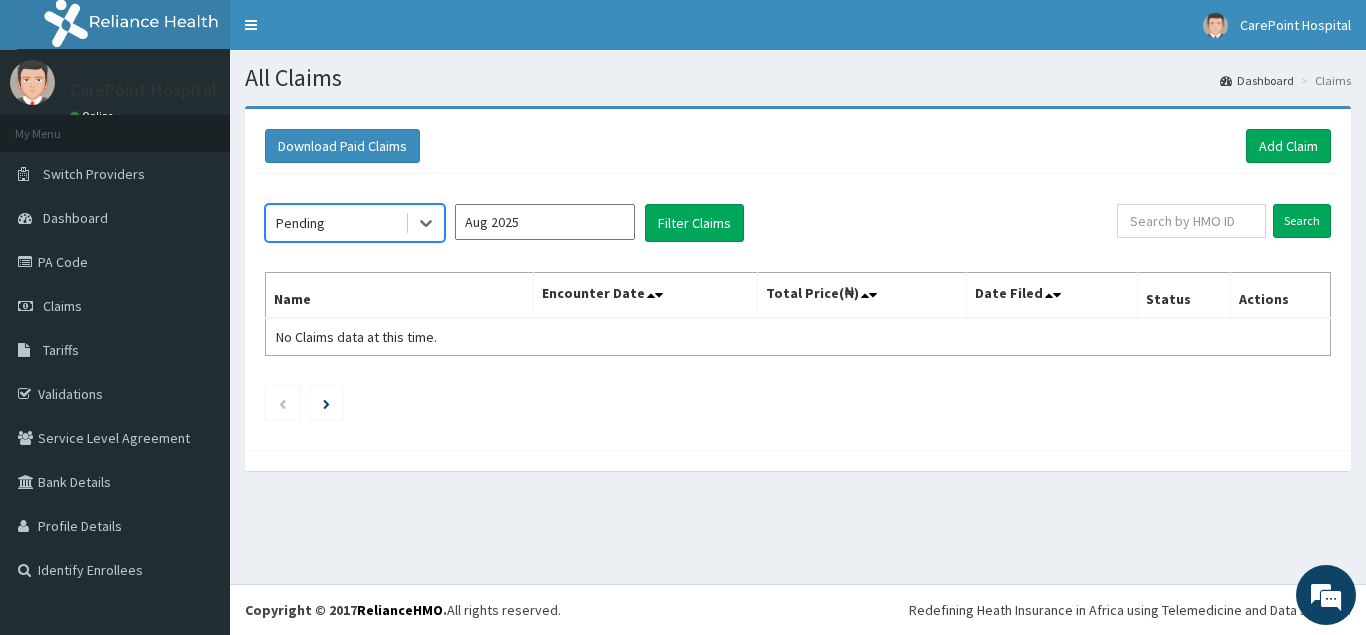 click on "Aug 2025" at bounding box center [545, 222] 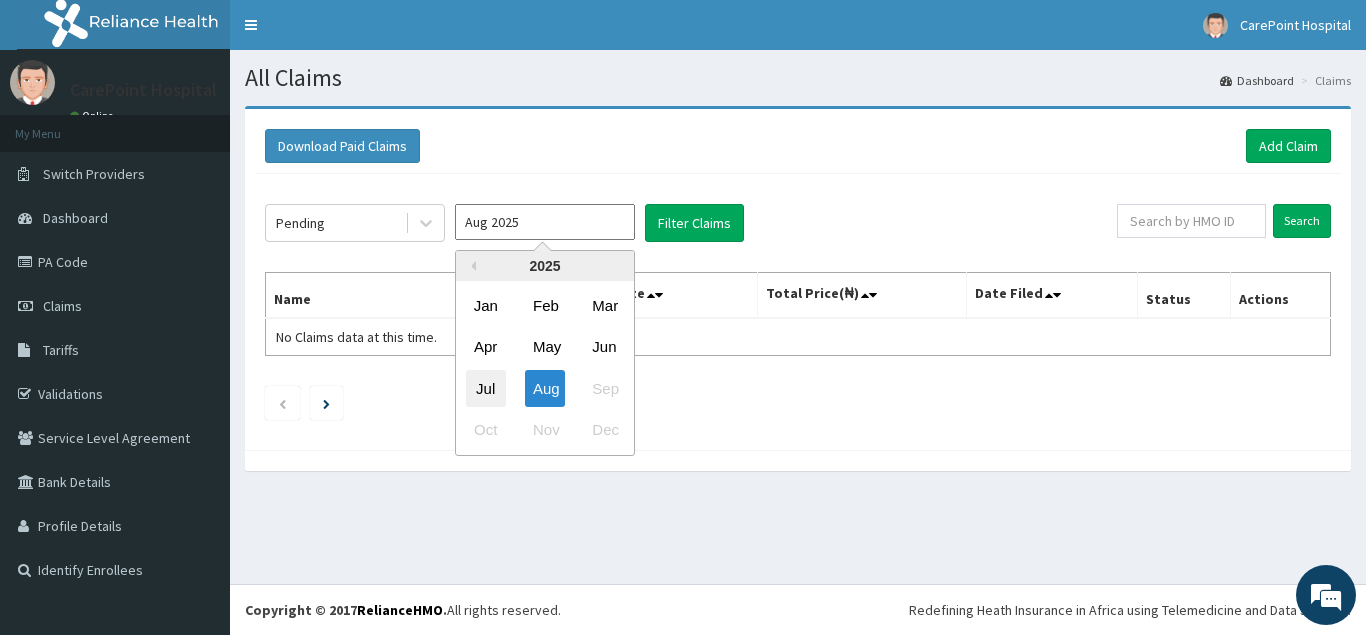 click on "Jul" at bounding box center (486, 388) 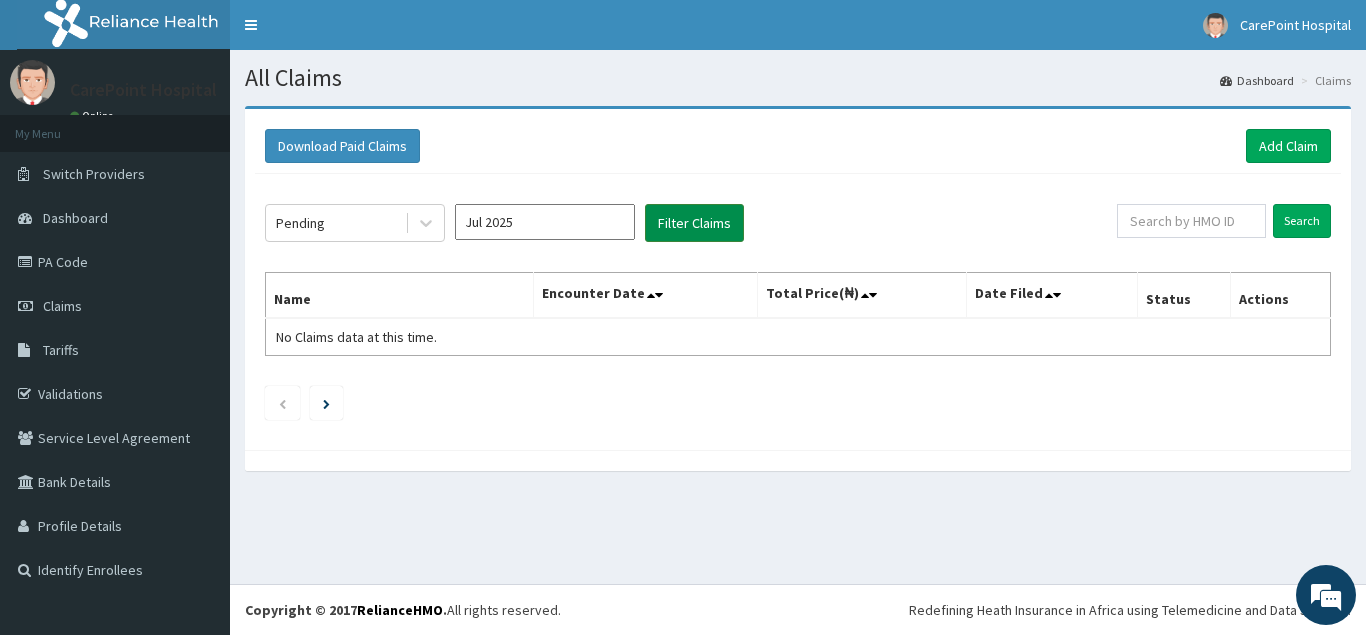 click on "Filter Claims" at bounding box center (694, 223) 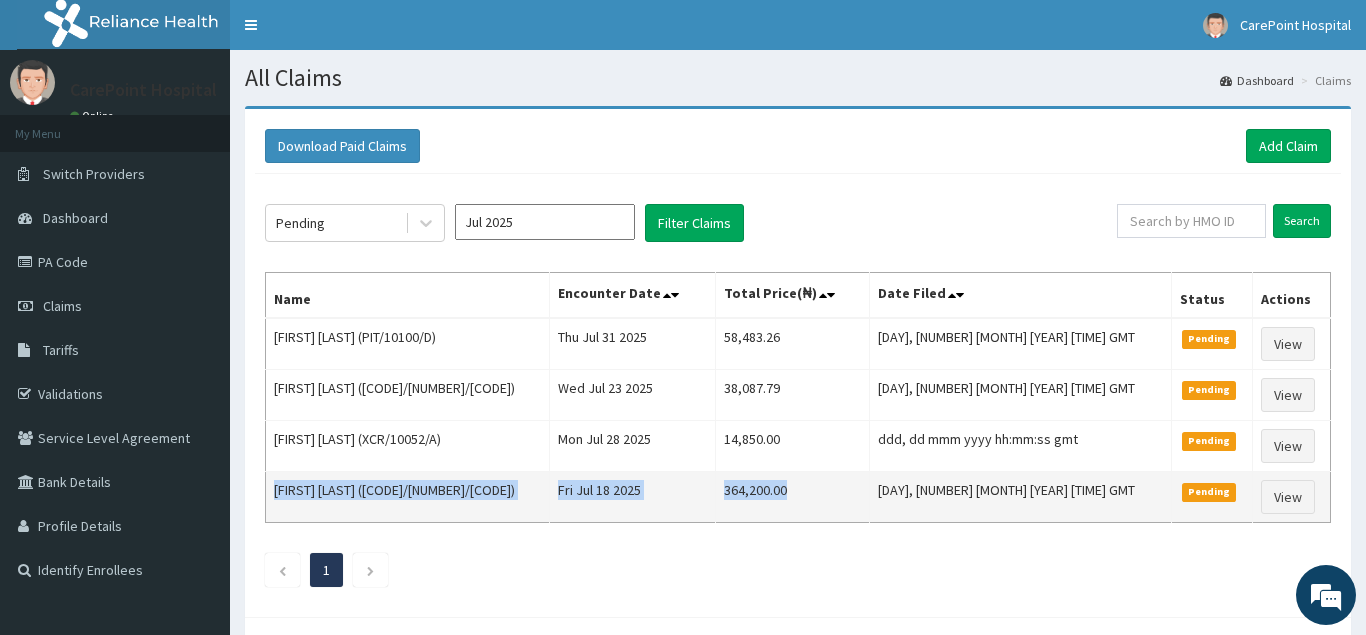 drag, startPoint x: 755, startPoint y: 338, endPoint x: 846, endPoint y: 492, distance: 178.87706 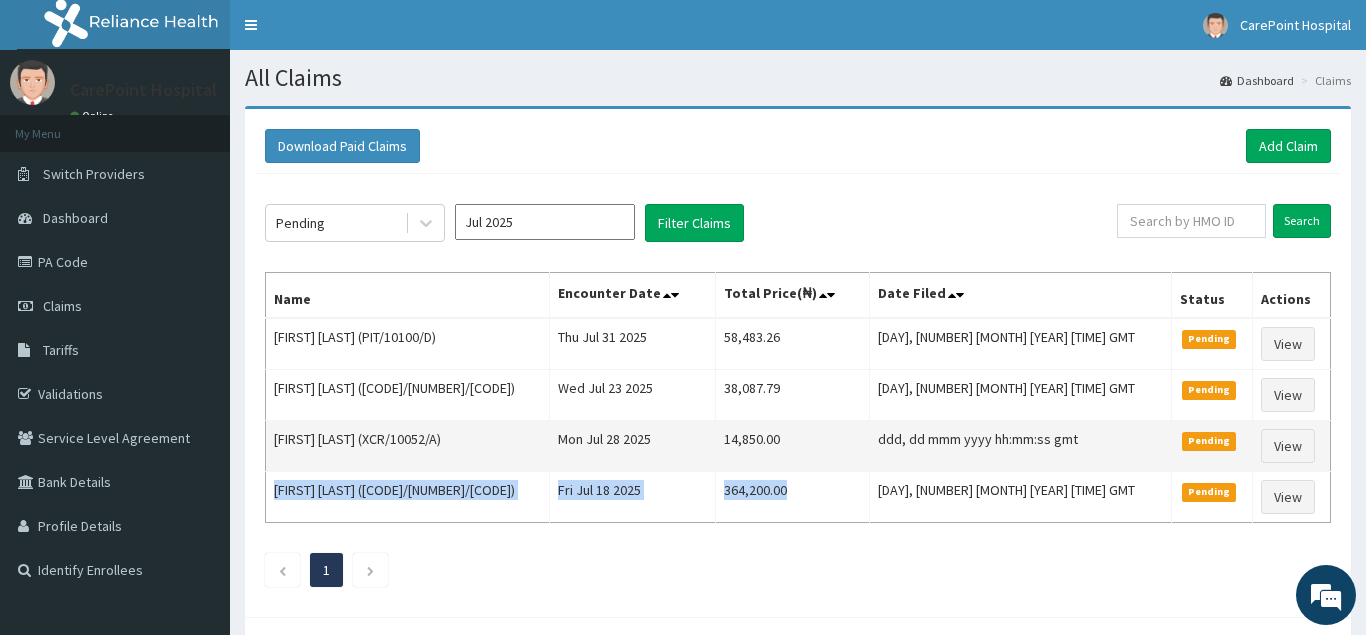 copy on "[FIRST] [LAST] (IPO/10091/D) Fri Jul 18 2025 364,200.00" 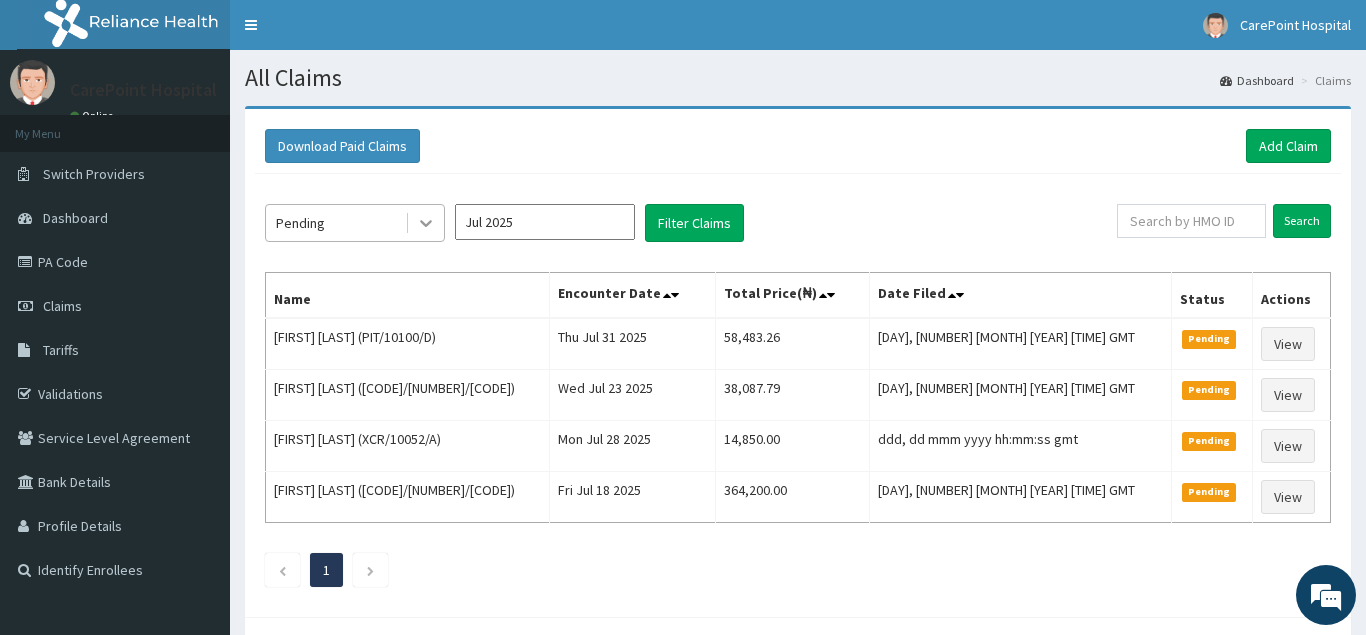click 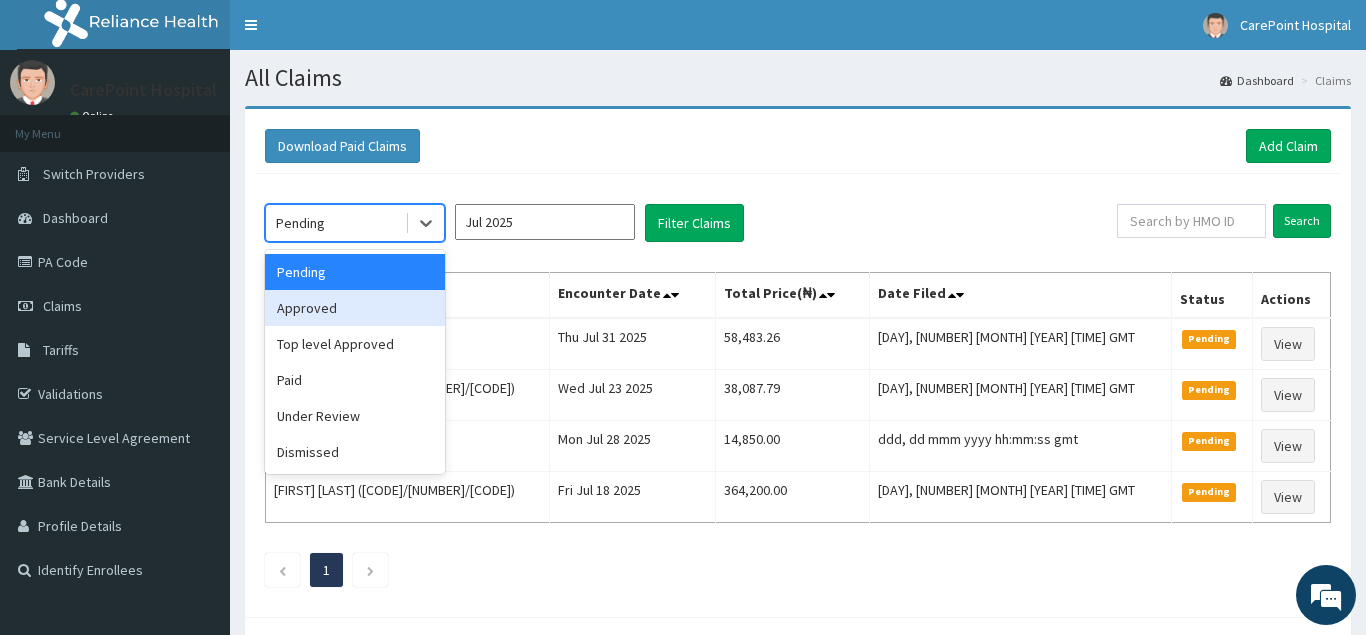 click on "Approved" at bounding box center (355, 308) 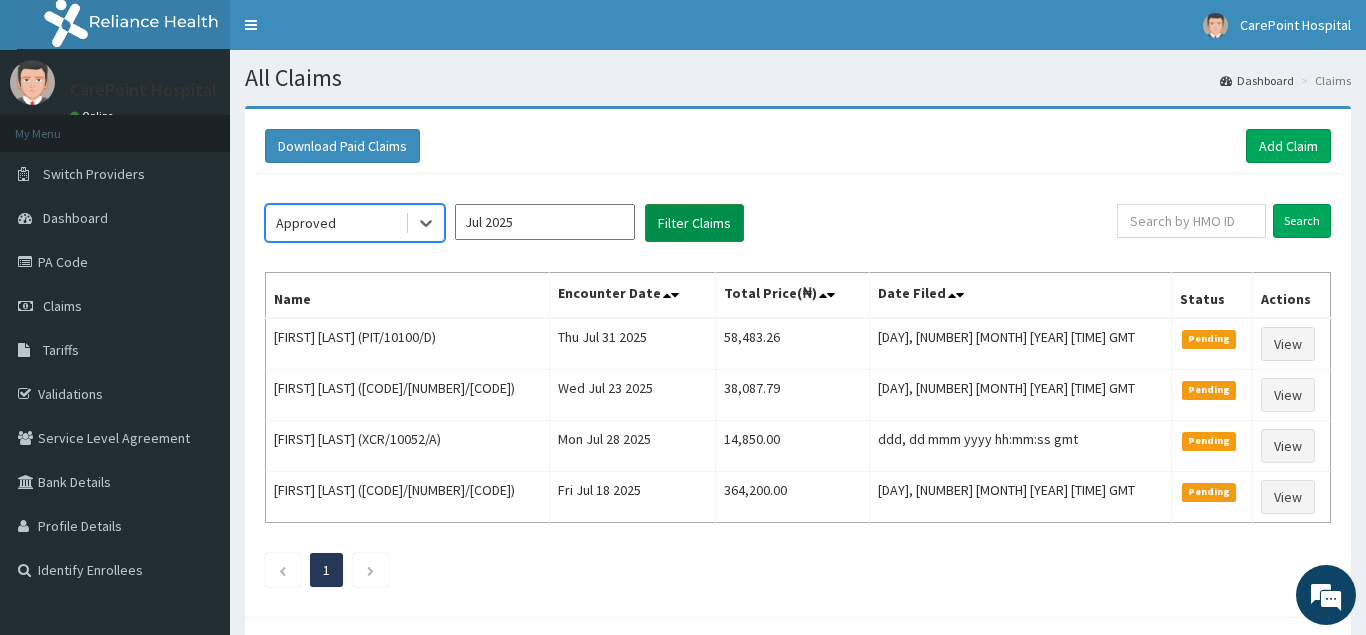 click on "Filter Claims" at bounding box center [694, 223] 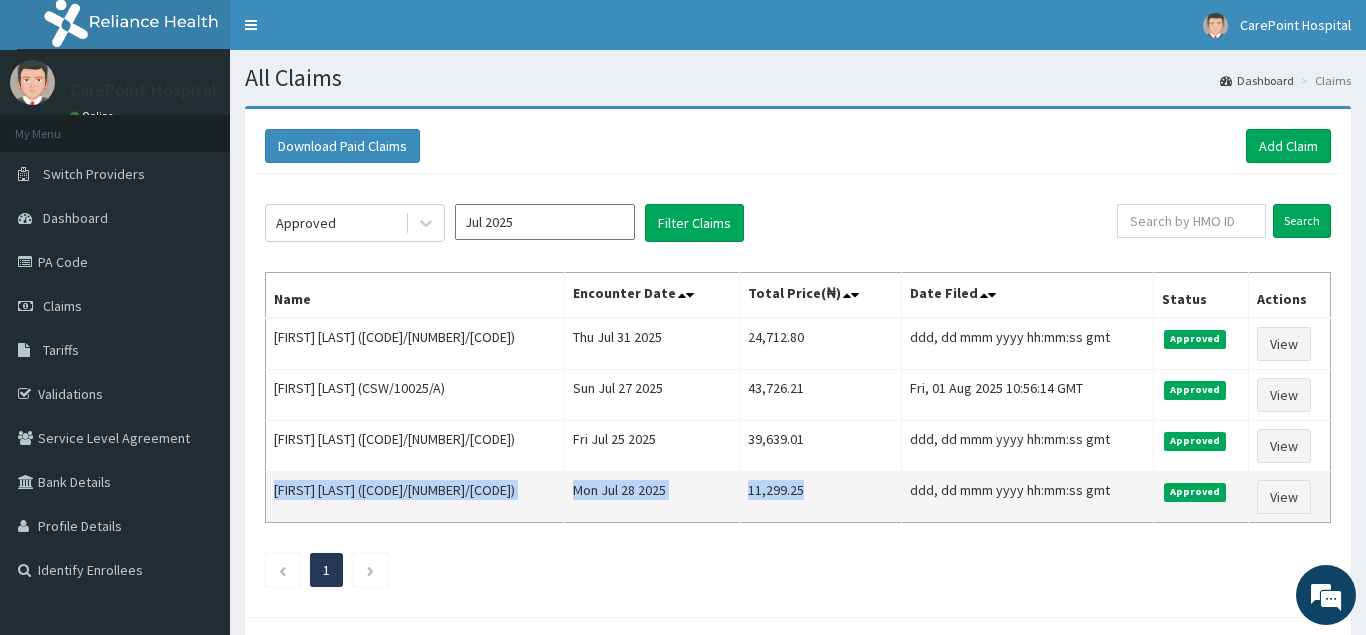drag, startPoint x: 760, startPoint y: 337, endPoint x: 812, endPoint y: 492, distance: 163.49007 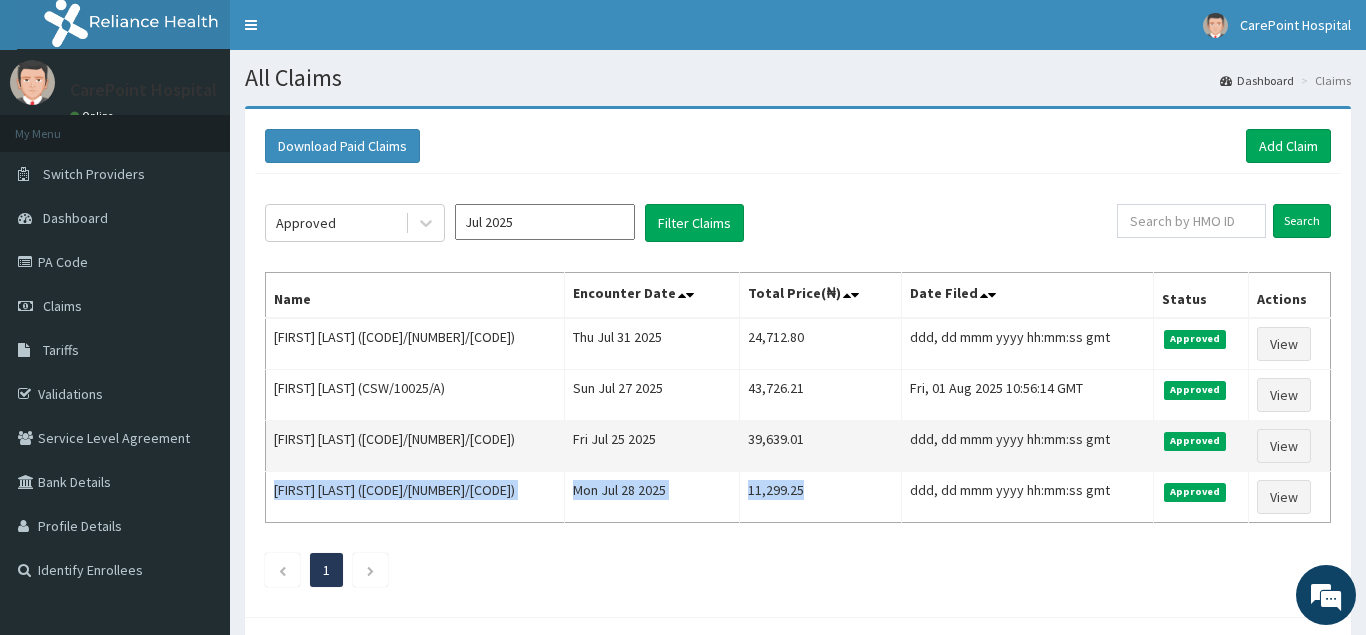 copy on "[FIRST] [LAST] (SLH/10134/B) Mon Jul 28 2025 11,299.25" 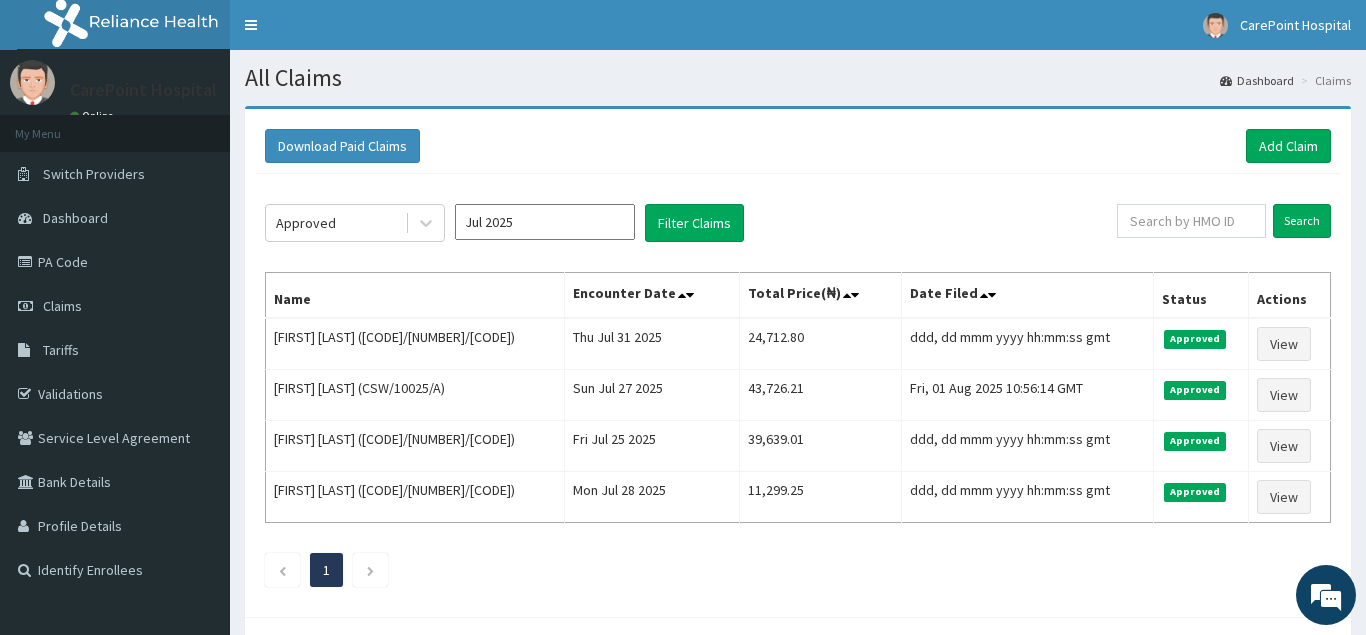 click on "Approved [MONTH] [YEAR] Filter Claims Search Name Encounter Date Total Price(₦) Date Filed Status Actions [FIRST] [LAST] ([CODE]/[NUMBER]/[CODE]) ddd [MONTH] [YEAR] [PRICE] [DAY], [MONTH] [YEAR] [TIME] Approved View AMI [FIRST] [LAST] ([CODE]/[NUMBER]/[CODE]) [MONTH] [YEAR] [PRICE] [DAY], [MONTH] [YEAR] [TIME] Approved View [FIRST] [LAST] ([CODE]/[NUMBER]/[CODE]) [MONTH] [YEAR] [PRICE] [DAY], [MONTH] [YEAR] [TIME] Approved View [FIRST] [LAST] ([CODE]/[NUMBER]/[CODE]) [MONTH] [YEAR] [PRICE] [DAY], [MONTH] [YEAR] [TIME] Approved View 1" 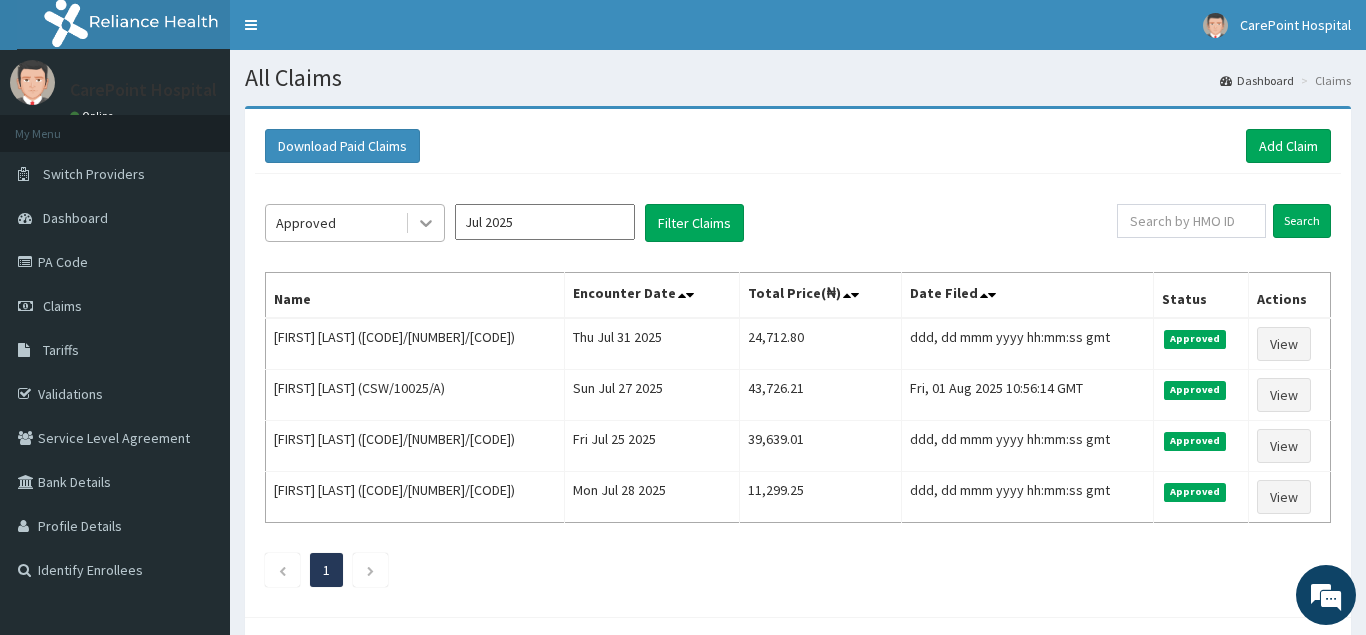 click 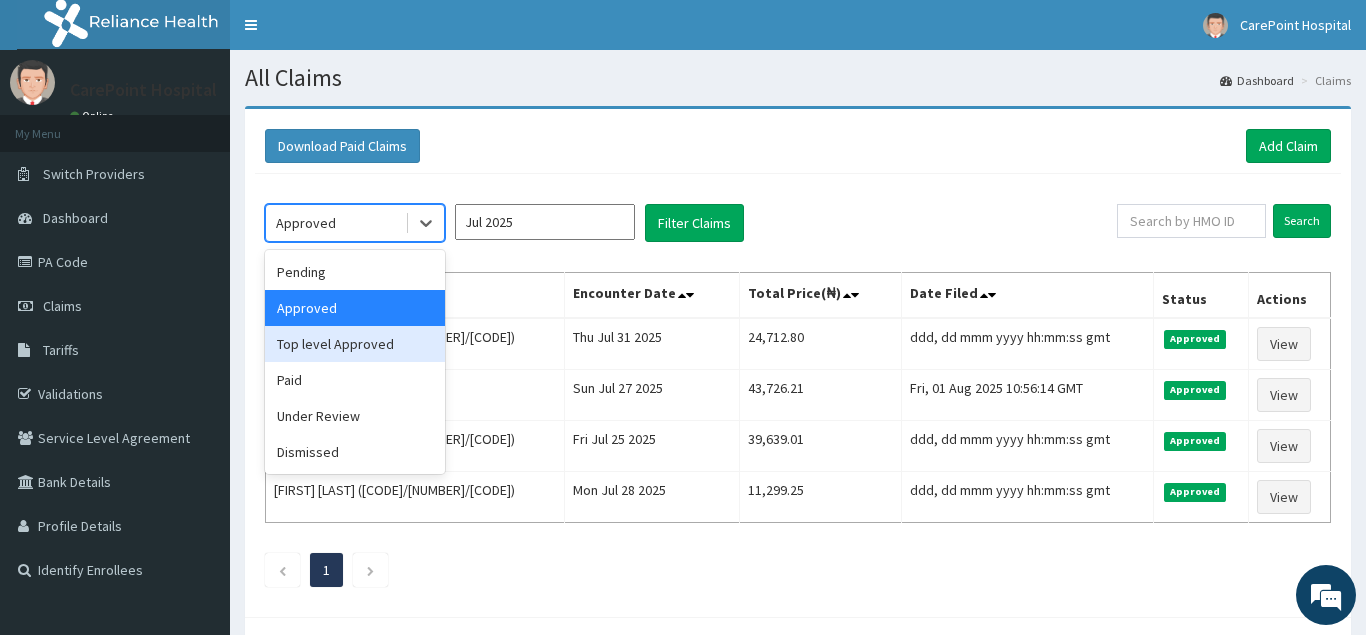 click on "Top level Approved" at bounding box center [355, 344] 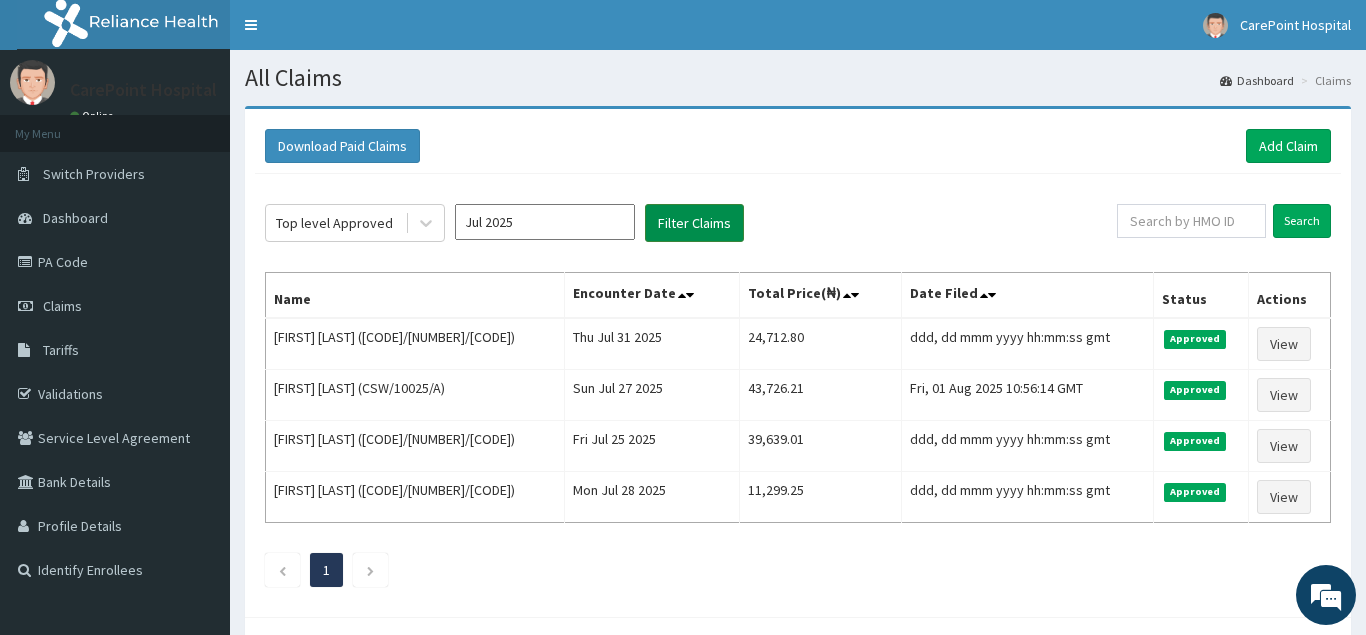 click on "Filter Claims" at bounding box center (694, 223) 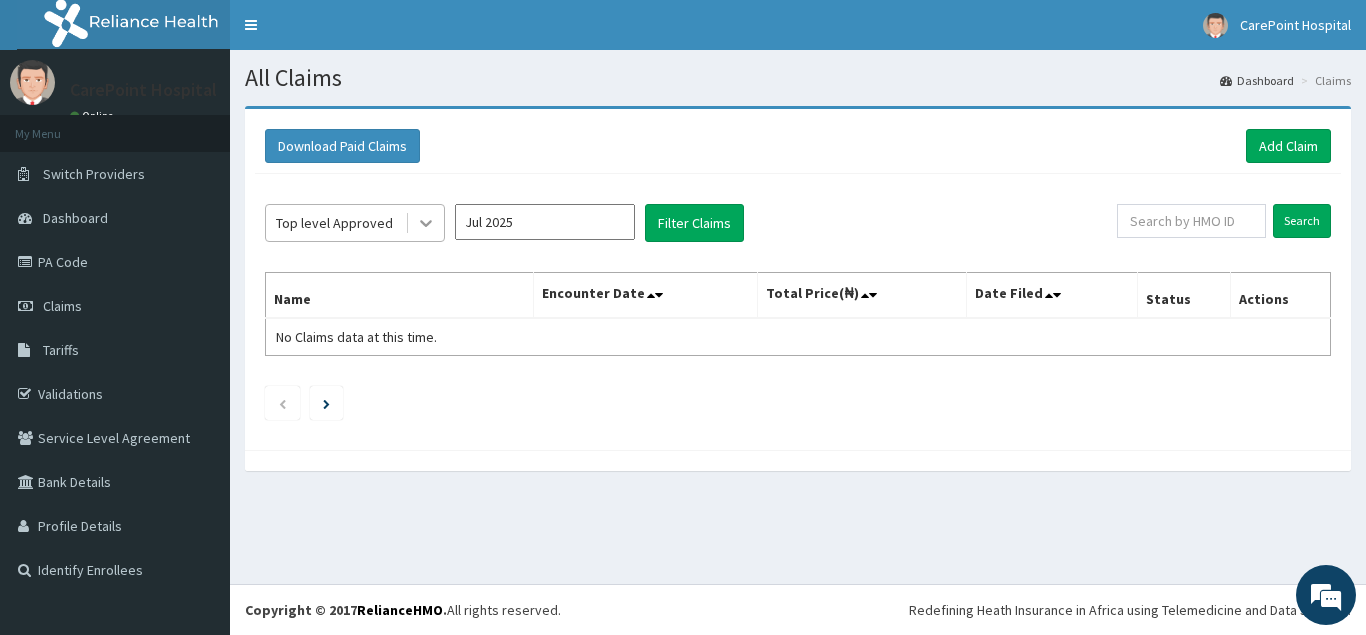click 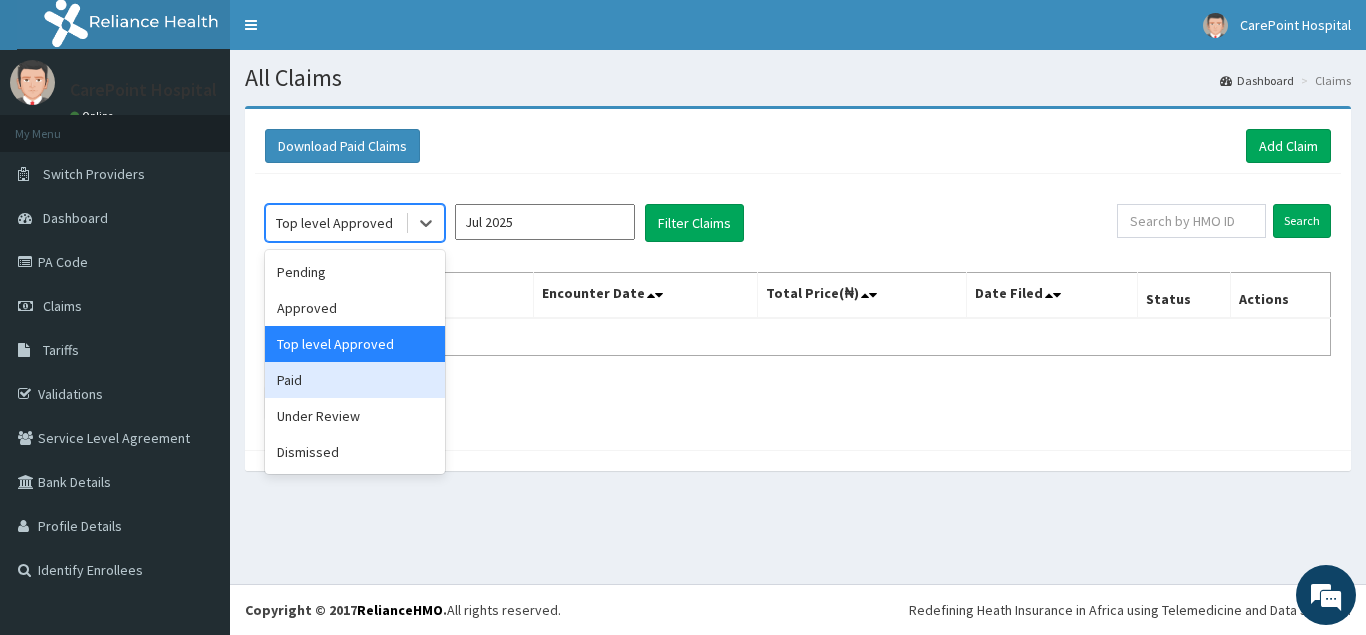 click on "Paid" at bounding box center [355, 380] 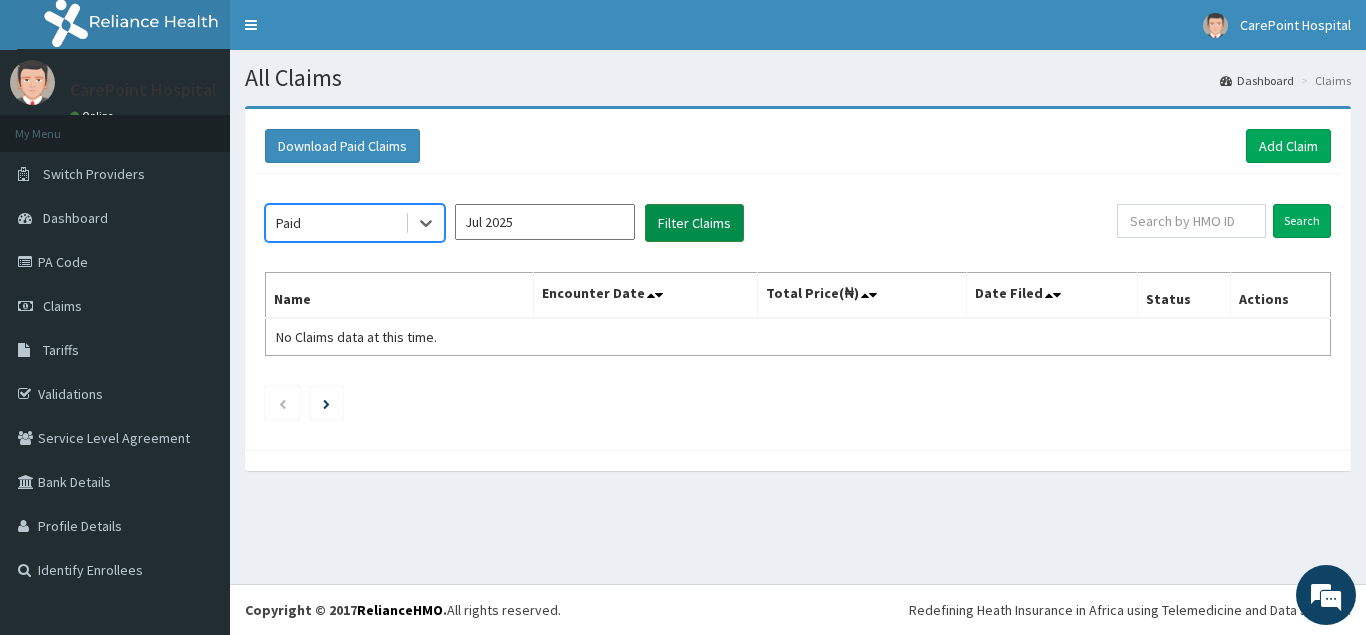 click on "Filter Claims" at bounding box center [694, 223] 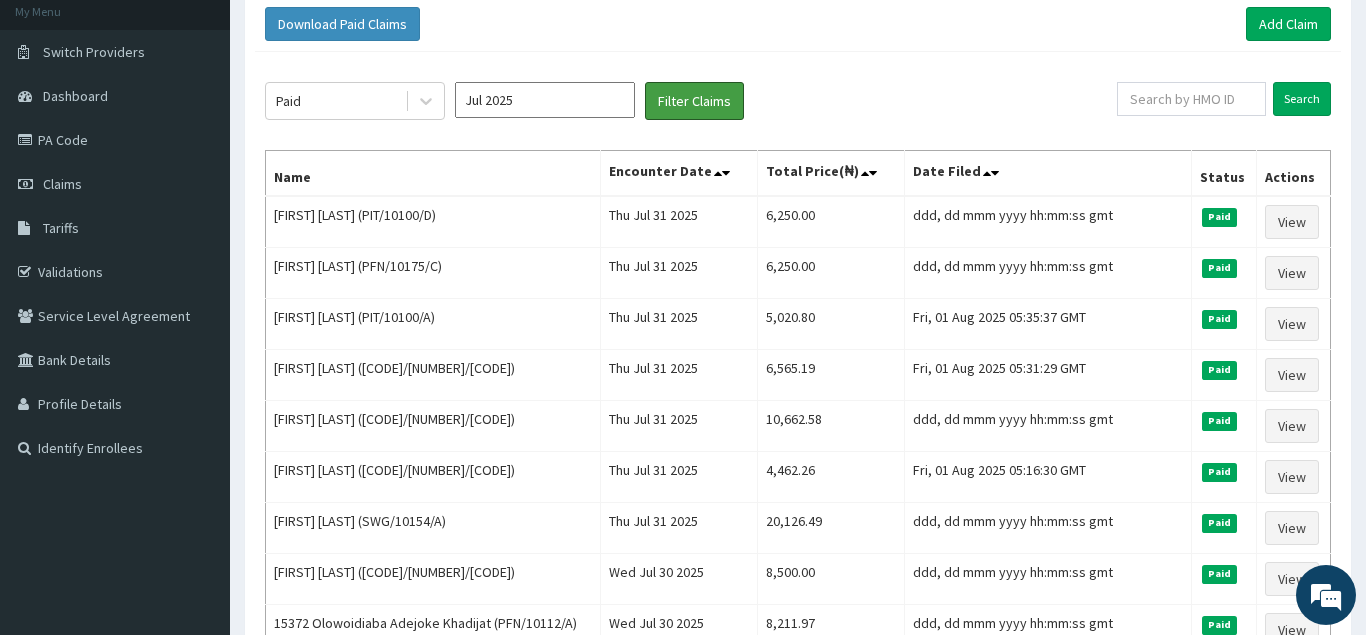 scroll, scrollTop: 0, scrollLeft: 0, axis: both 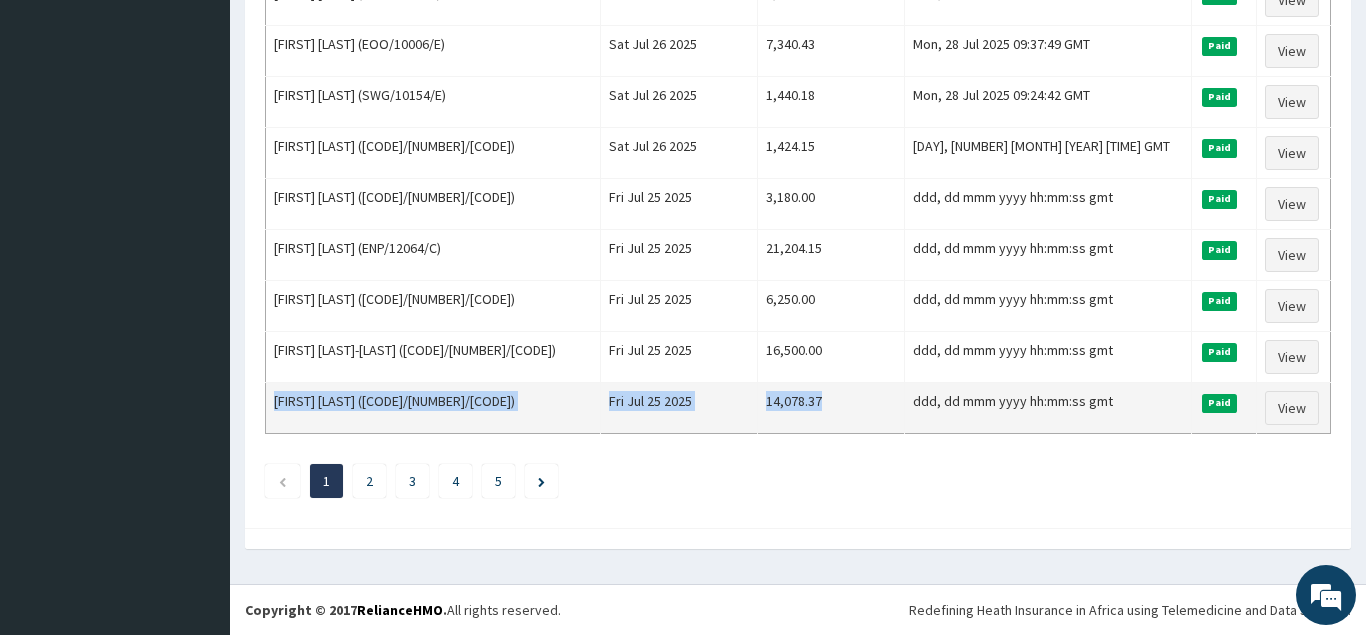drag, startPoint x: 810, startPoint y: 335, endPoint x: 895, endPoint y: 409, distance: 112.698715 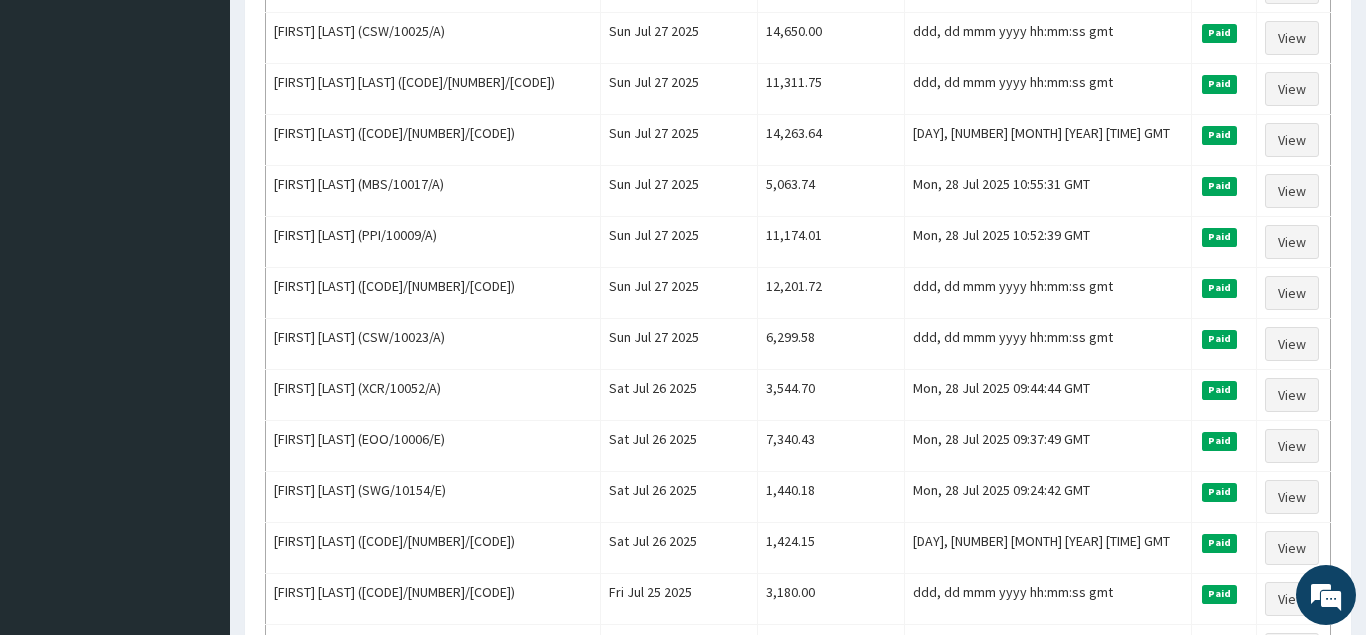 scroll, scrollTop: 2435, scrollLeft: 0, axis: vertical 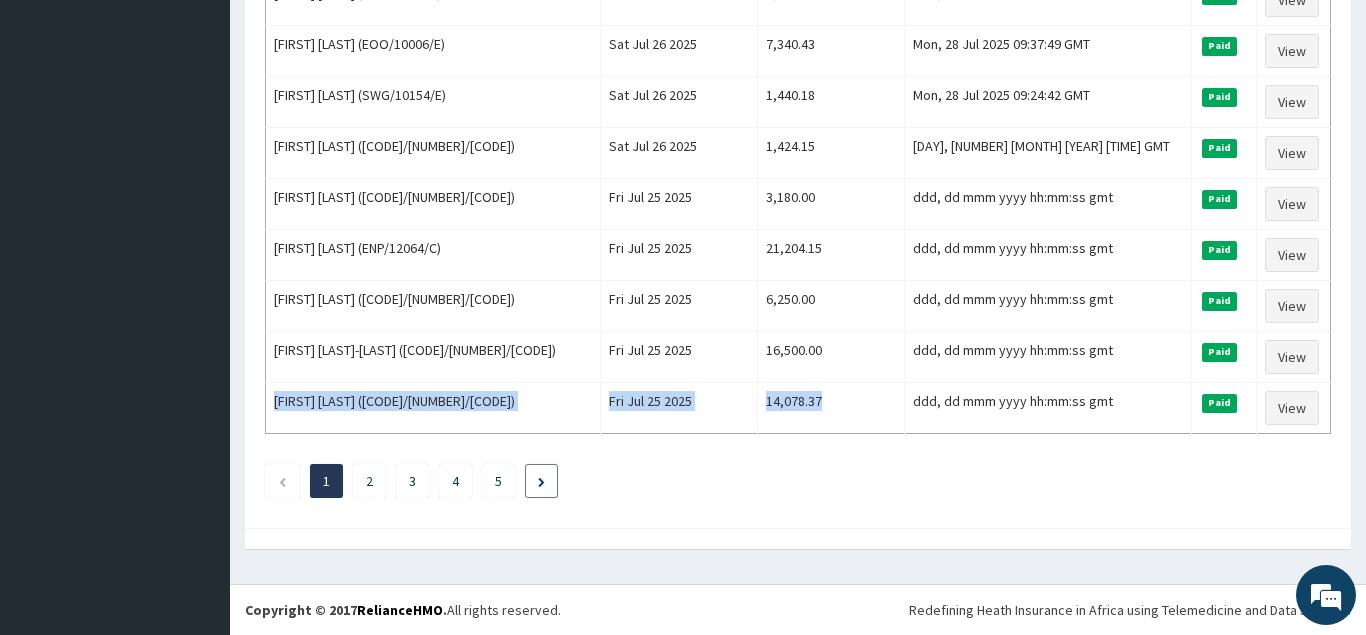 click at bounding box center (541, 482) 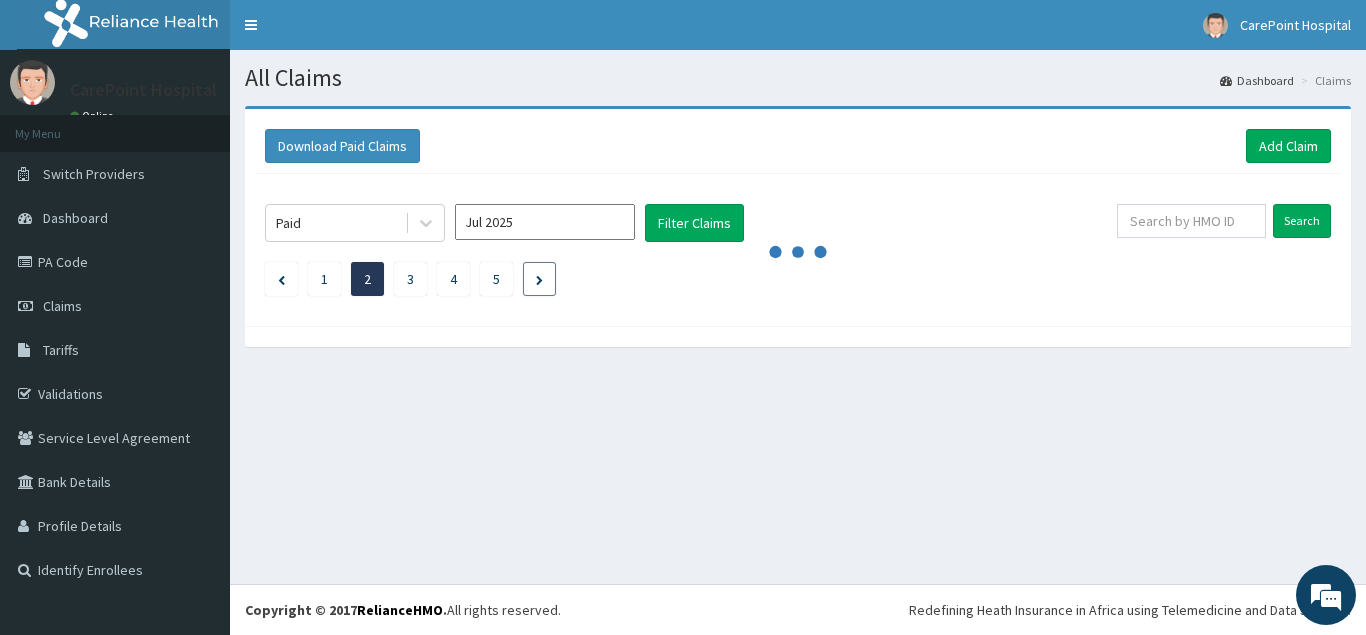 scroll, scrollTop: 0, scrollLeft: 0, axis: both 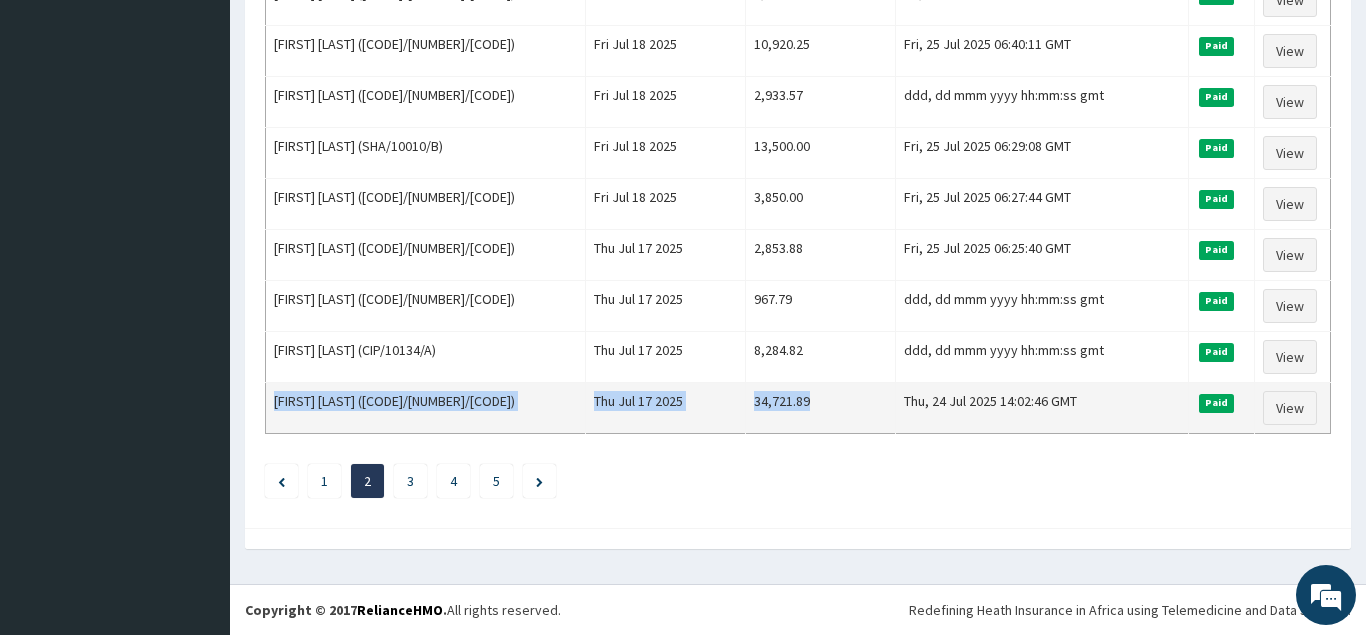 drag, startPoint x: 801, startPoint y: 338, endPoint x: 868, endPoint y: 420, distance: 105.89146 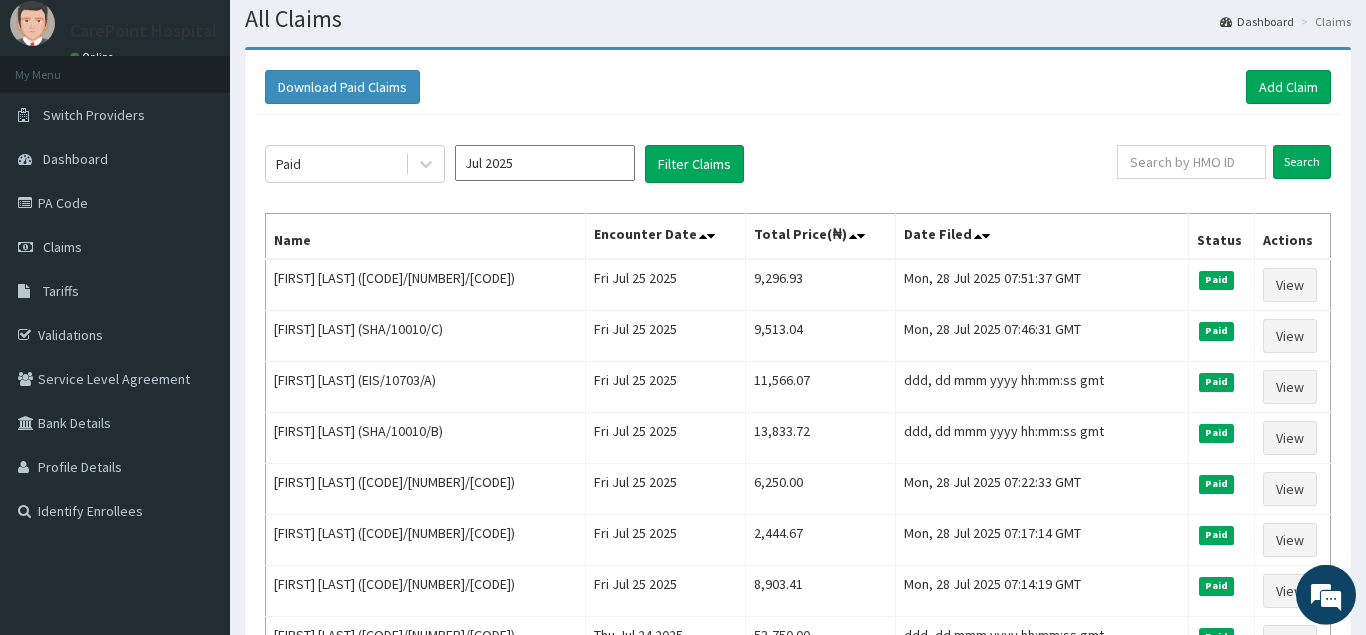 scroll, scrollTop: 0, scrollLeft: 0, axis: both 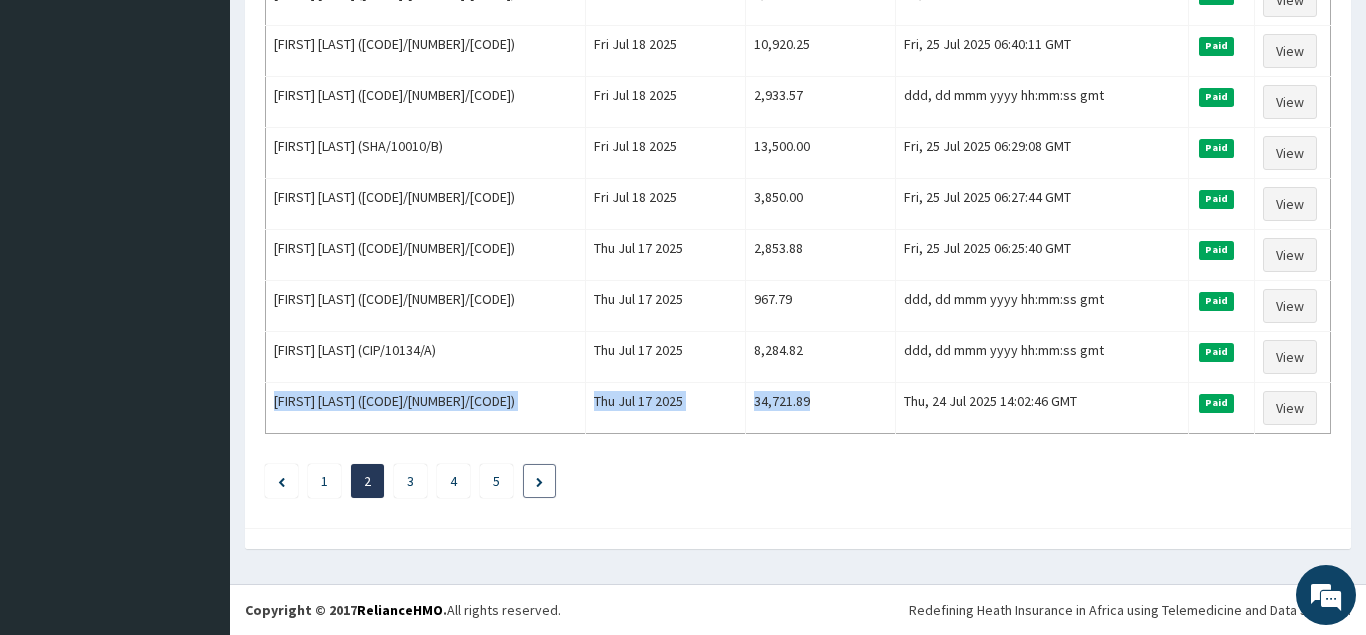 click at bounding box center [539, 482] 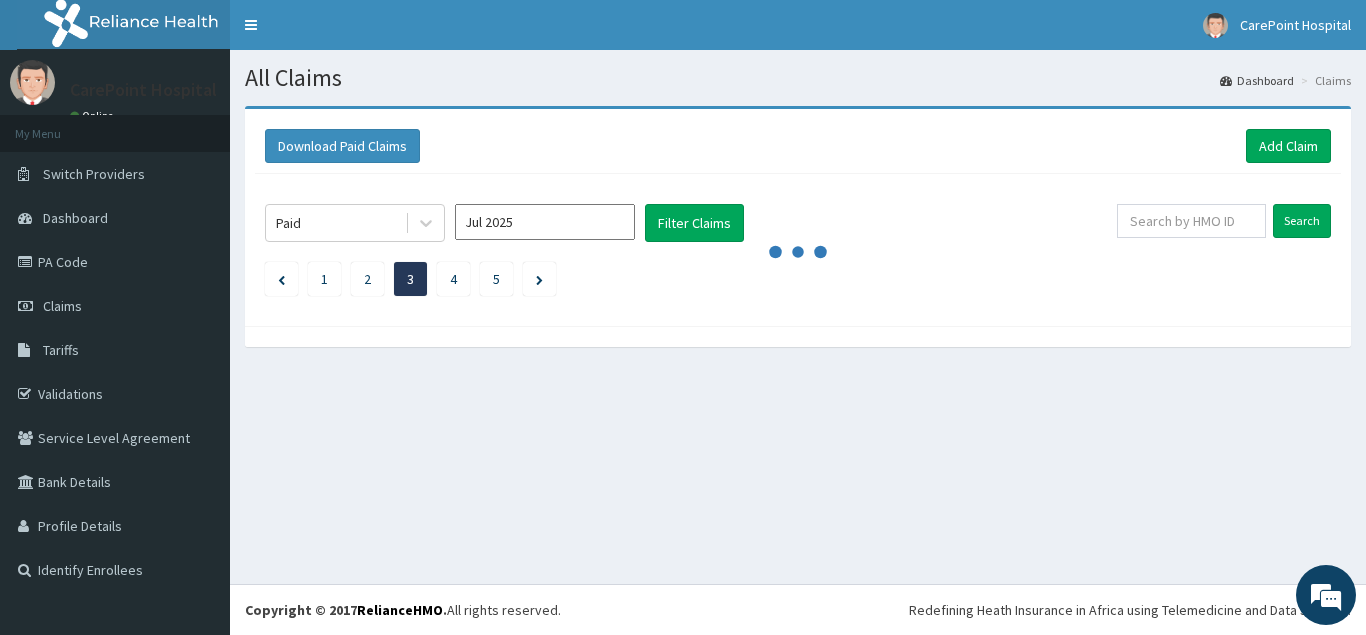 scroll, scrollTop: 0, scrollLeft: 0, axis: both 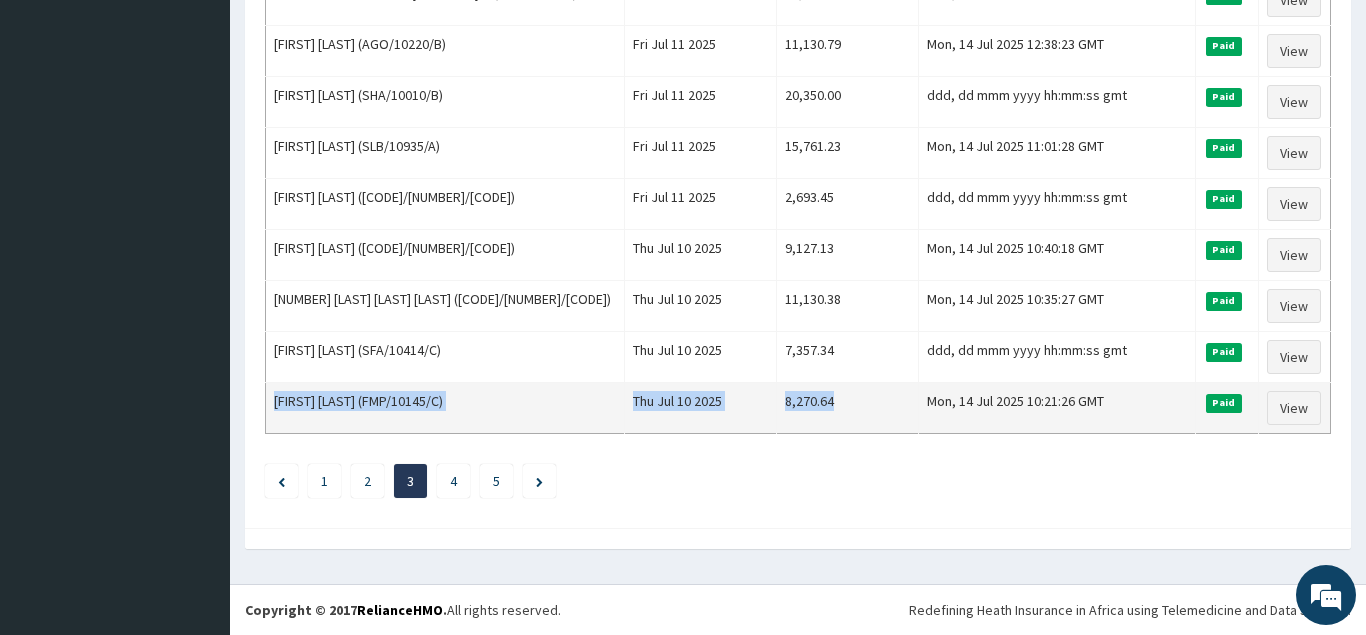 drag, startPoint x: 809, startPoint y: 340, endPoint x: 927, endPoint y: 405, distance: 134.71823 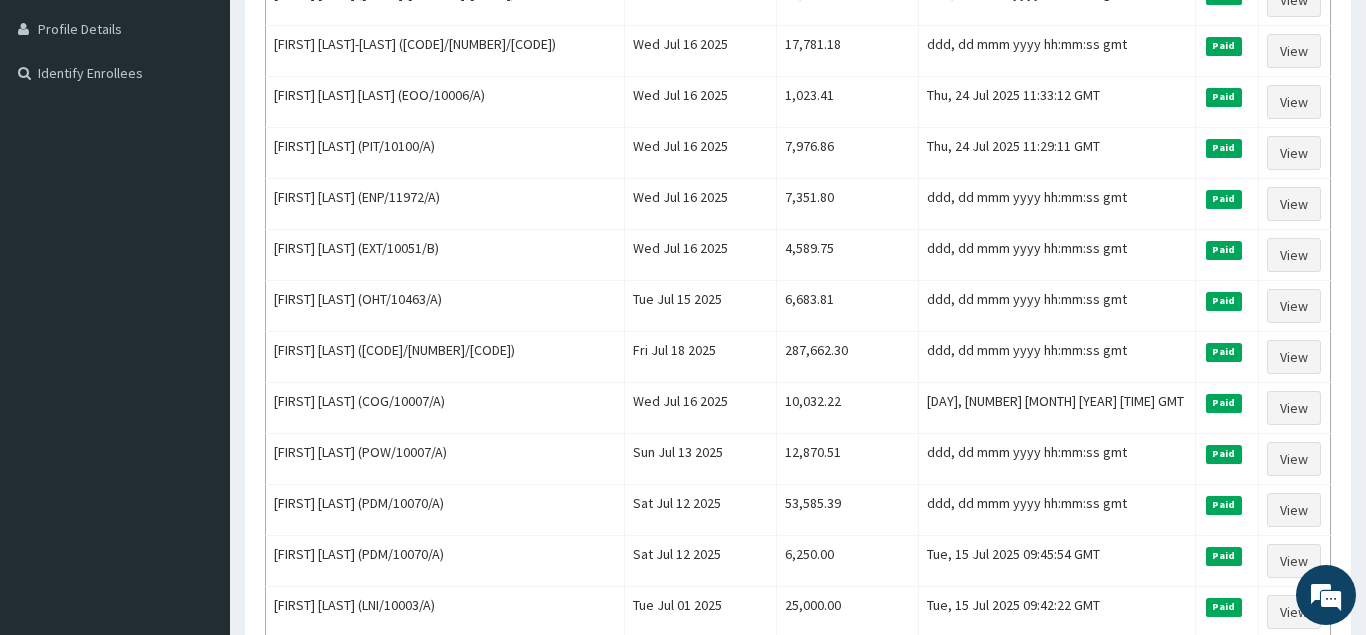 scroll, scrollTop: 89, scrollLeft: 0, axis: vertical 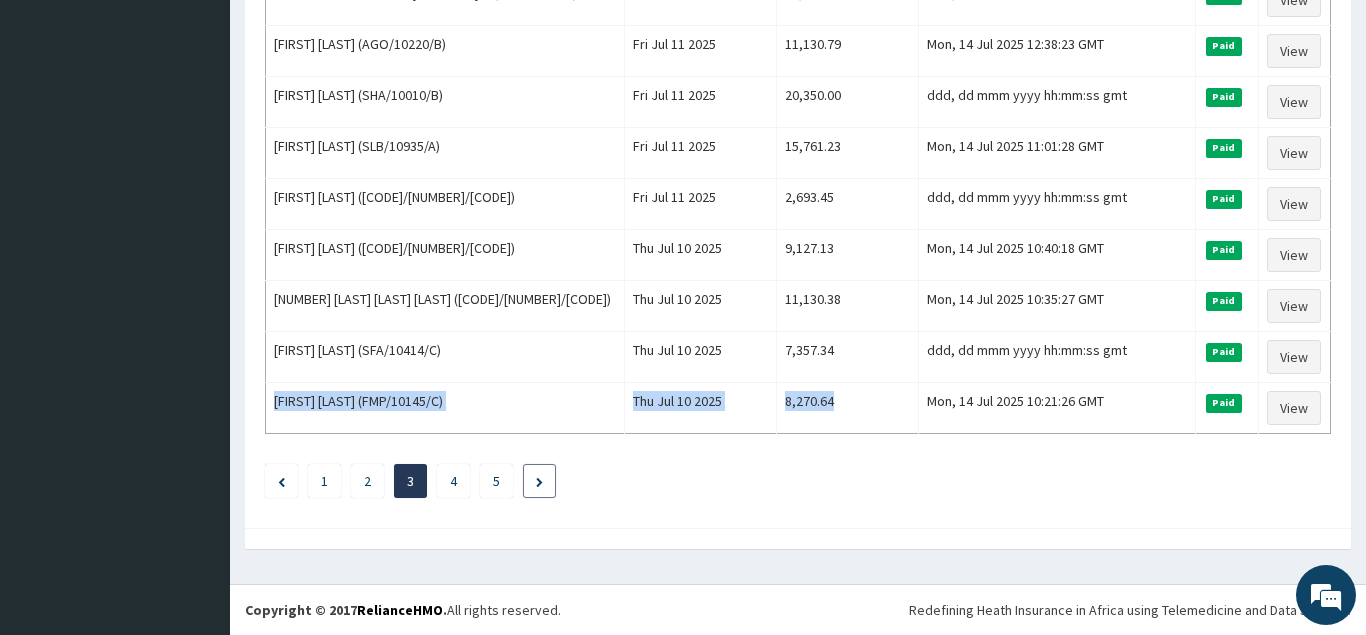 click at bounding box center [539, 482] 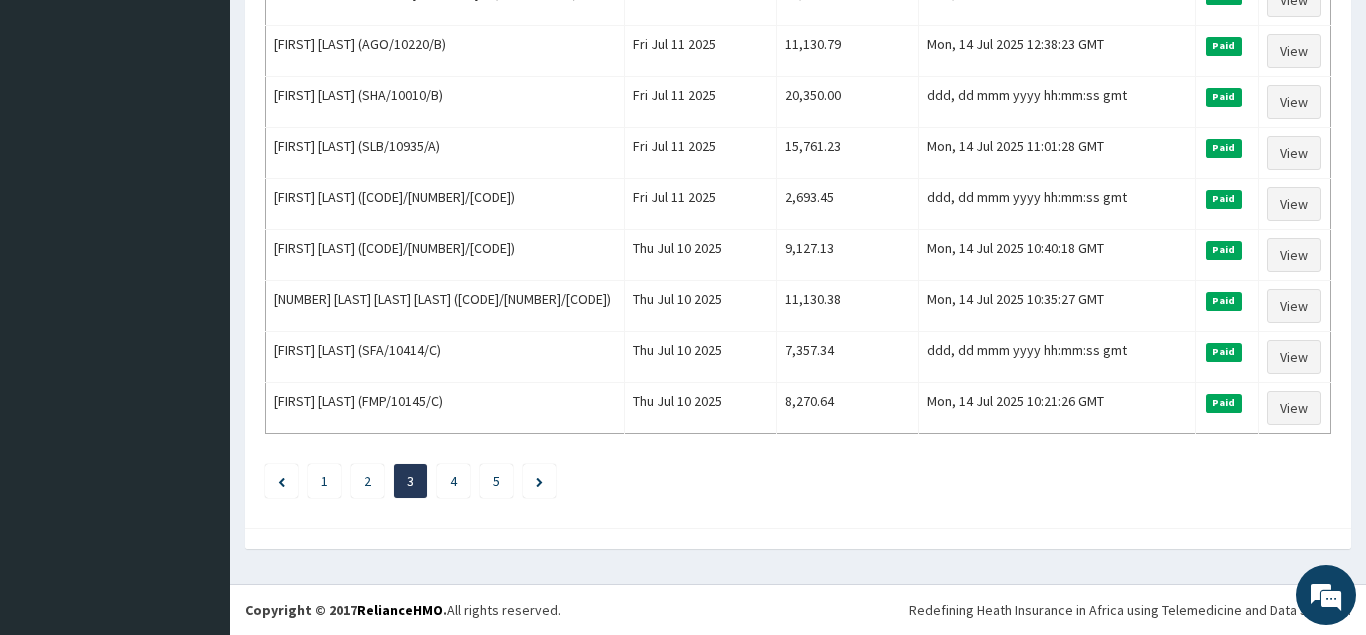 scroll, scrollTop: 0, scrollLeft: 0, axis: both 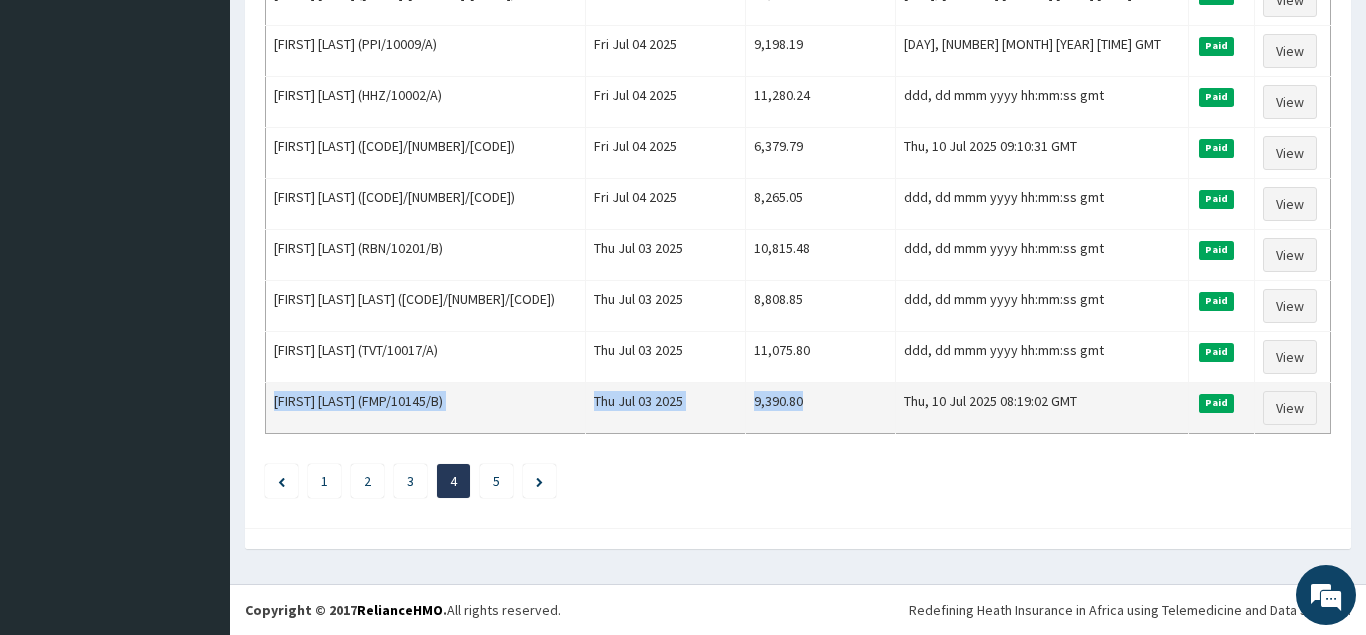 drag, startPoint x: 793, startPoint y: 340, endPoint x: 890, endPoint y: 406, distance: 117.32433 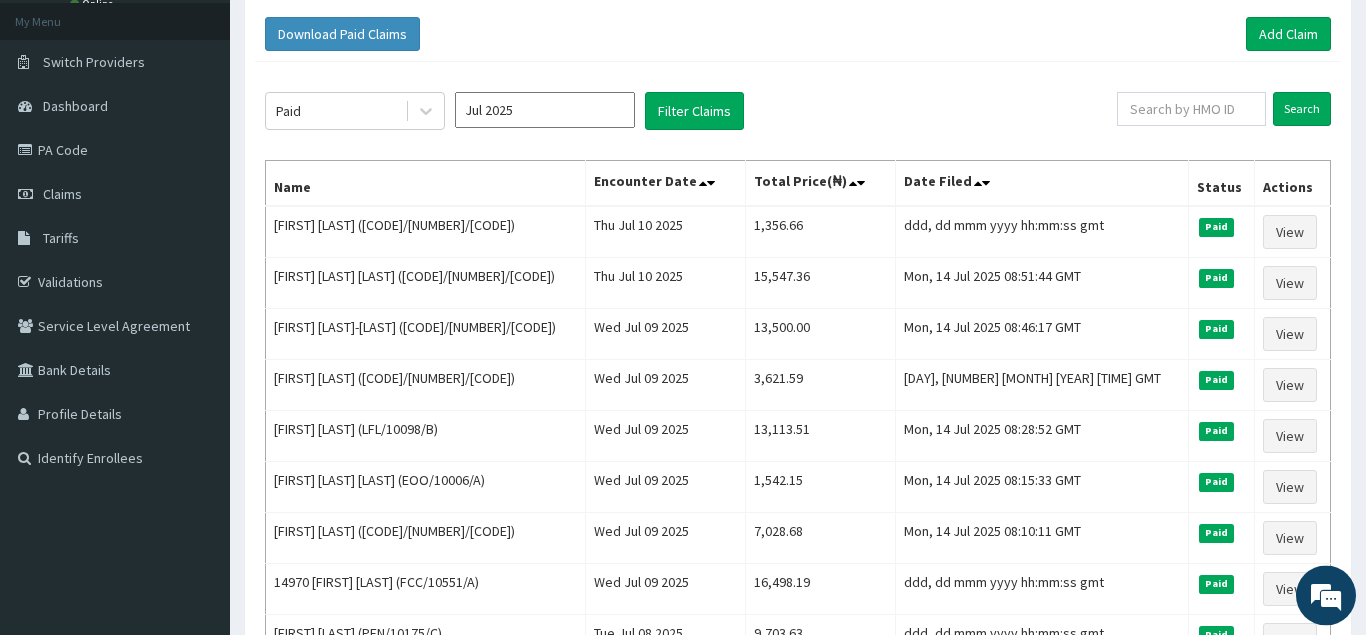 scroll, scrollTop: 0, scrollLeft: 0, axis: both 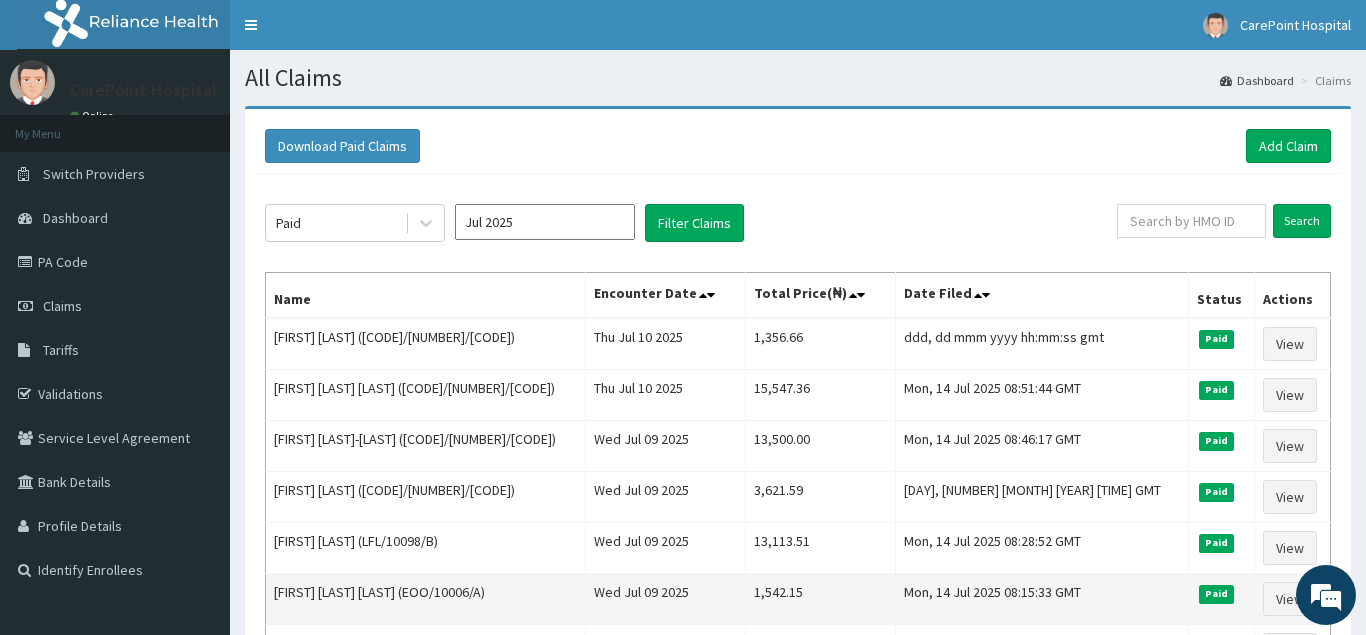 copy on "[FIRST] [LAST] (FMP/10145/B) Thu Jul 03 2025 9,390.80" 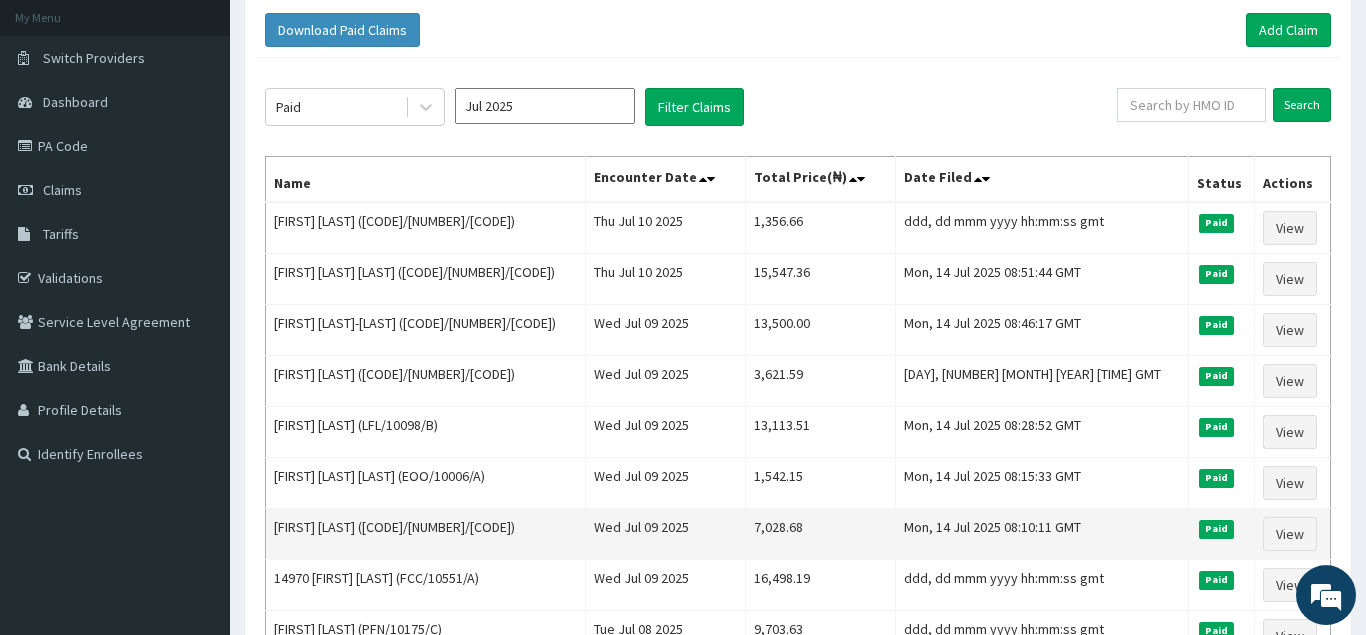 scroll, scrollTop: 204, scrollLeft: 0, axis: vertical 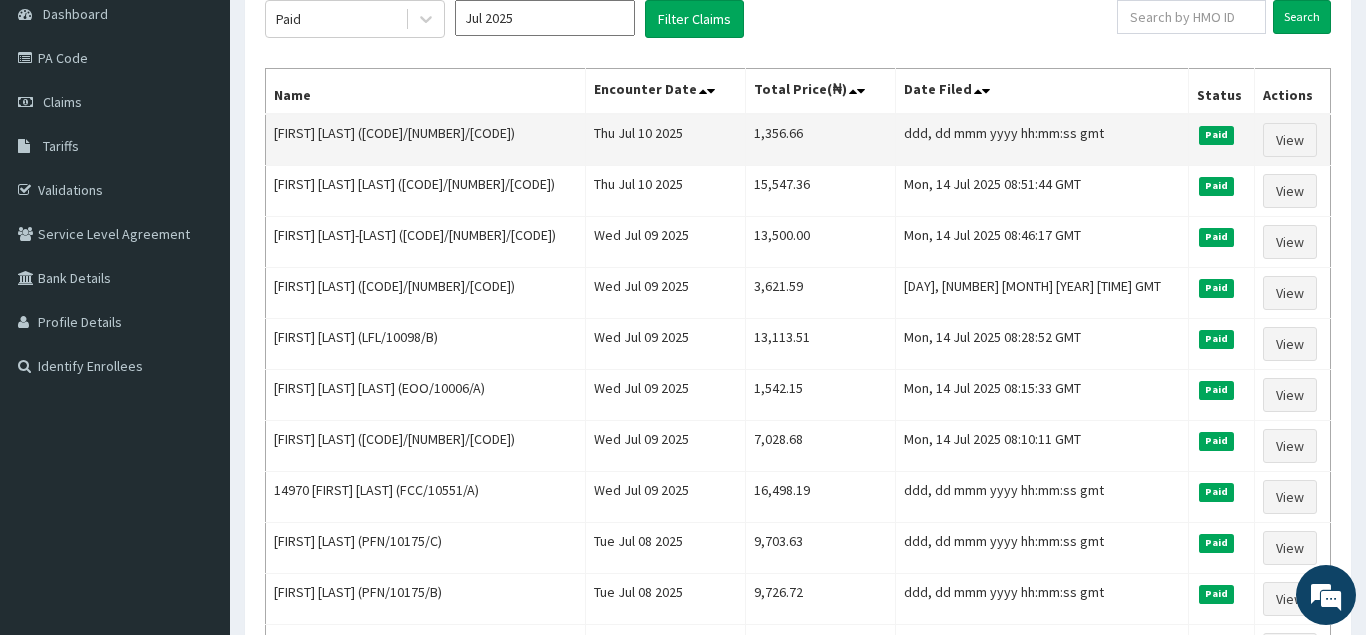 click on "Thu Jul 10 2025" at bounding box center (665, 140) 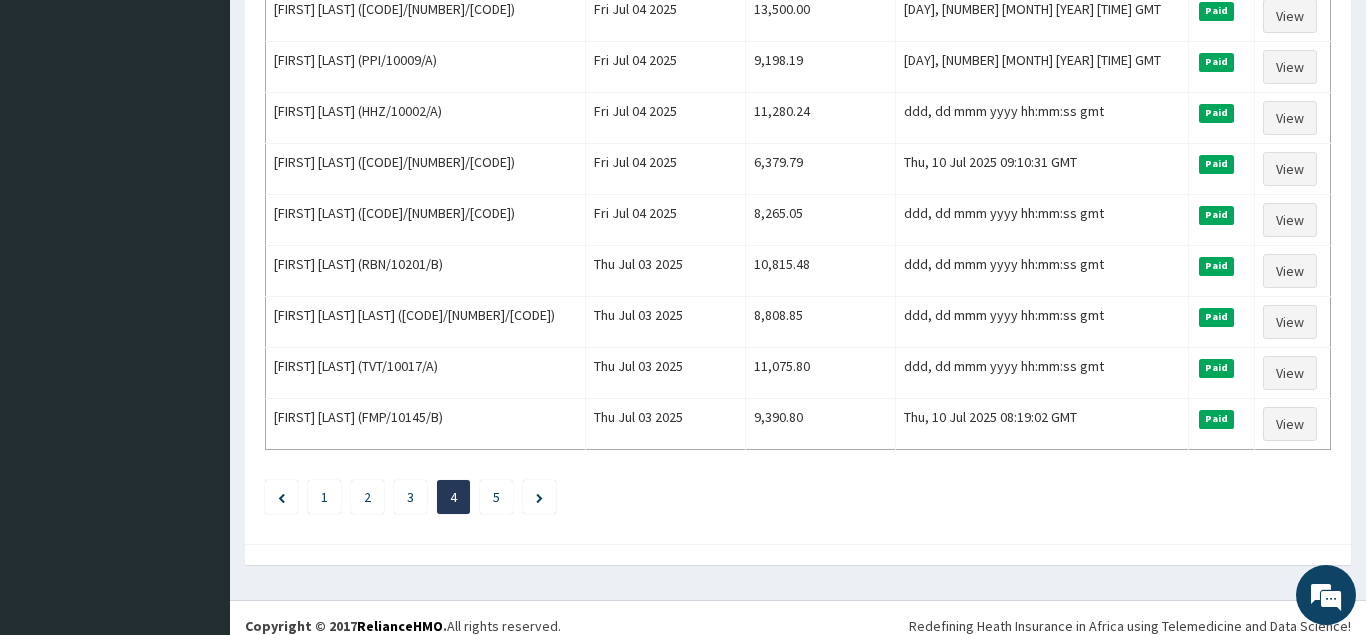 scroll, scrollTop: 2435, scrollLeft: 0, axis: vertical 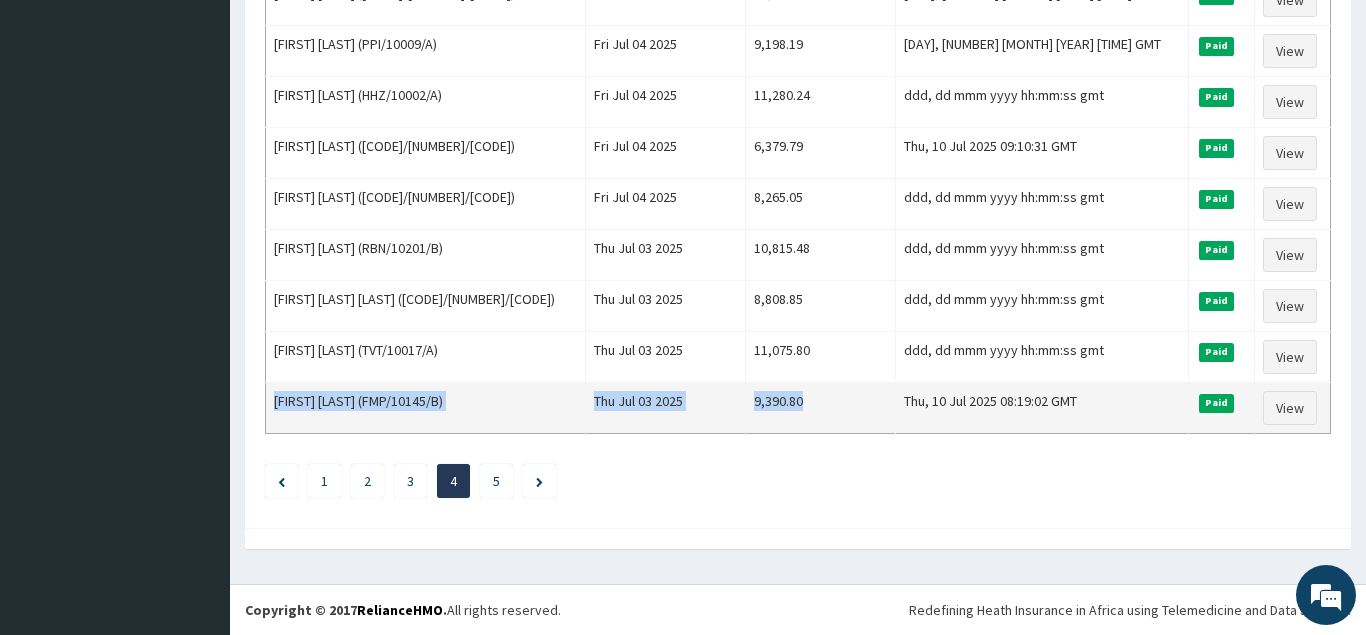drag, startPoint x: 761, startPoint y: 133, endPoint x: 885, endPoint y: 430, distance: 321.84622 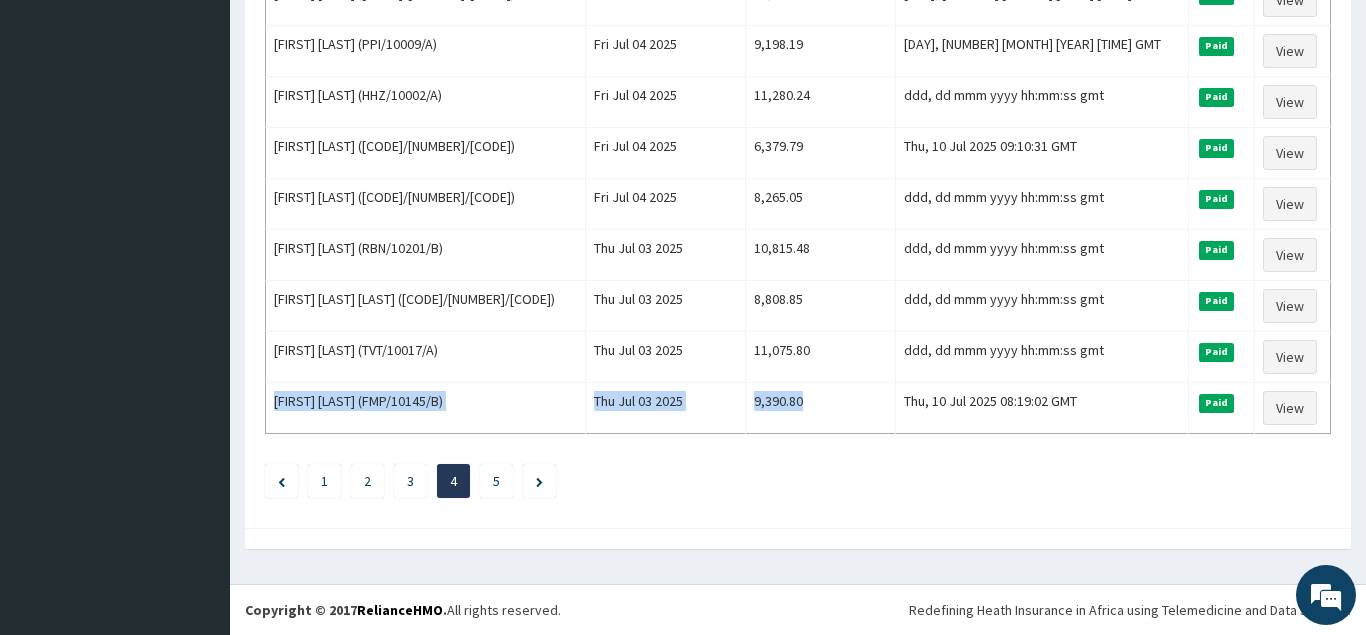 click at bounding box center [539, 482] 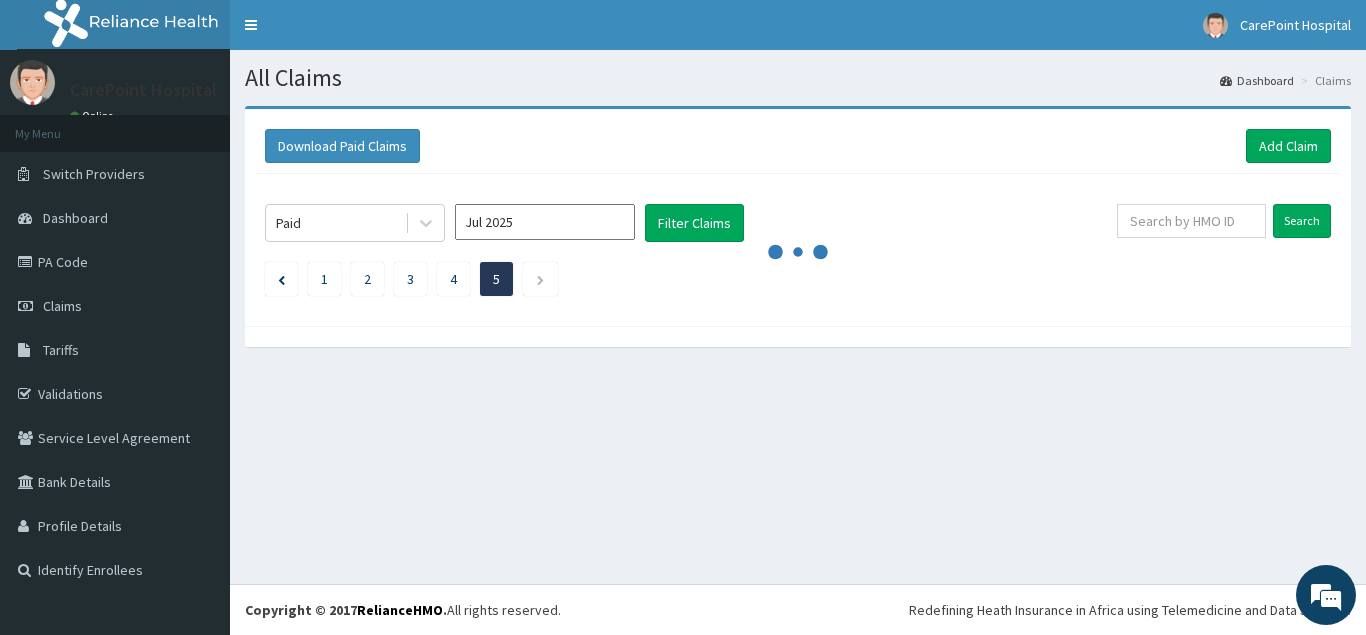 scroll, scrollTop: 0, scrollLeft: 0, axis: both 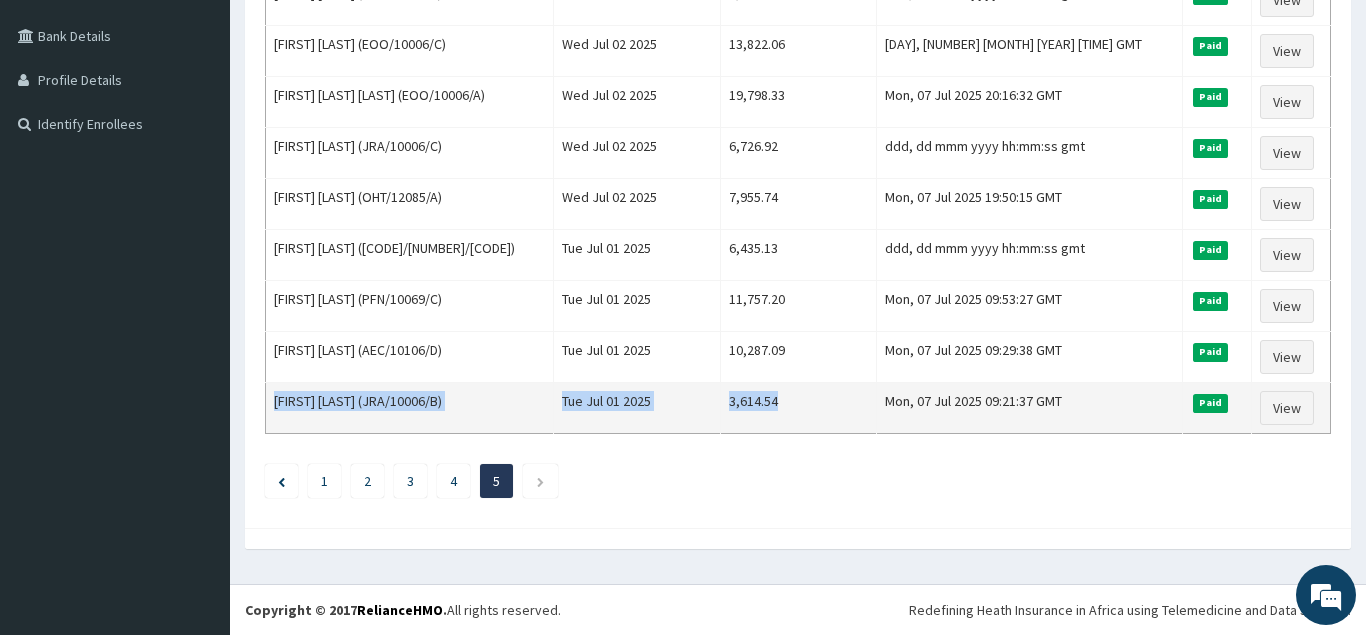 drag, startPoint x: 795, startPoint y: 335, endPoint x: 915, endPoint y: 407, distance: 139.94284 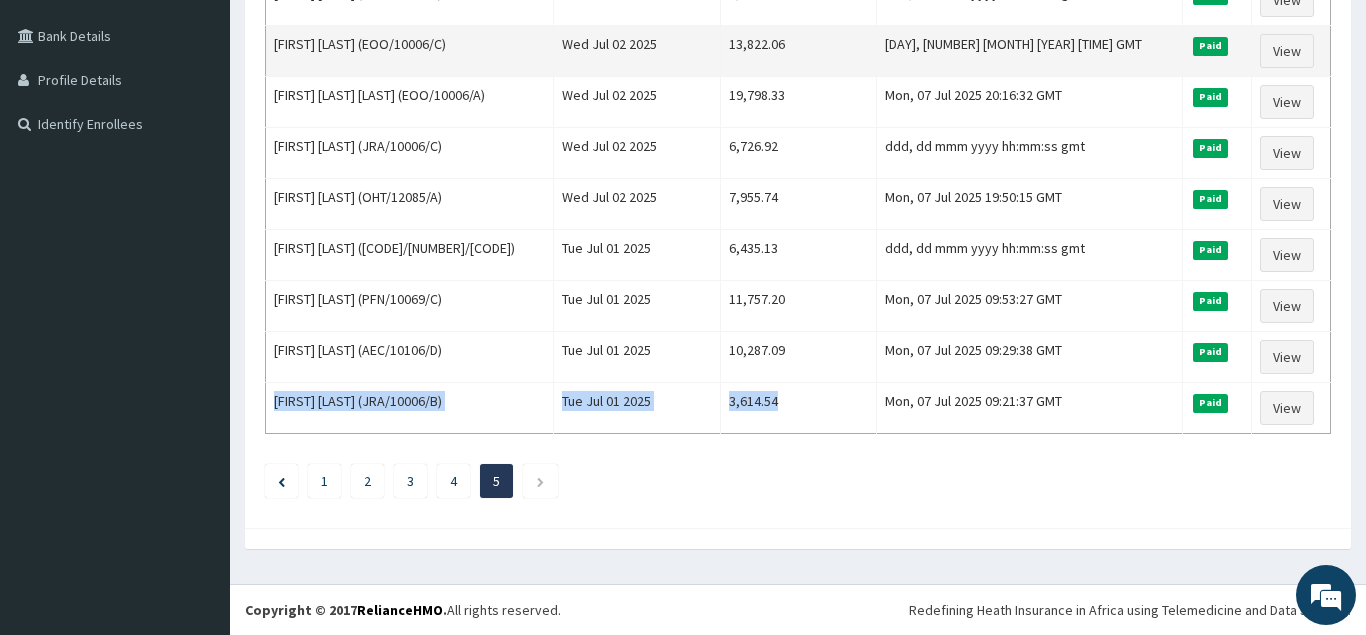 scroll, scrollTop: 38, scrollLeft: 0, axis: vertical 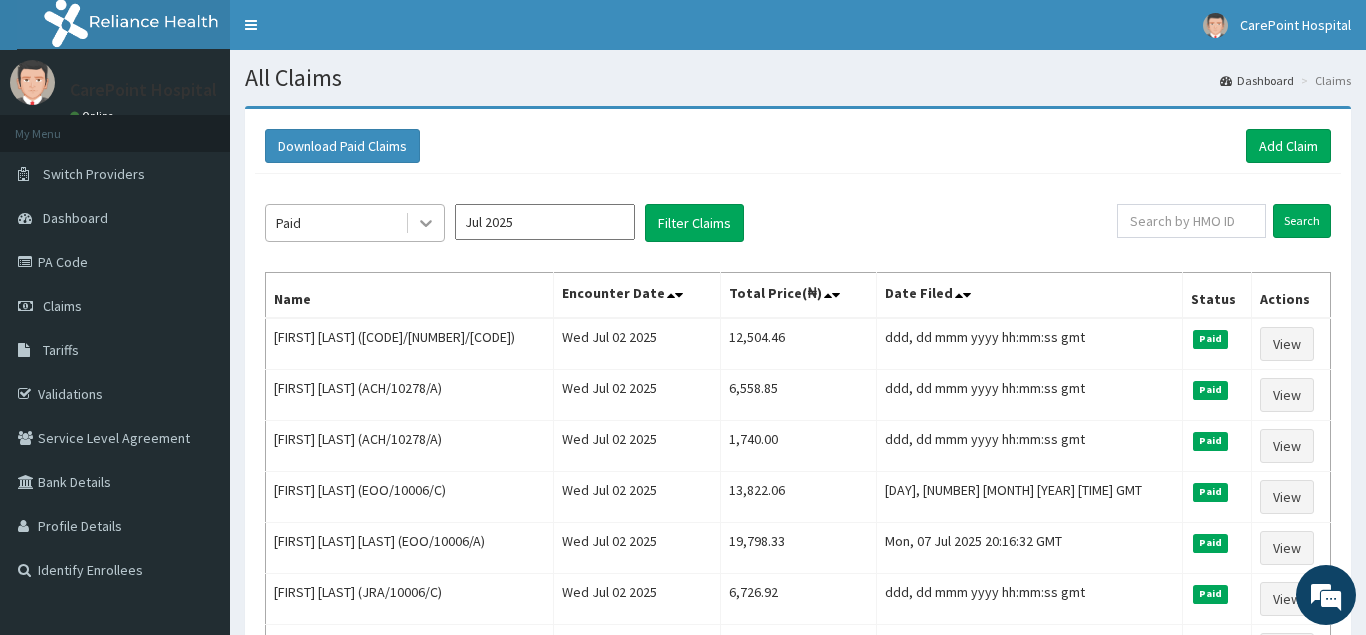 click 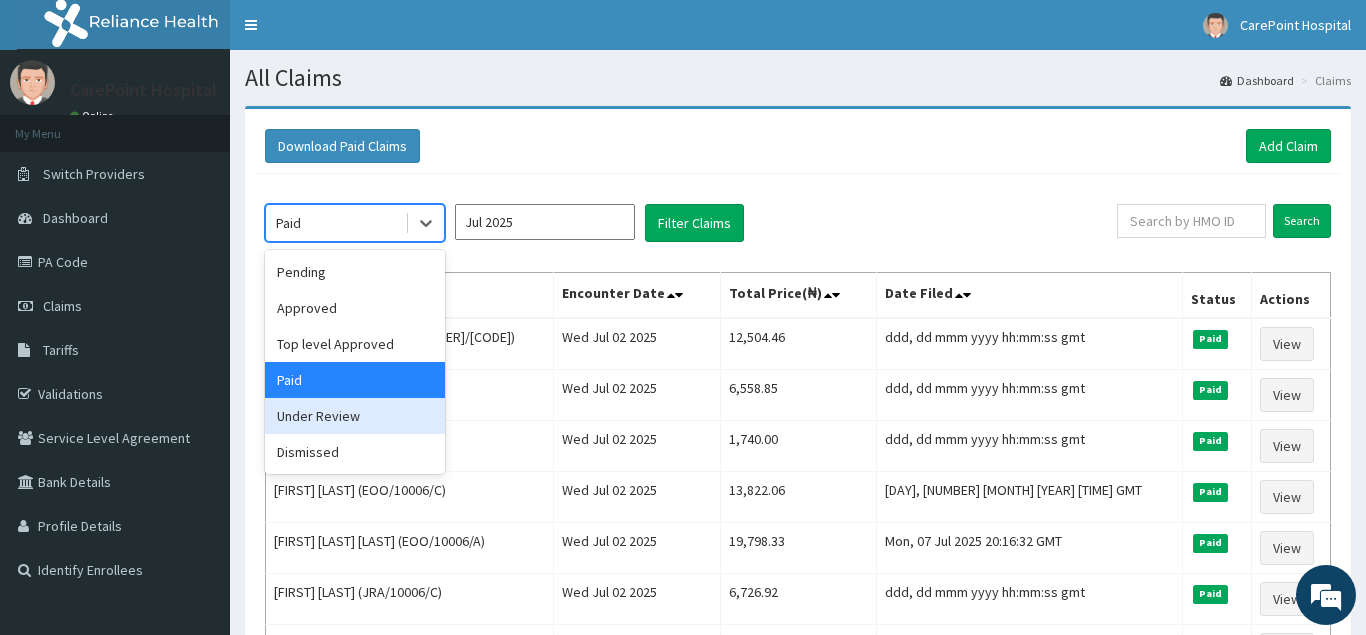 click on "Under Review" at bounding box center (355, 416) 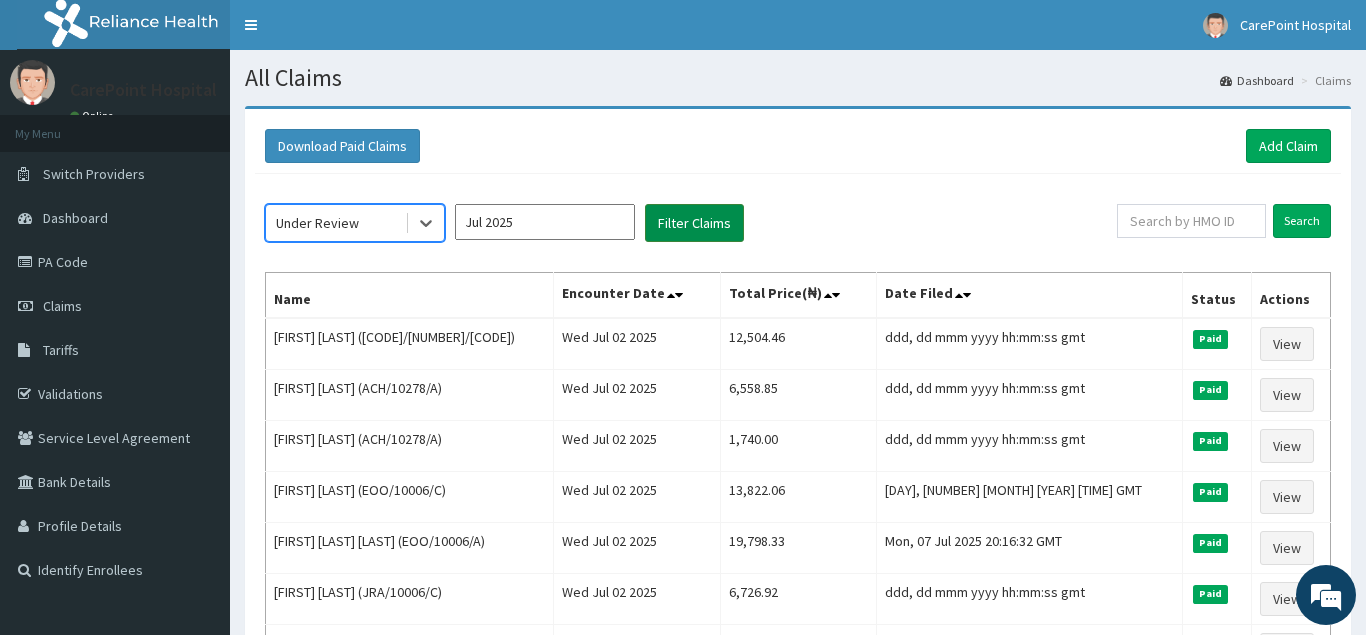 click on "Filter Claims" at bounding box center (694, 223) 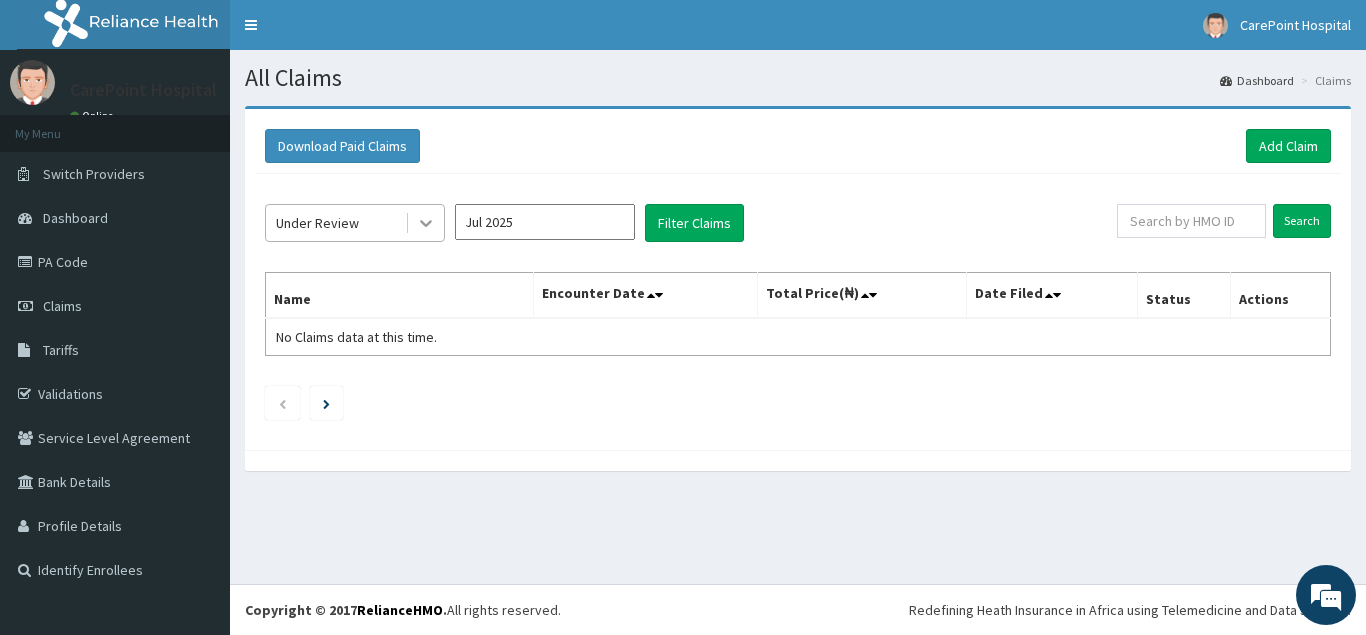 click 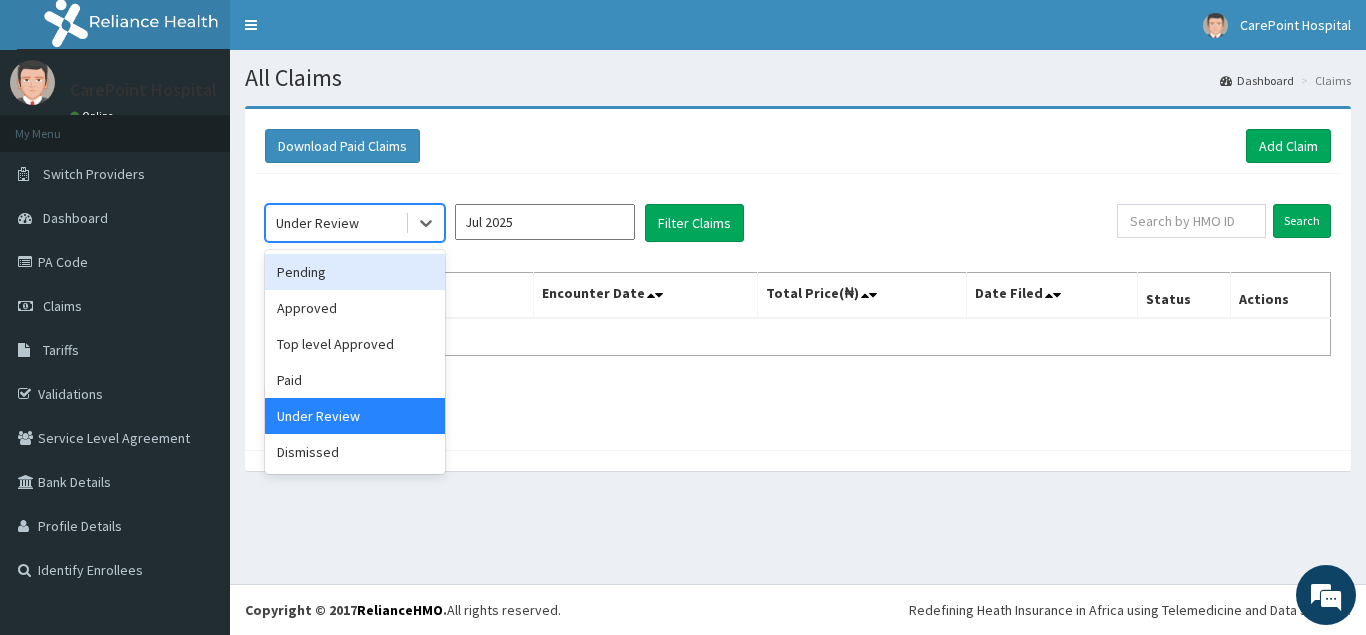 click on "Pending" at bounding box center [355, 272] 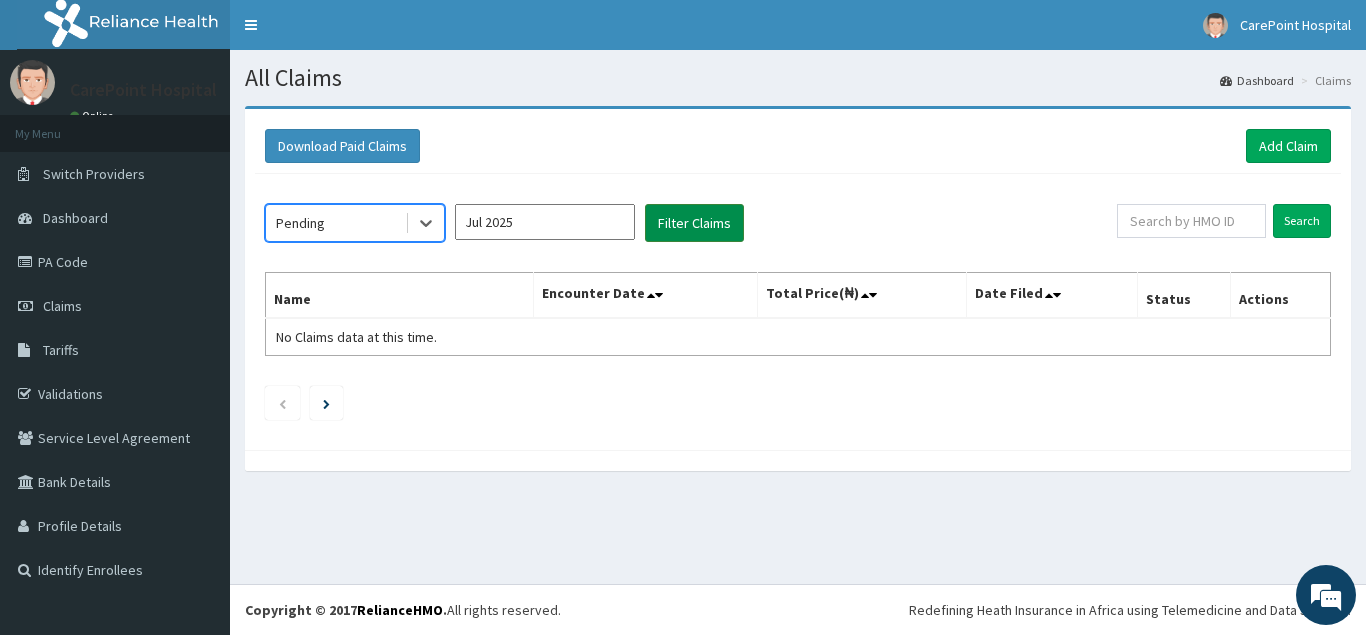 click on "Filter Claims" at bounding box center (694, 223) 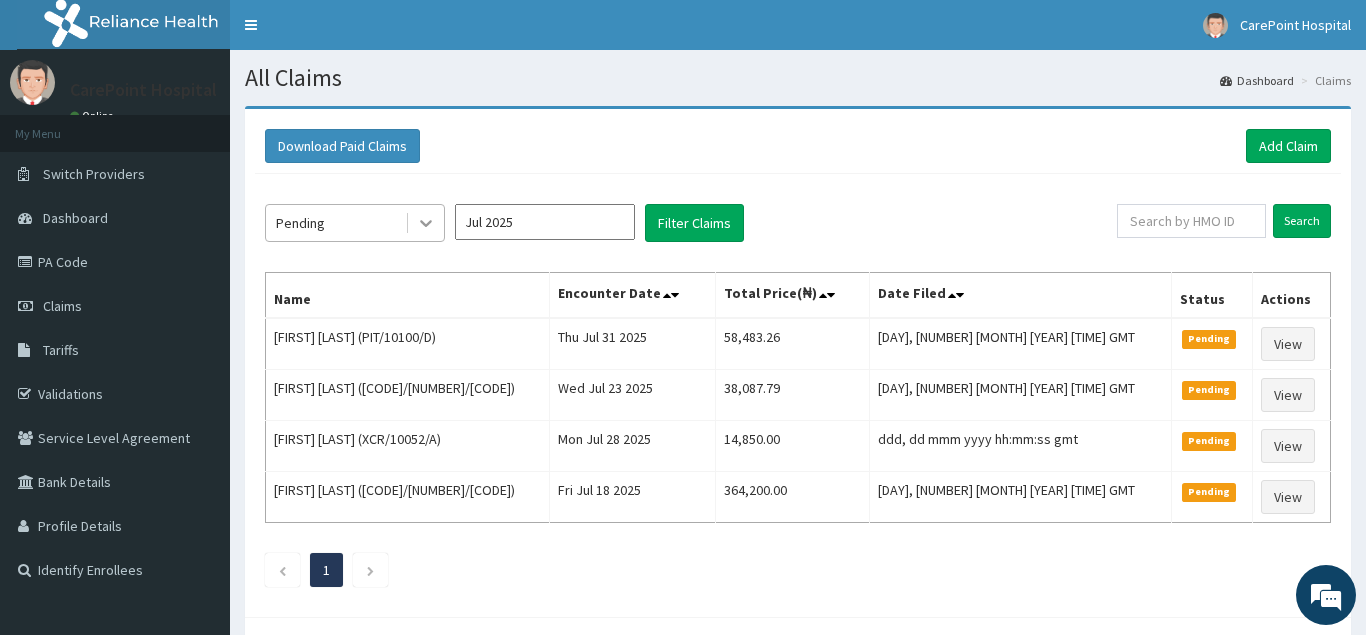 click at bounding box center [426, 223] 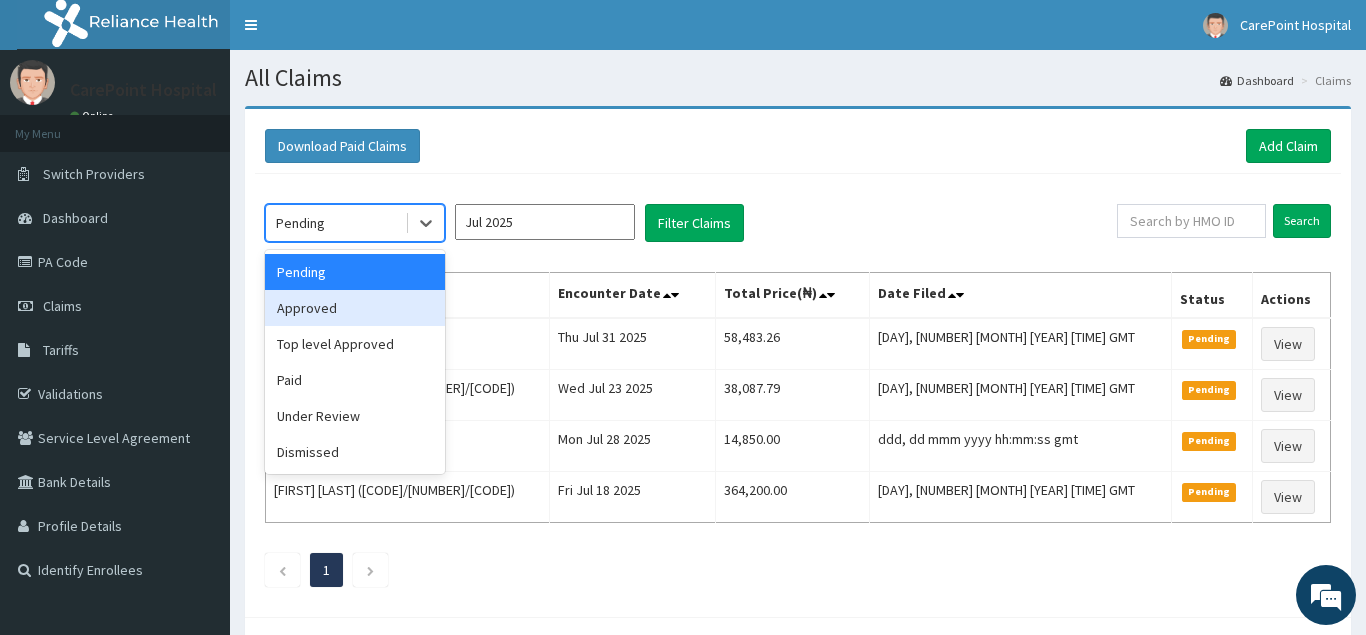 click on "Approved" at bounding box center [355, 308] 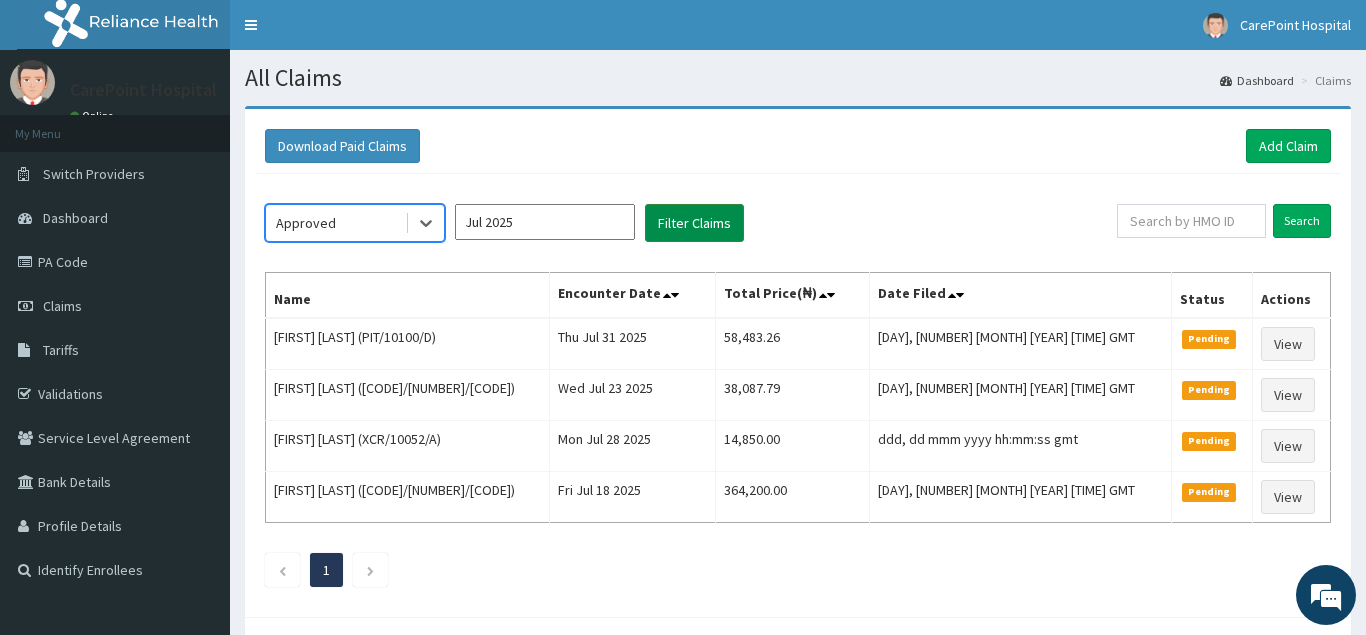click on "Filter Claims" at bounding box center [694, 223] 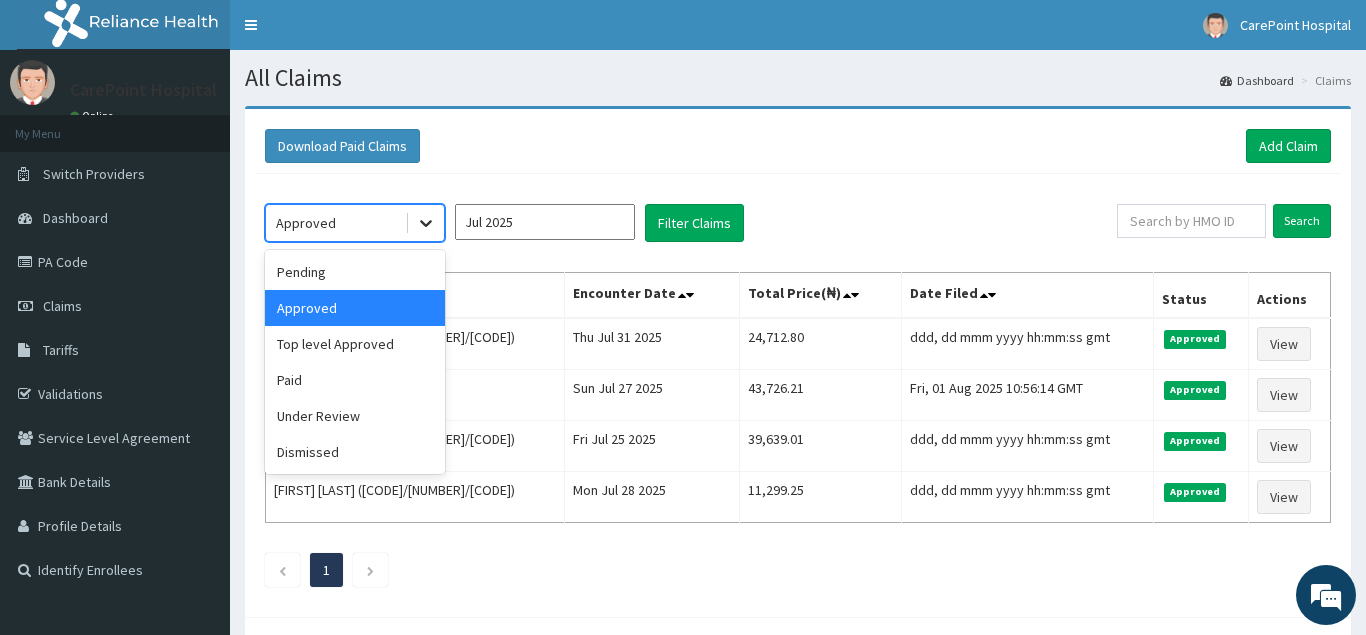 drag, startPoint x: 422, startPoint y: 214, endPoint x: 417, endPoint y: 234, distance: 20.615528 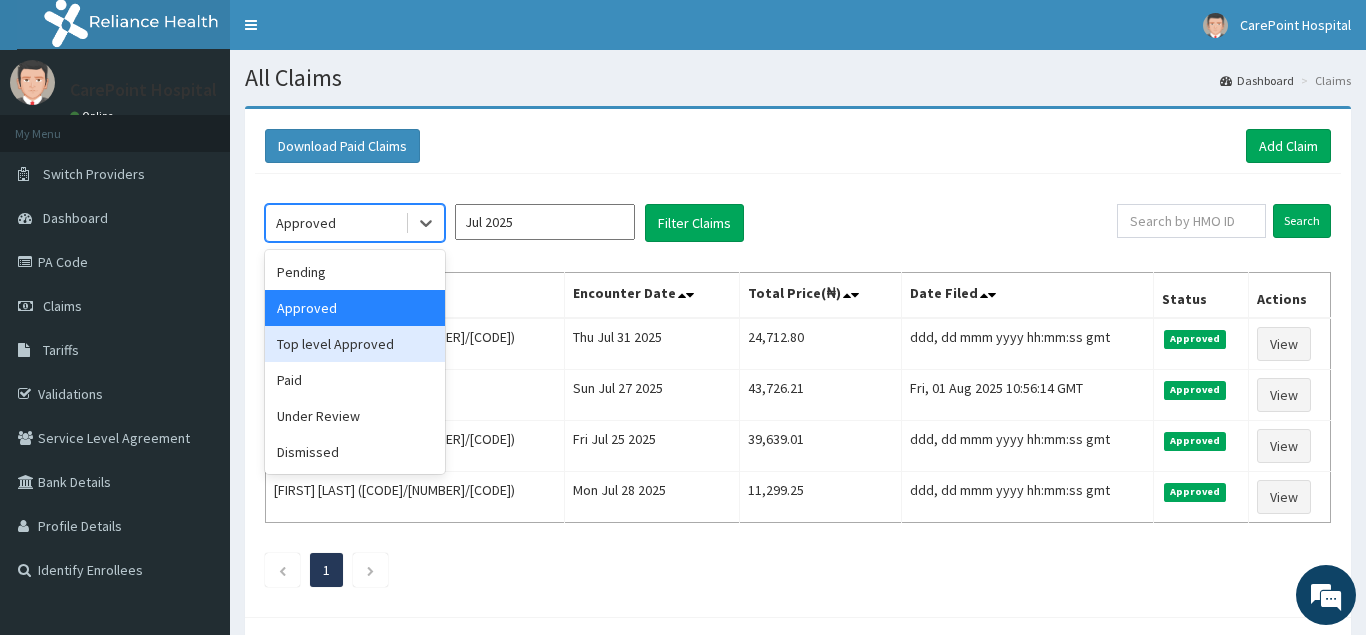click on "Top level Approved" at bounding box center (355, 344) 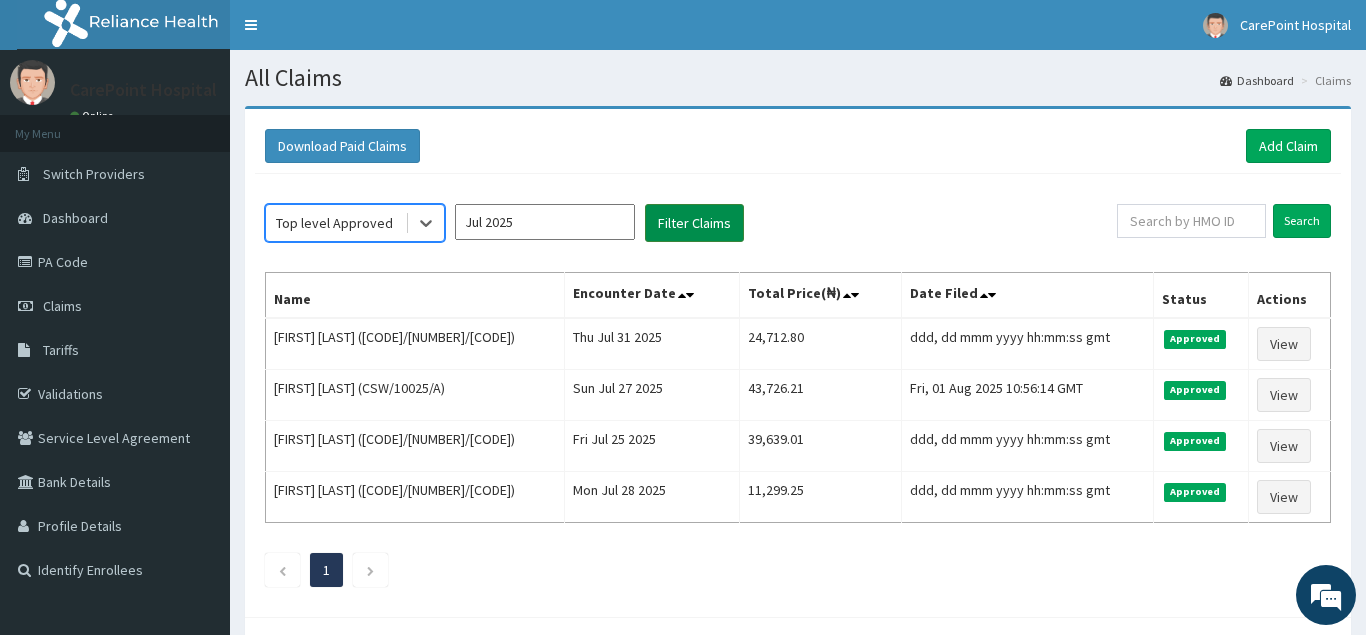 click on "Filter Claims" at bounding box center [694, 223] 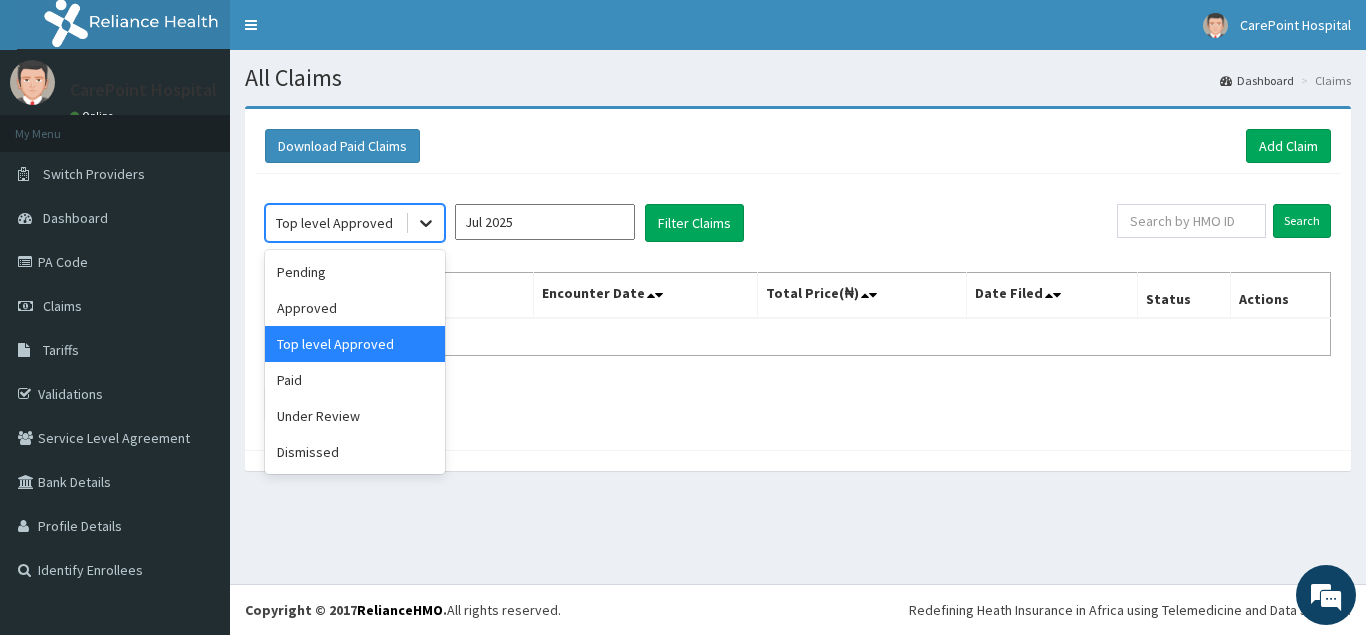 click 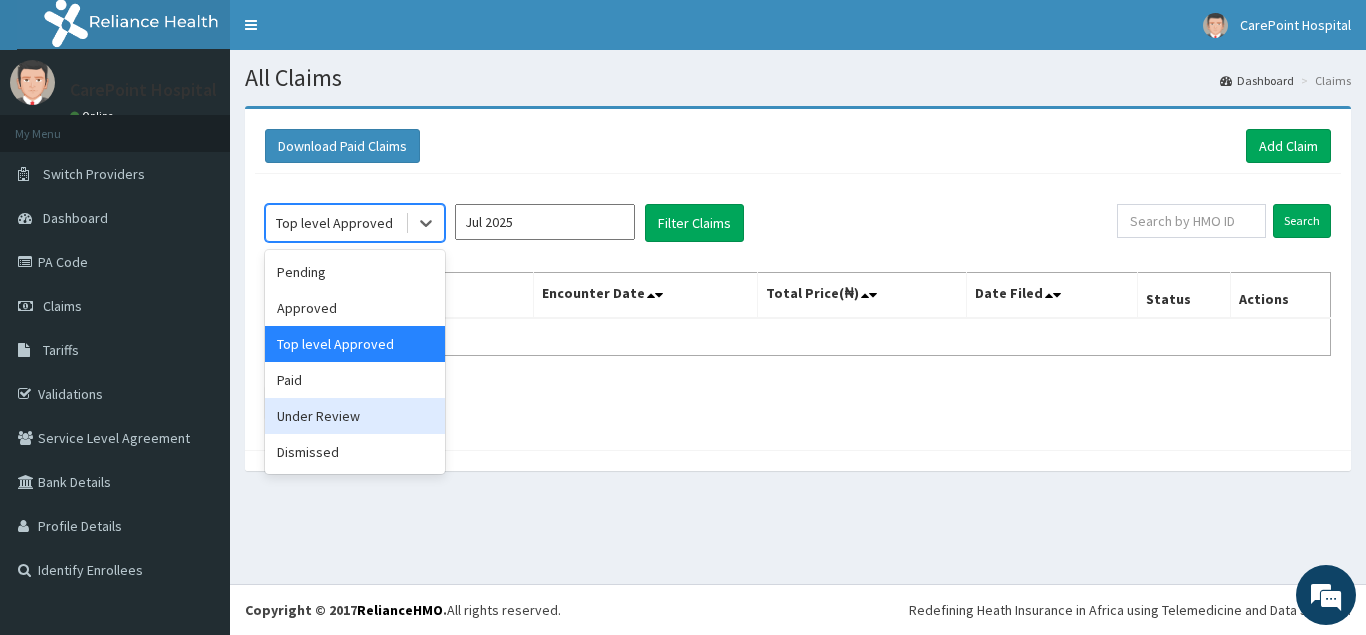 click on "Under Review" at bounding box center (355, 416) 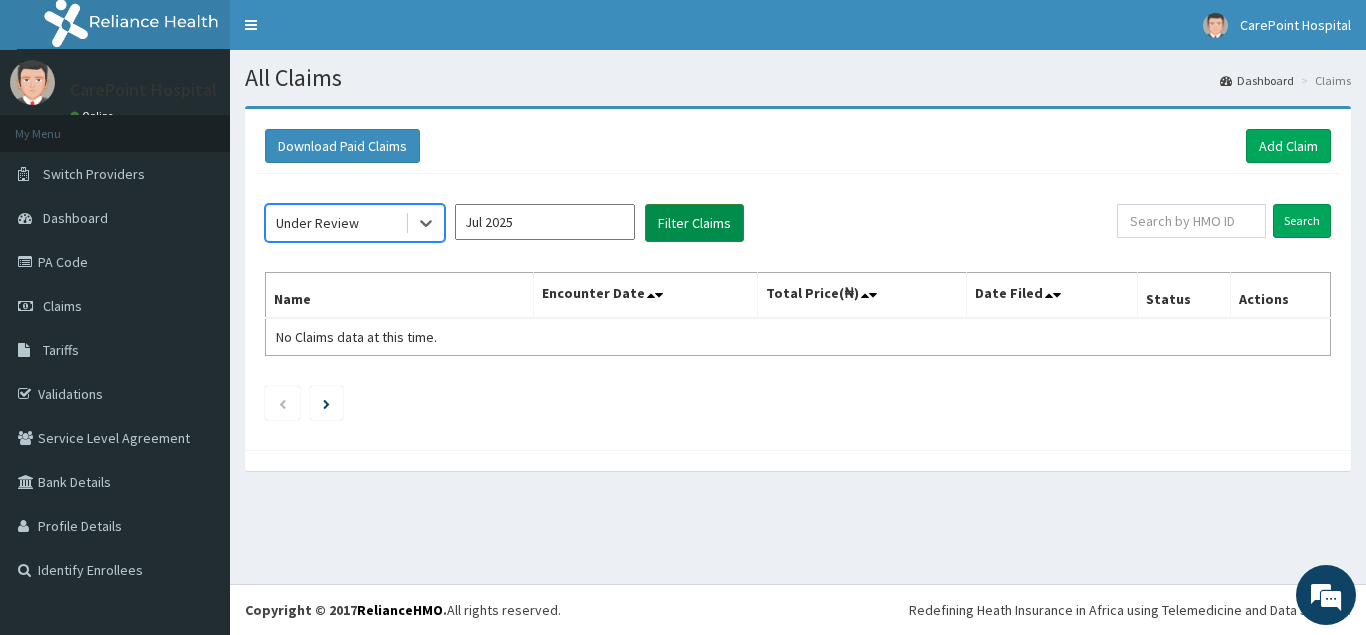 click on "Filter Claims" at bounding box center [694, 223] 